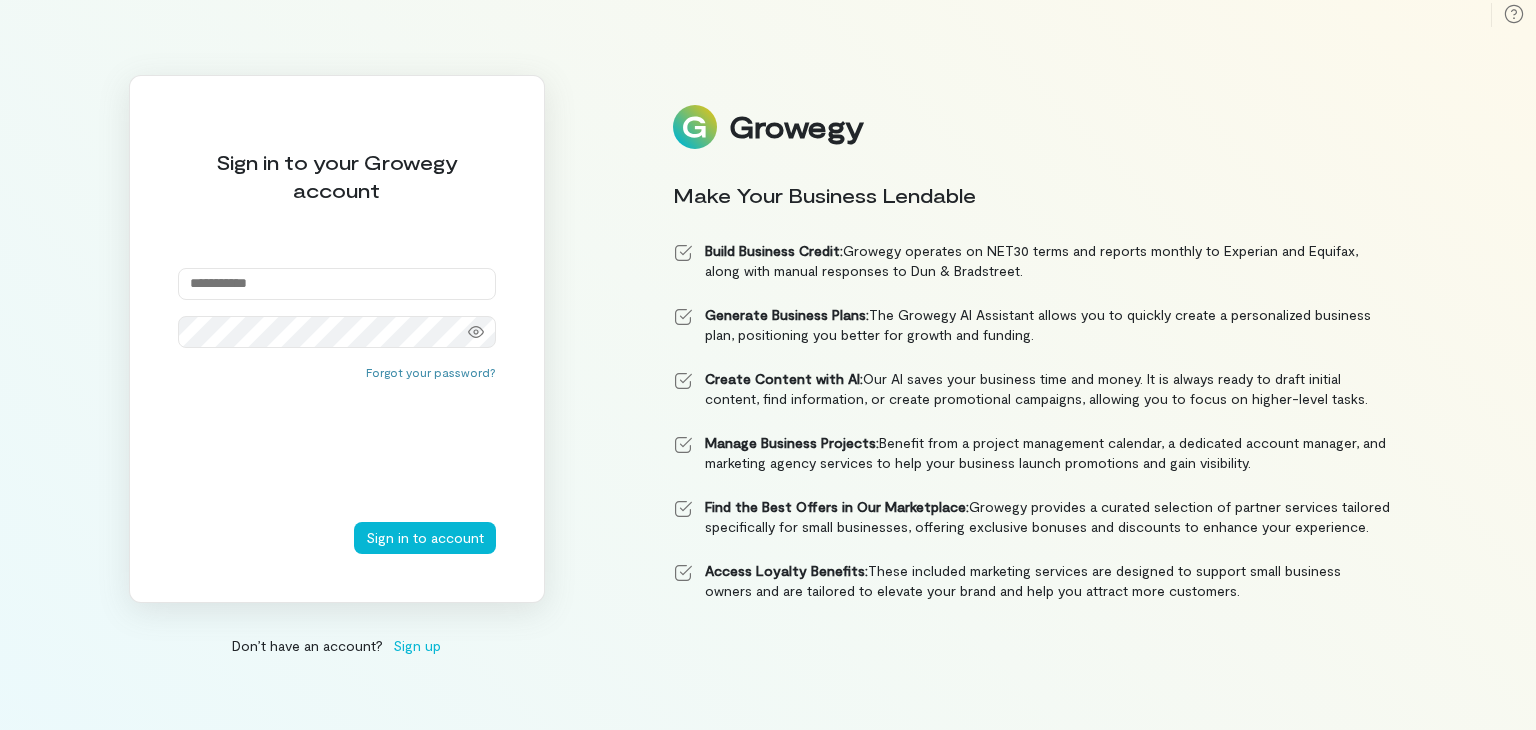scroll, scrollTop: 0, scrollLeft: 0, axis: both 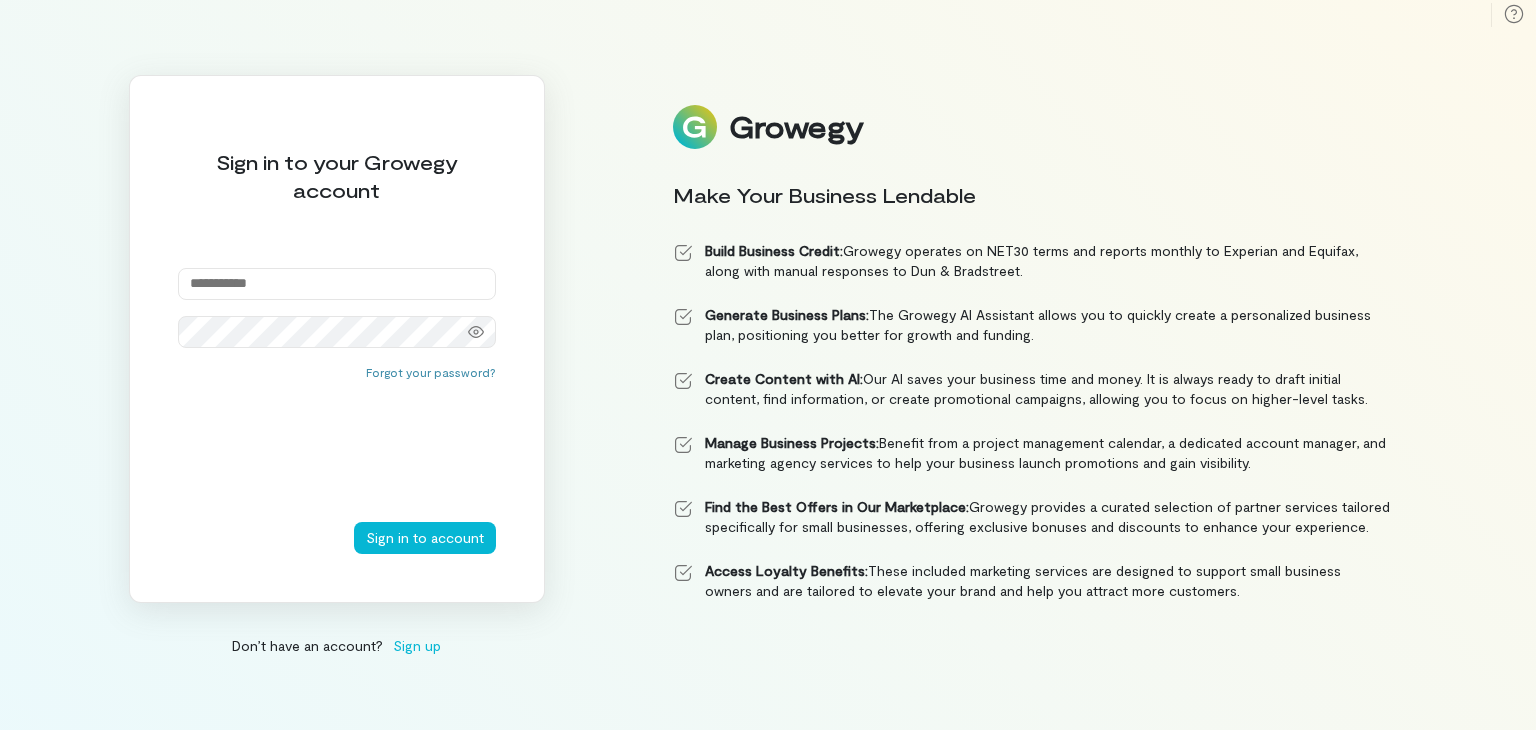 click at bounding box center [337, 284] 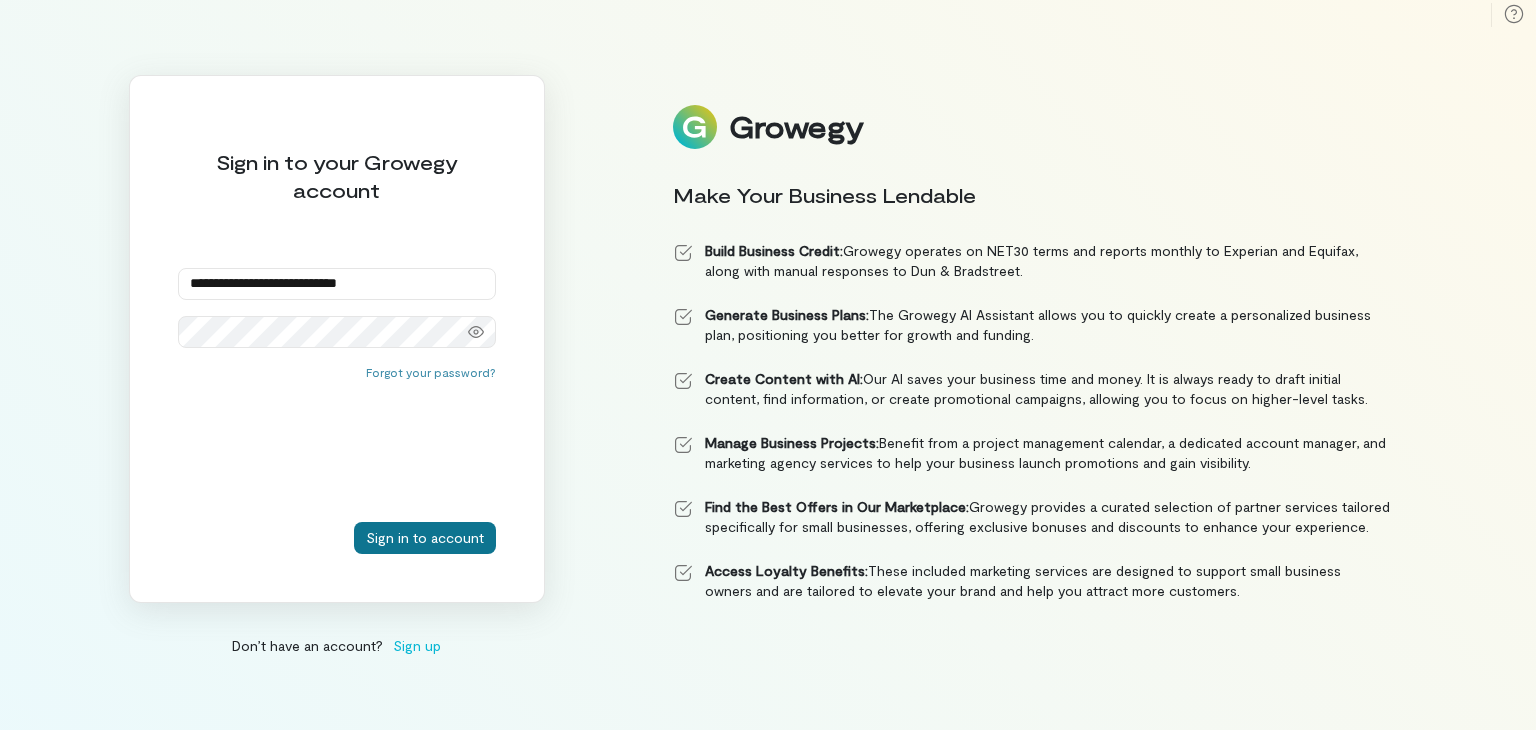 click on "Sign in to account" at bounding box center [425, 538] 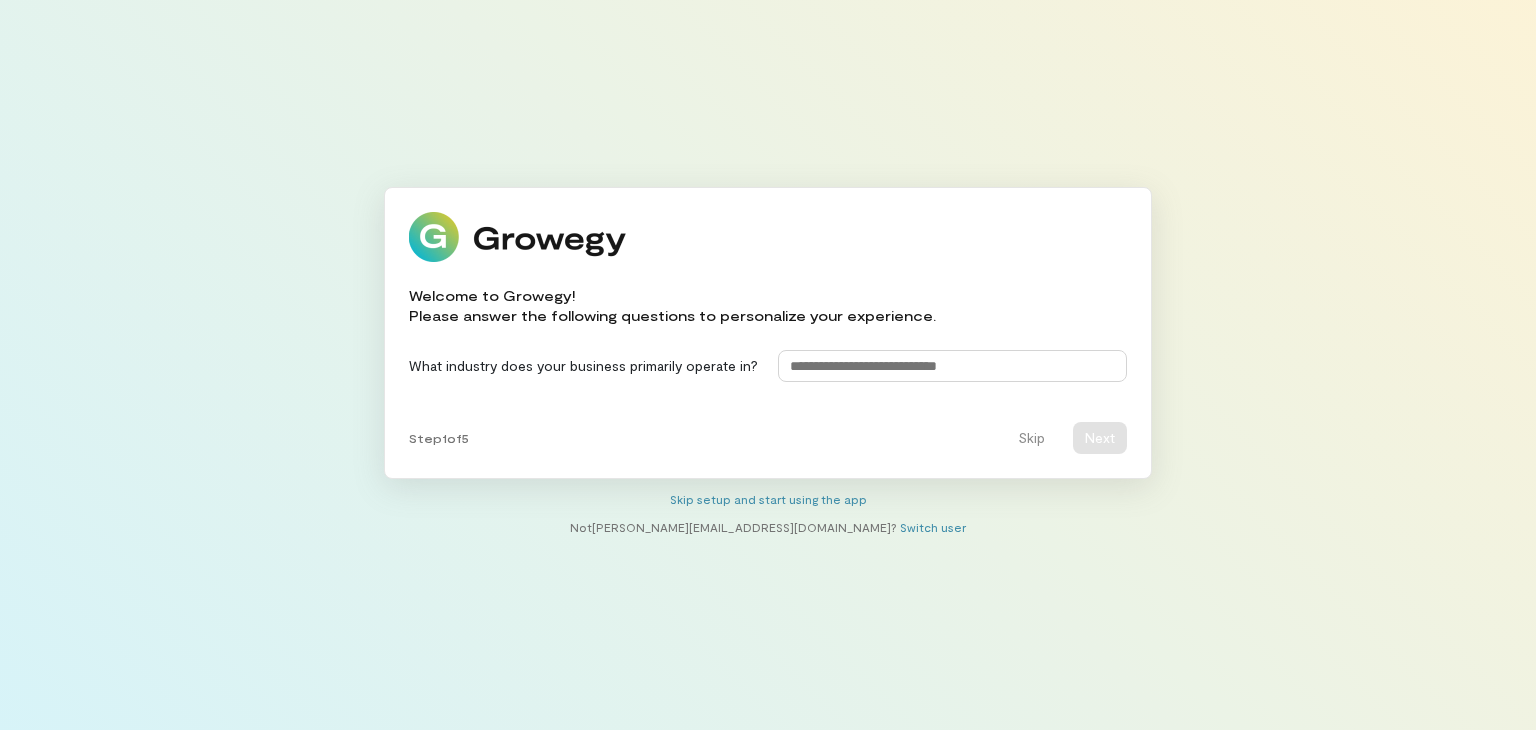 click at bounding box center (952, 366) 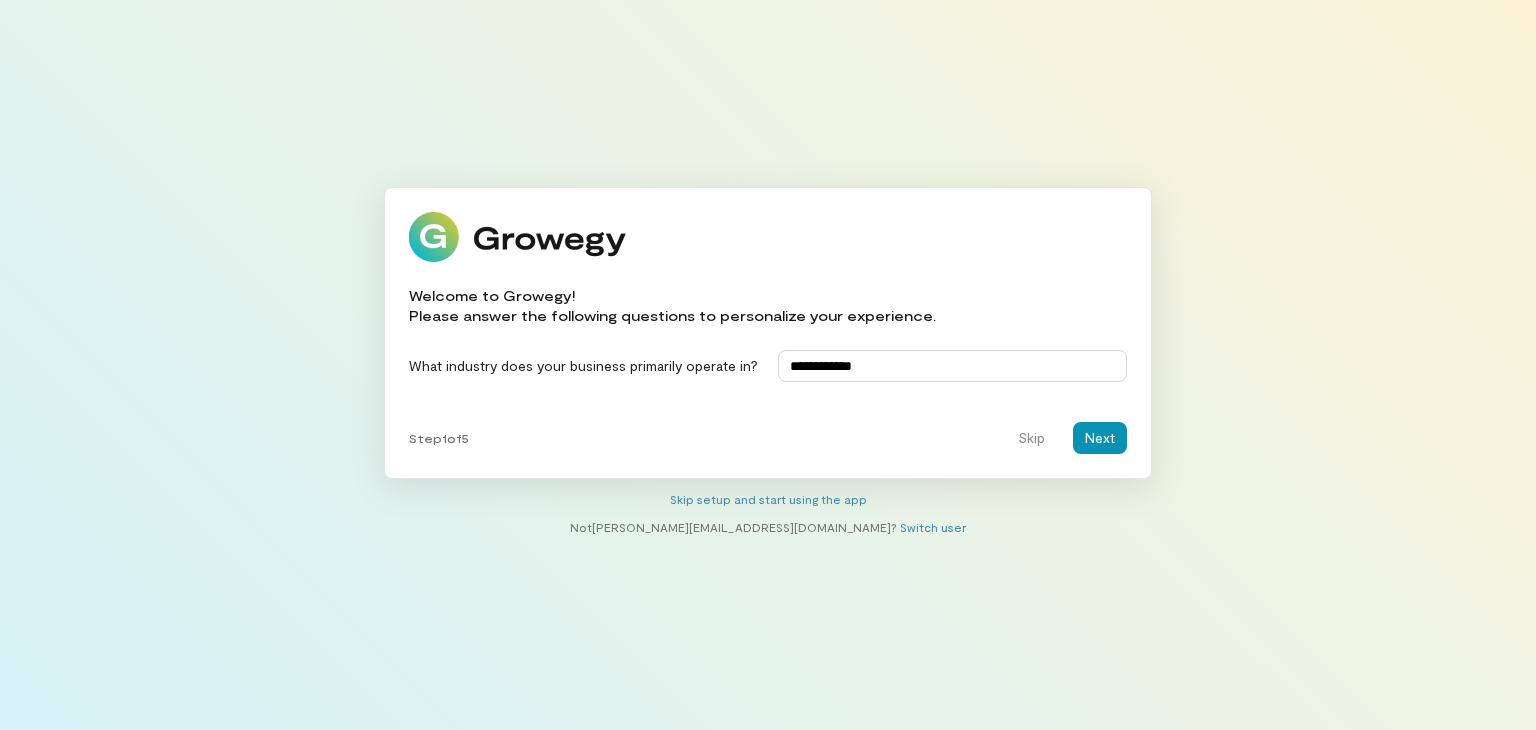 type on "**********" 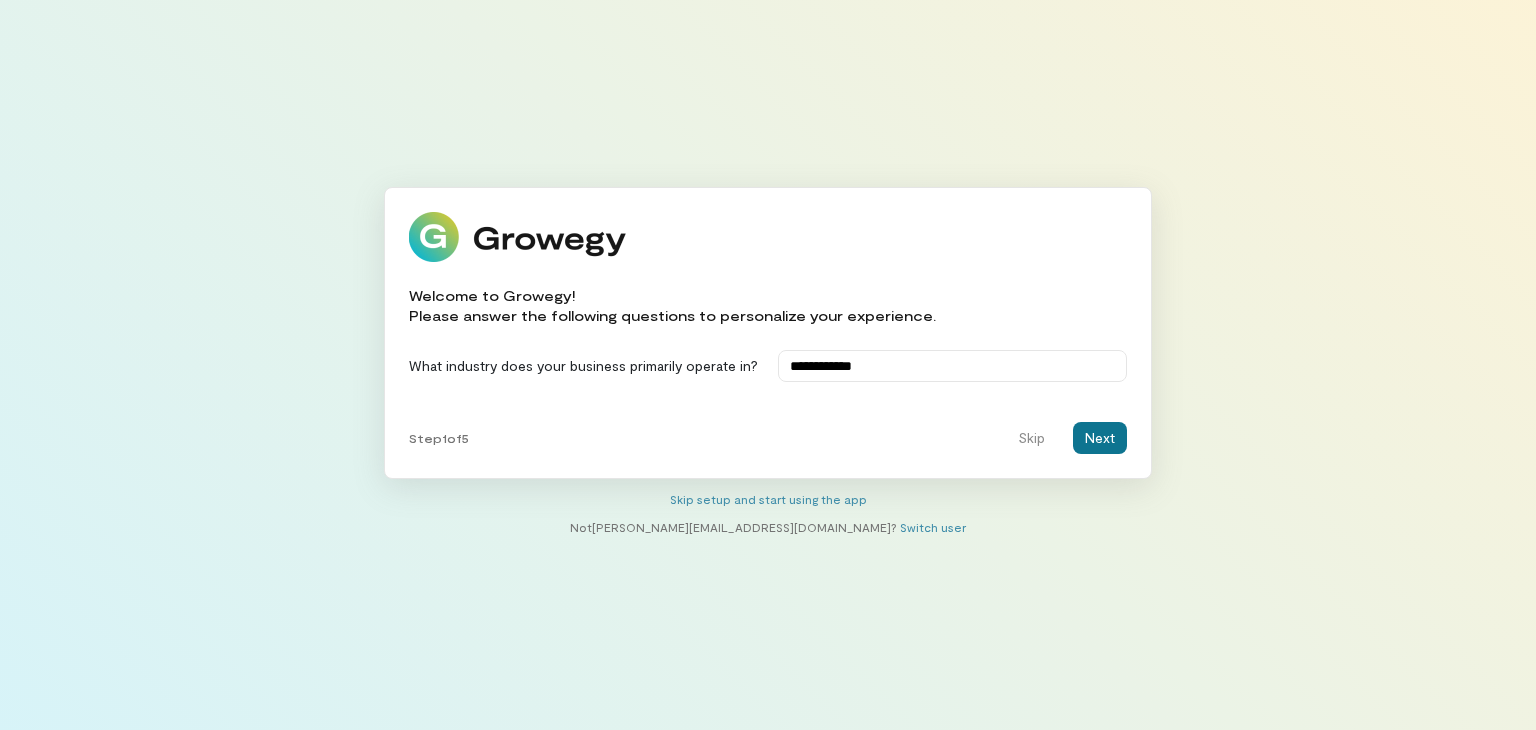 click on "Next" at bounding box center (1100, 438) 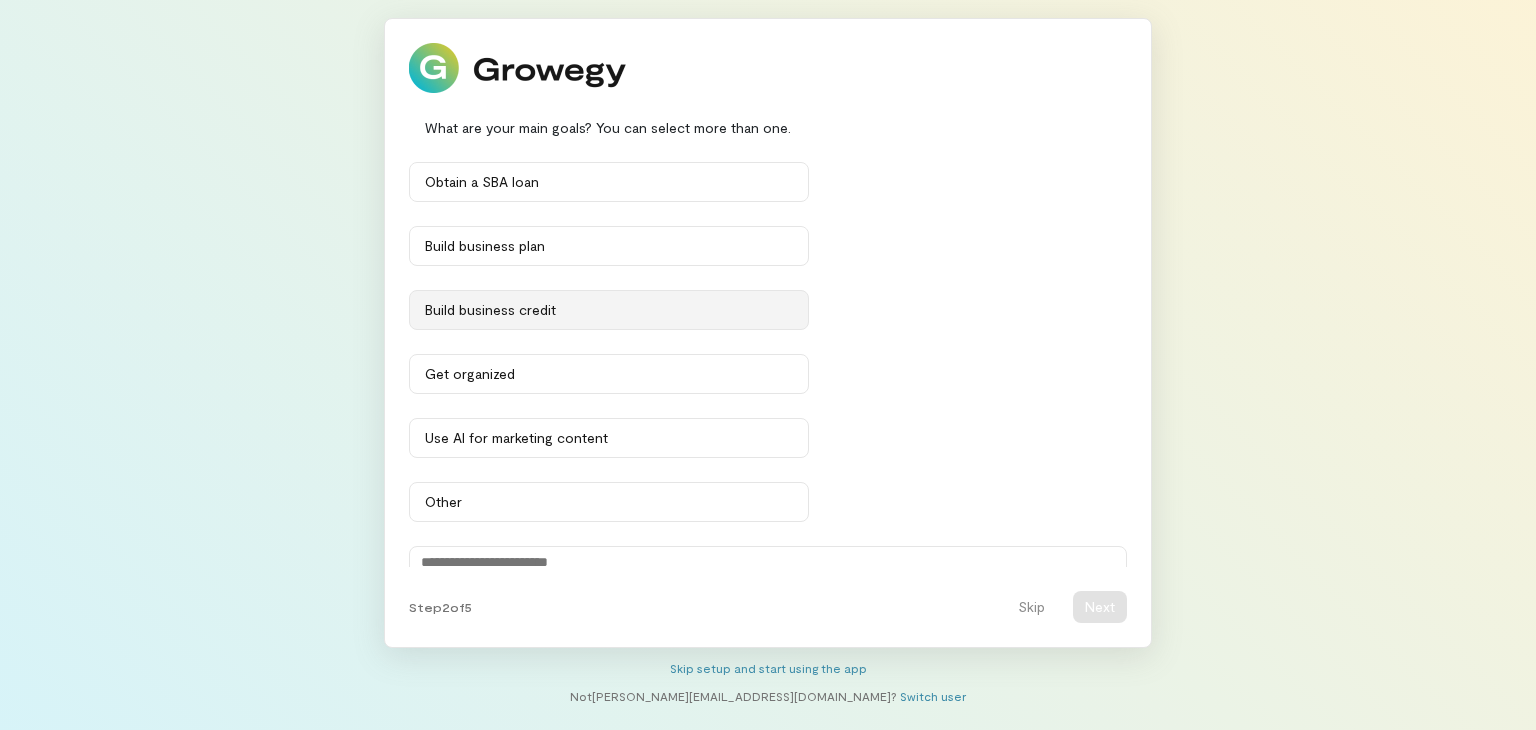 click on "Build business credit" at bounding box center (609, 310) 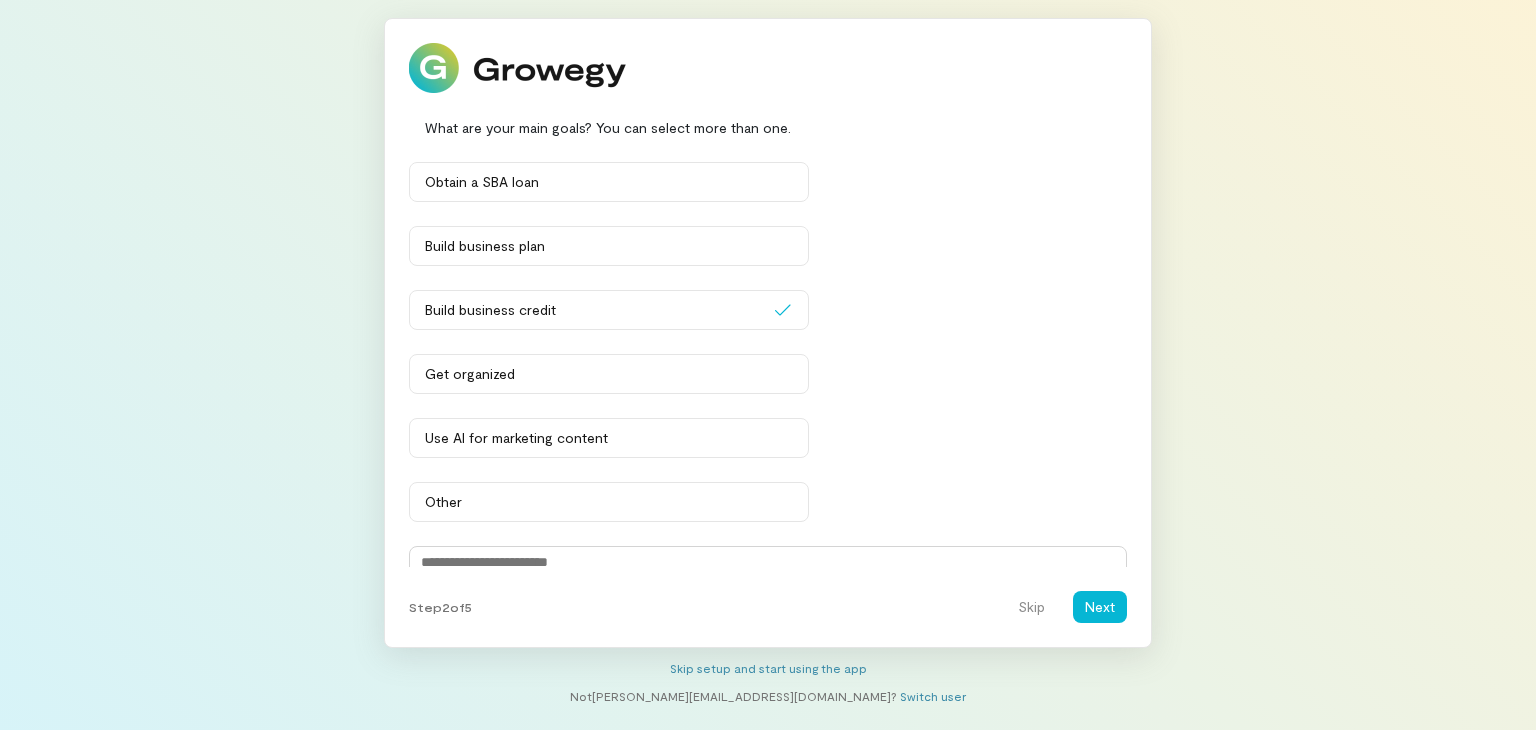 click at bounding box center [768, 602] 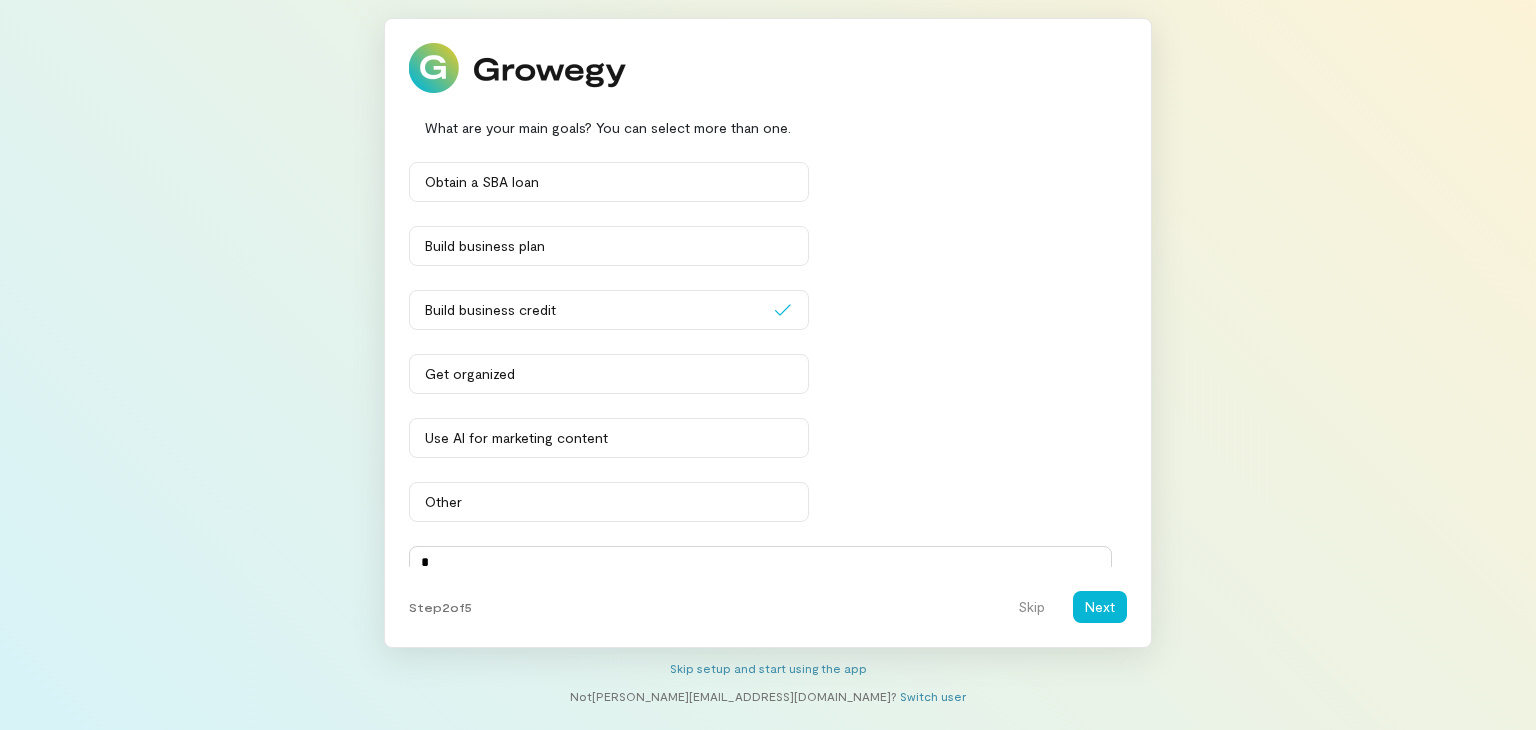 scroll, scrollTop: 1, scrollLeft: 0, axis: vertical 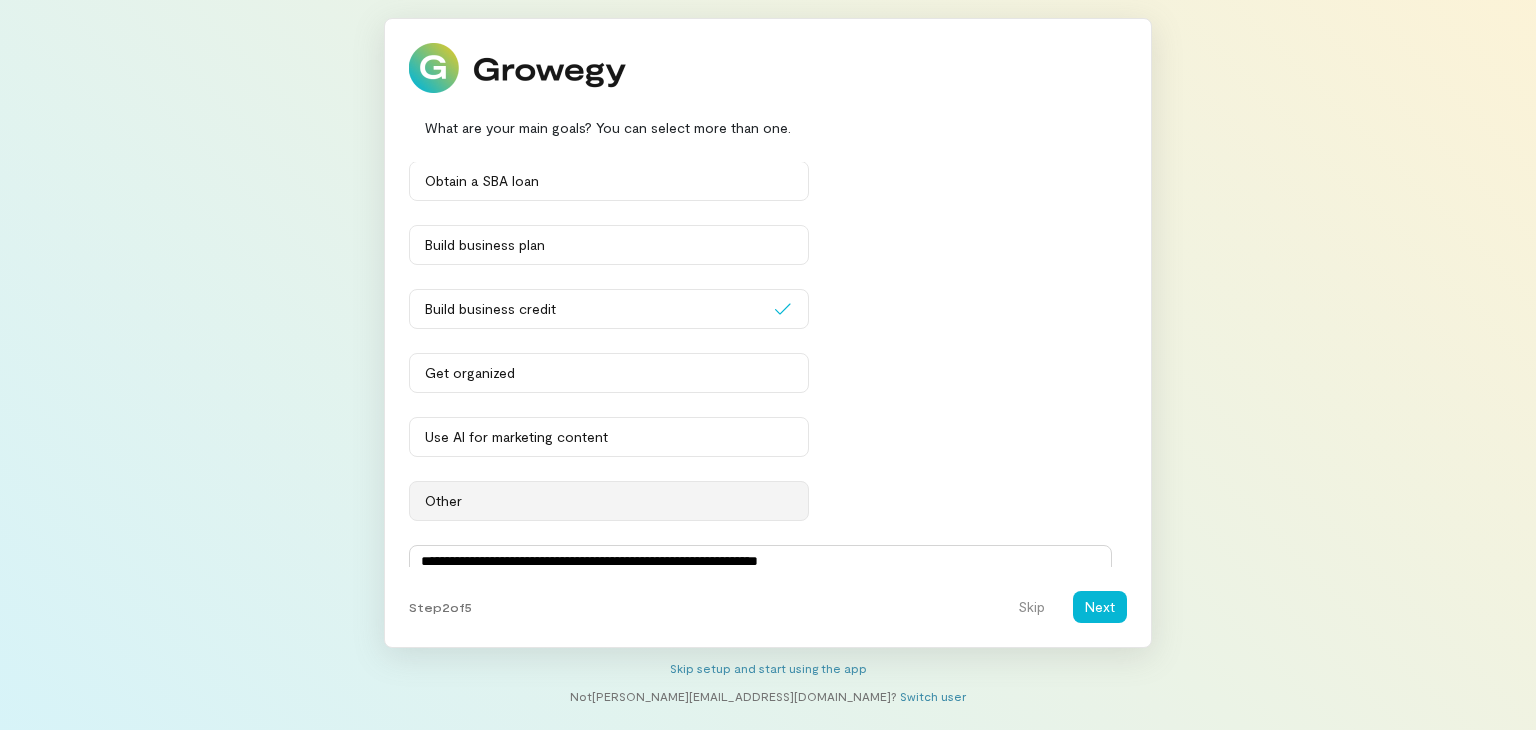 type on "**********" 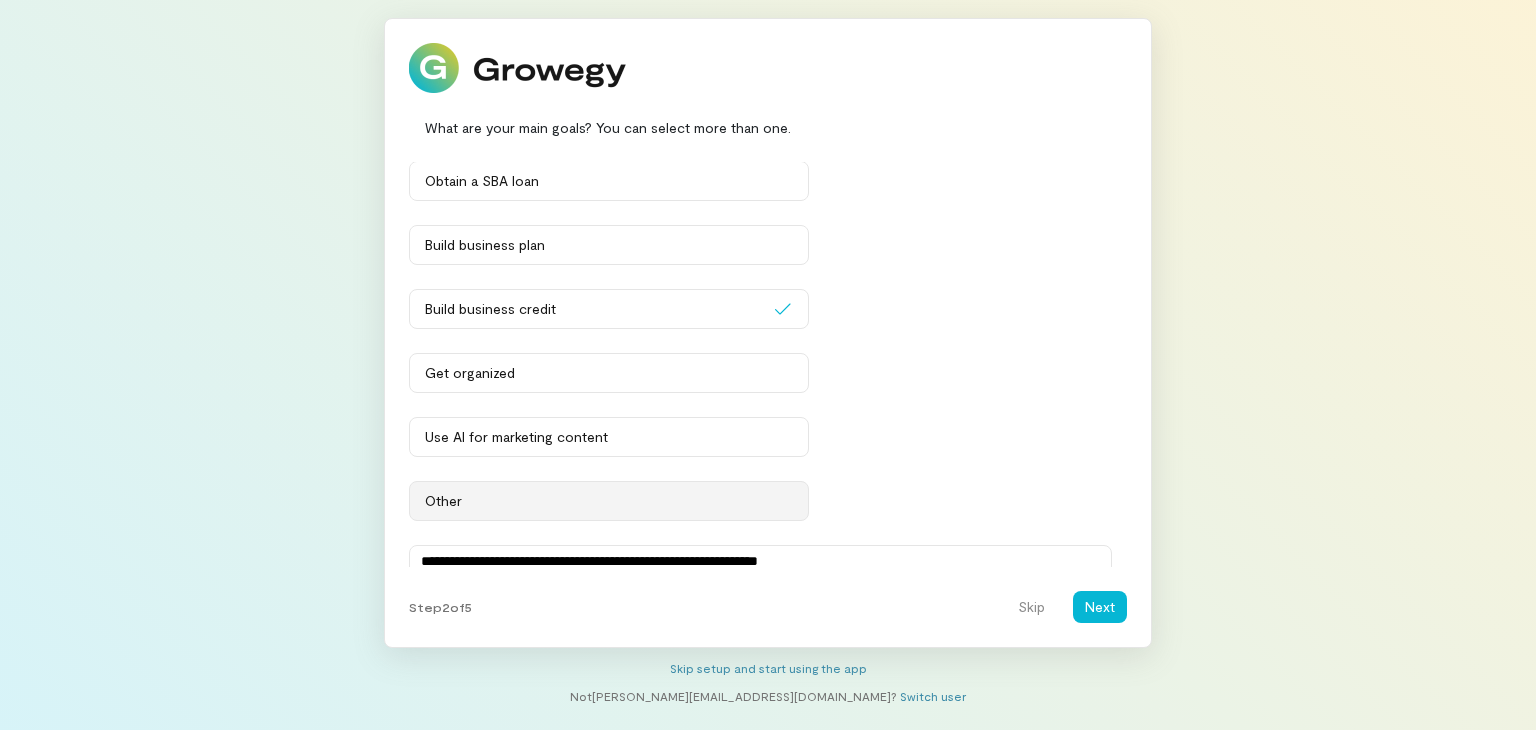 click on "Other" at bounding box center [609, 501] 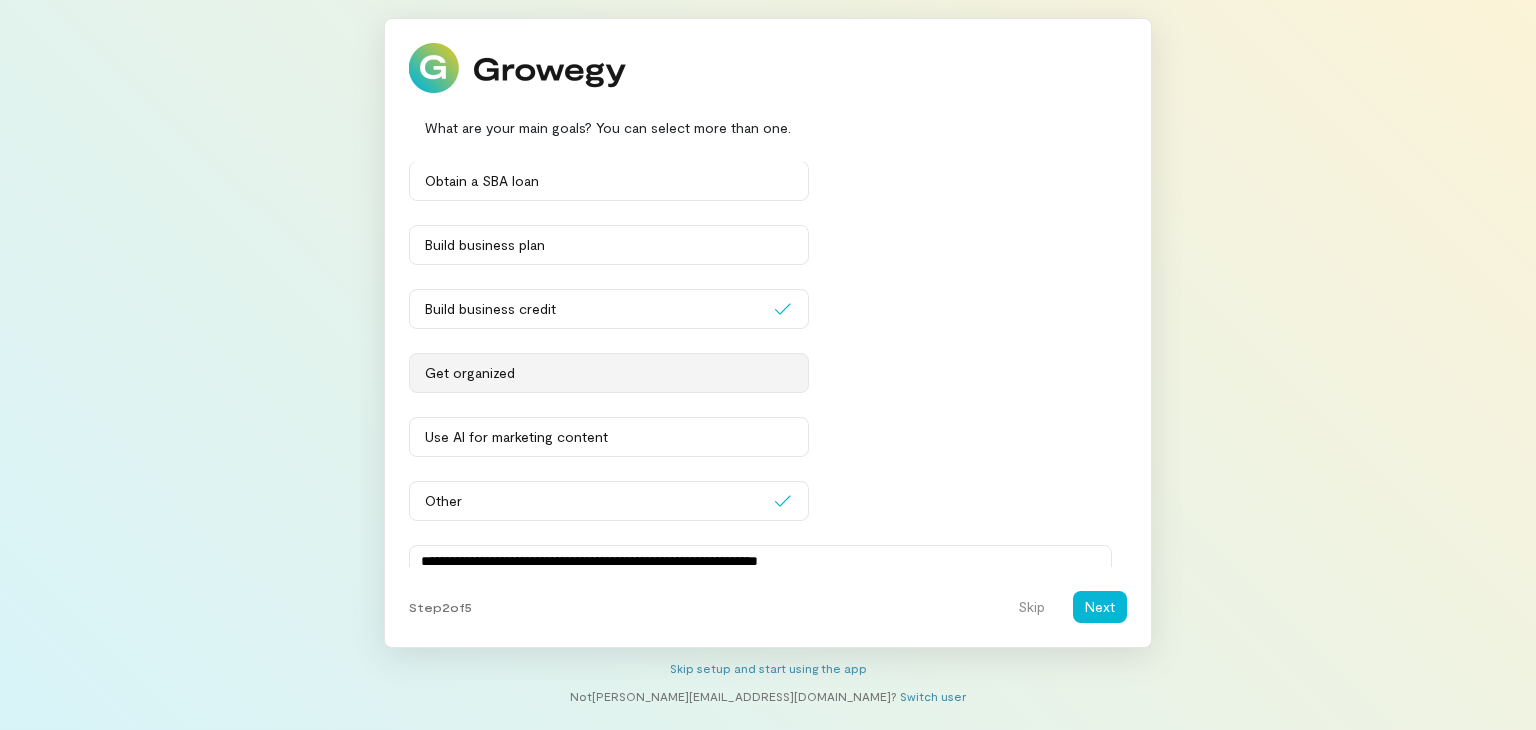 click on "Get organized" at bounding box center [609, 373] 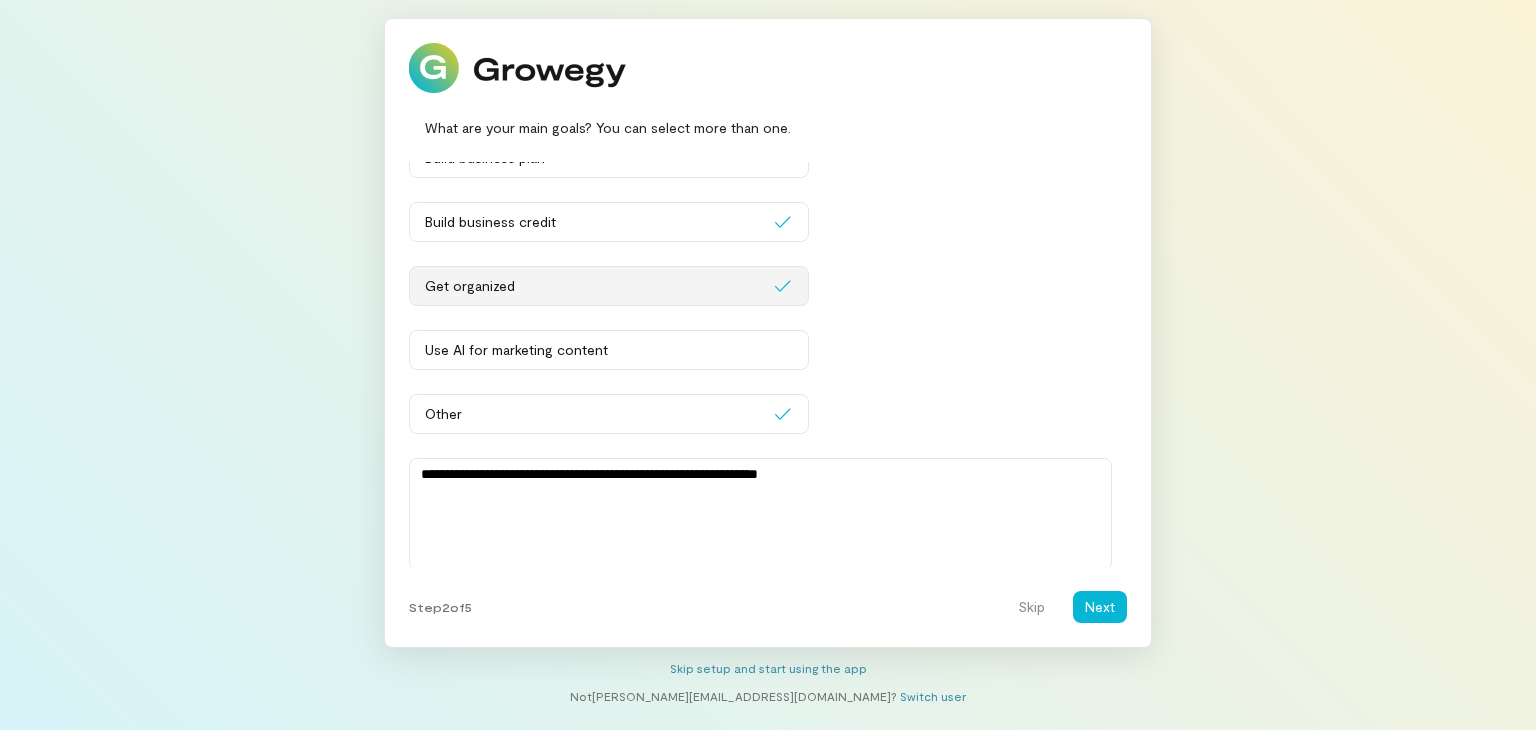 scroll, scrollTop: 93, scrollLeft: 0, axis: vertical 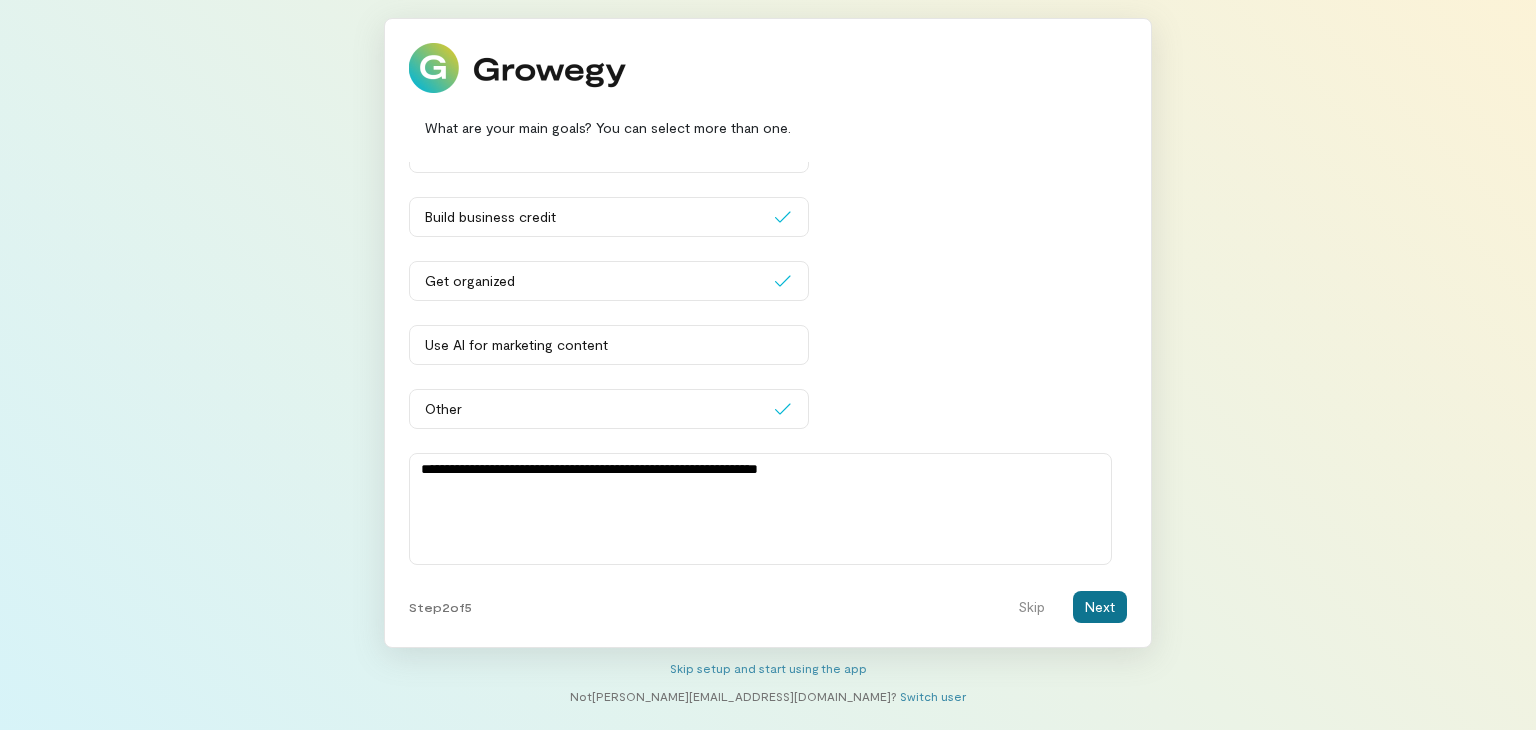 click on "Next" at bounding box center (1100, 607) 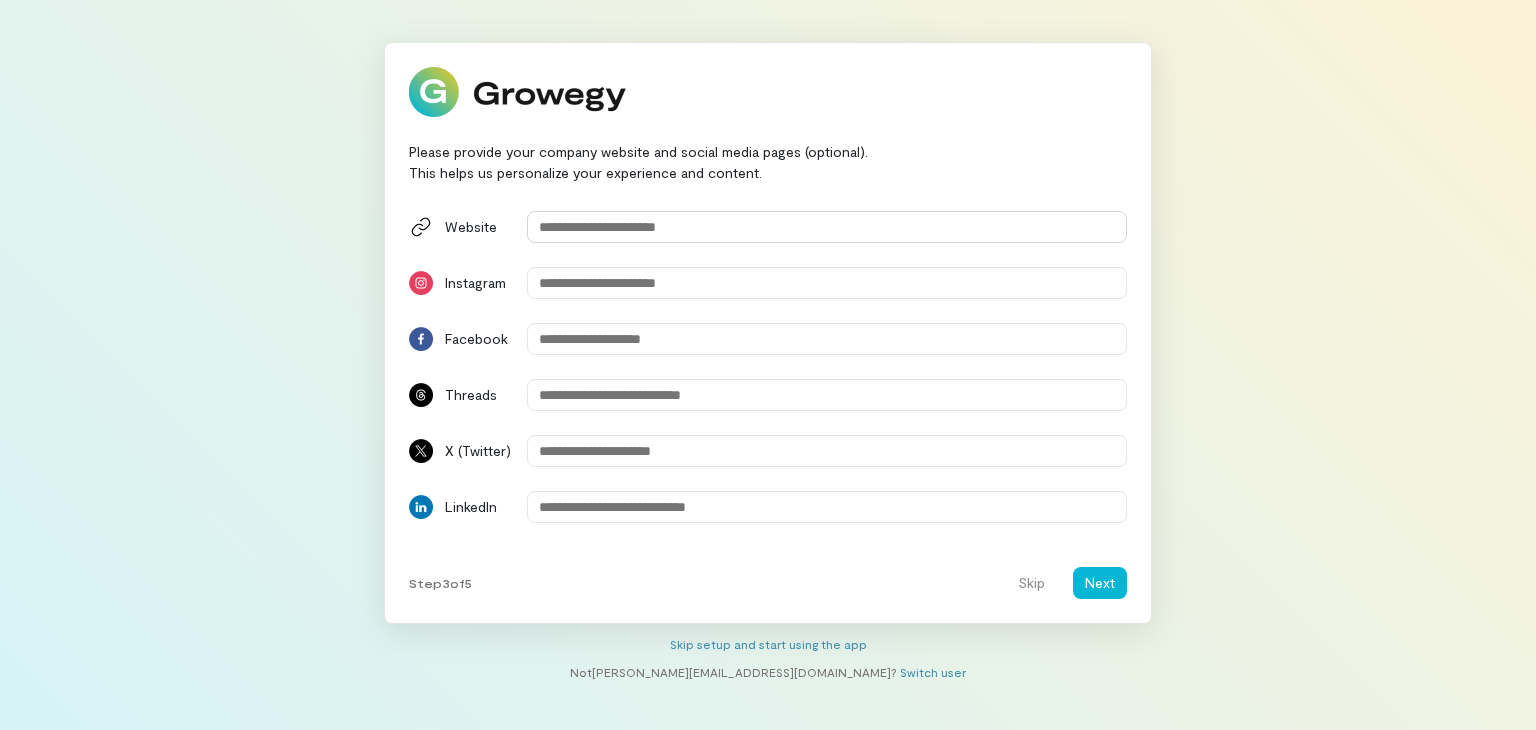 click at bounding box center (827, 227) 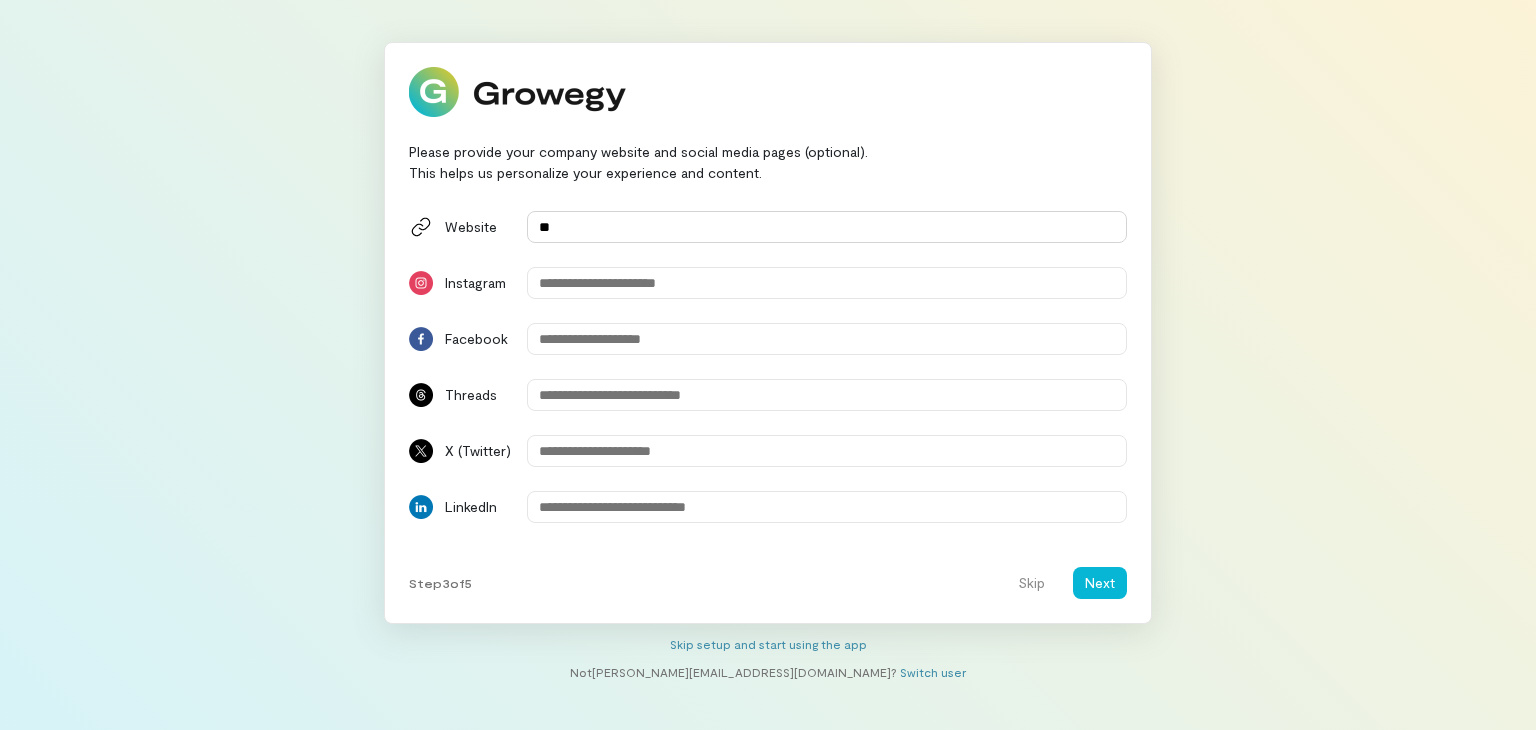 type on "*" 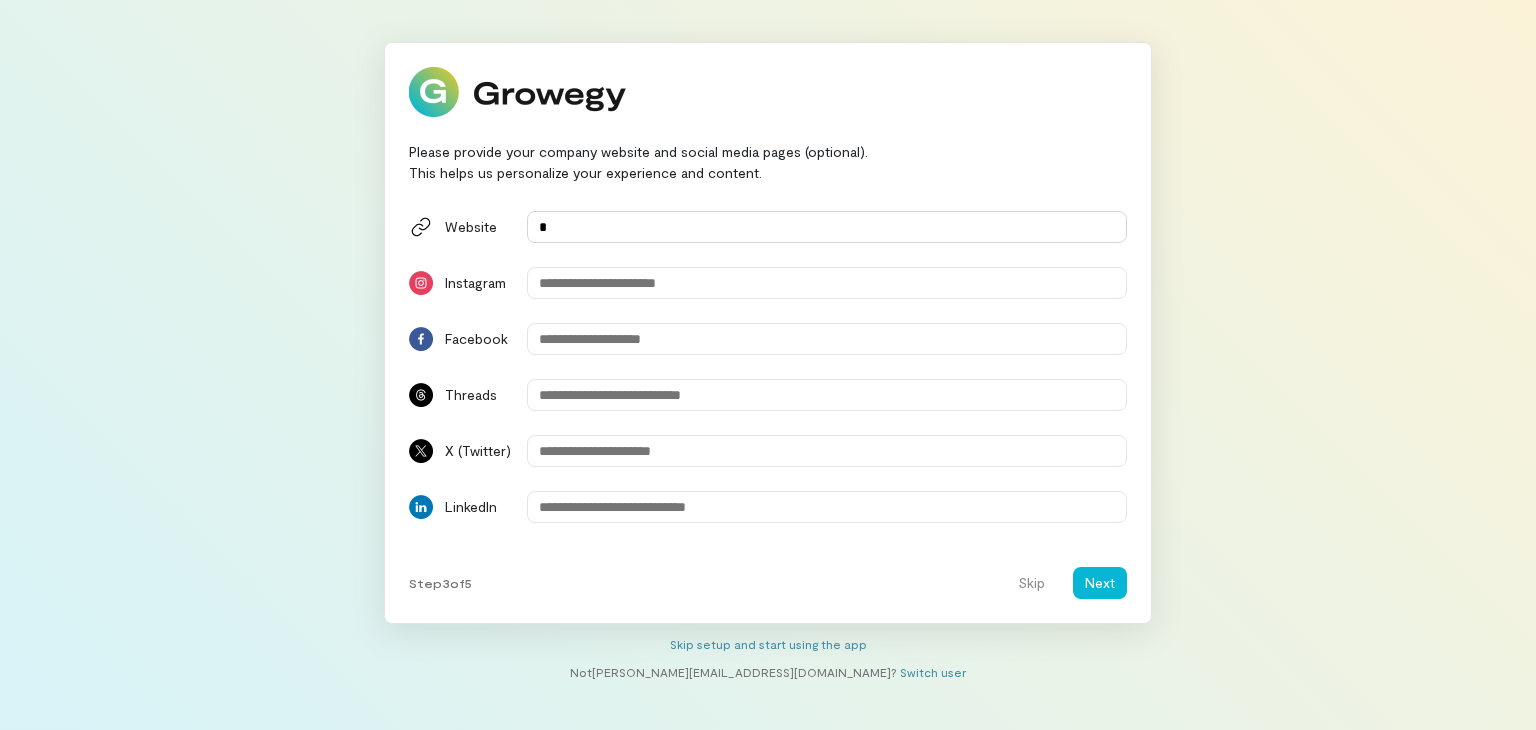 type 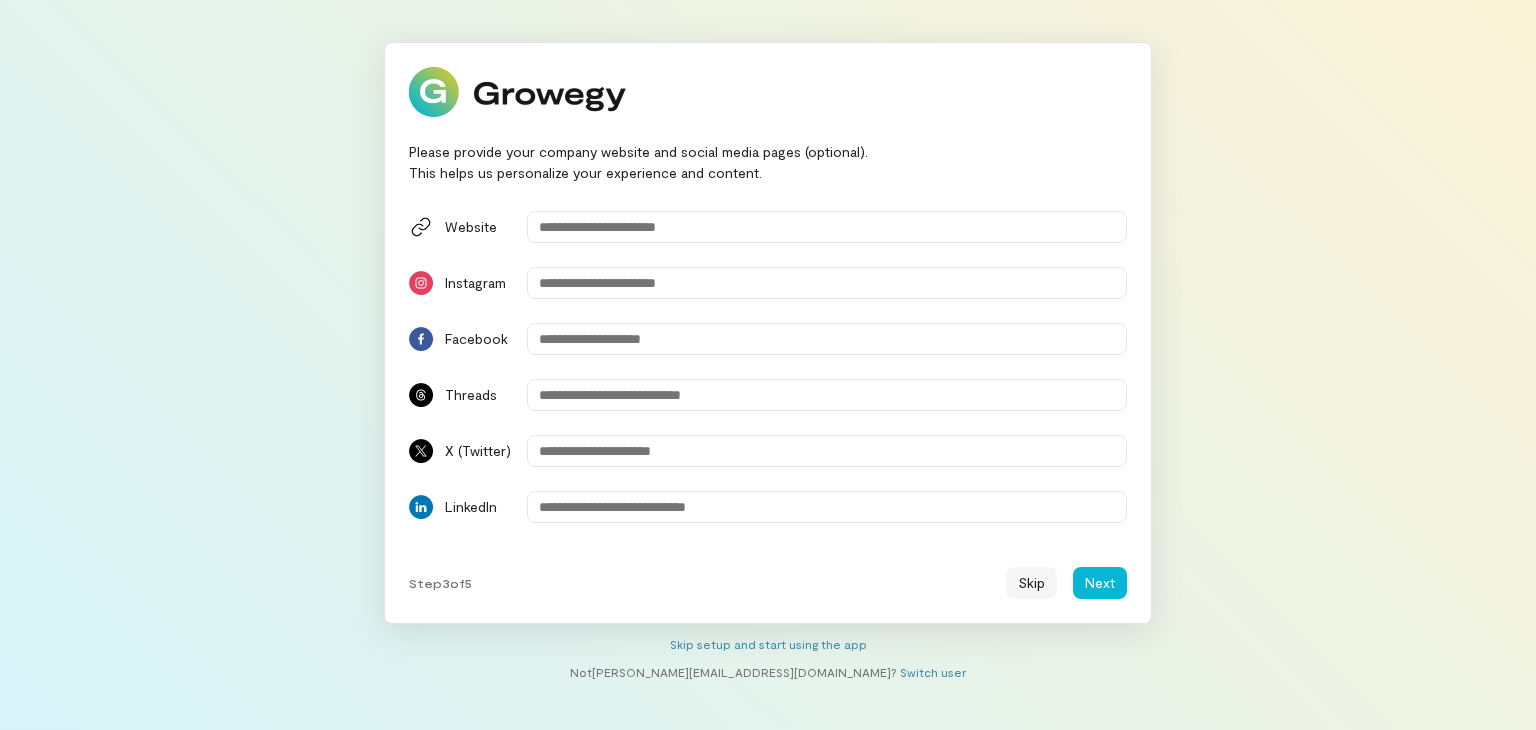 click on "Skip" at bounding box center [1031, 583] 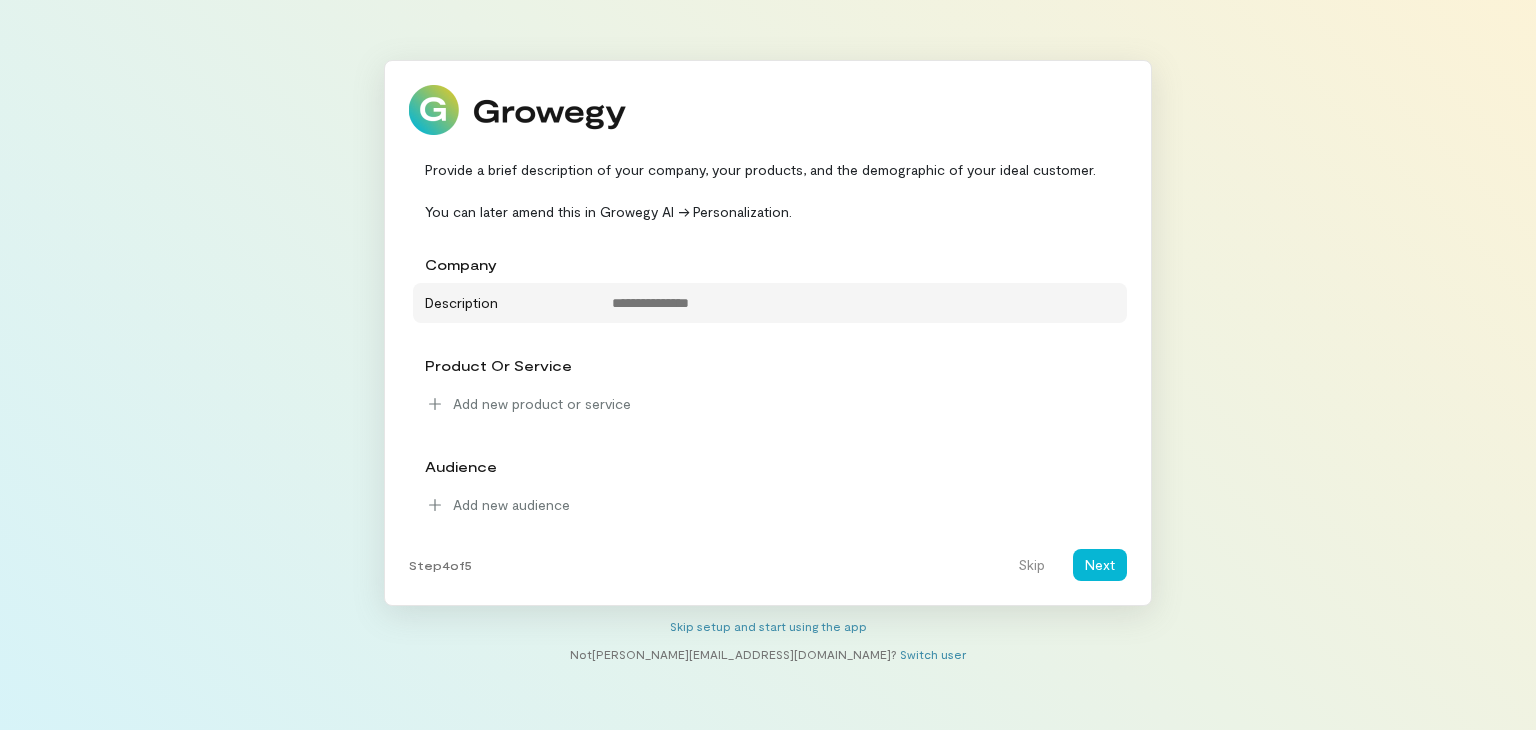 click on "Description" at bounding box center (502, 300) 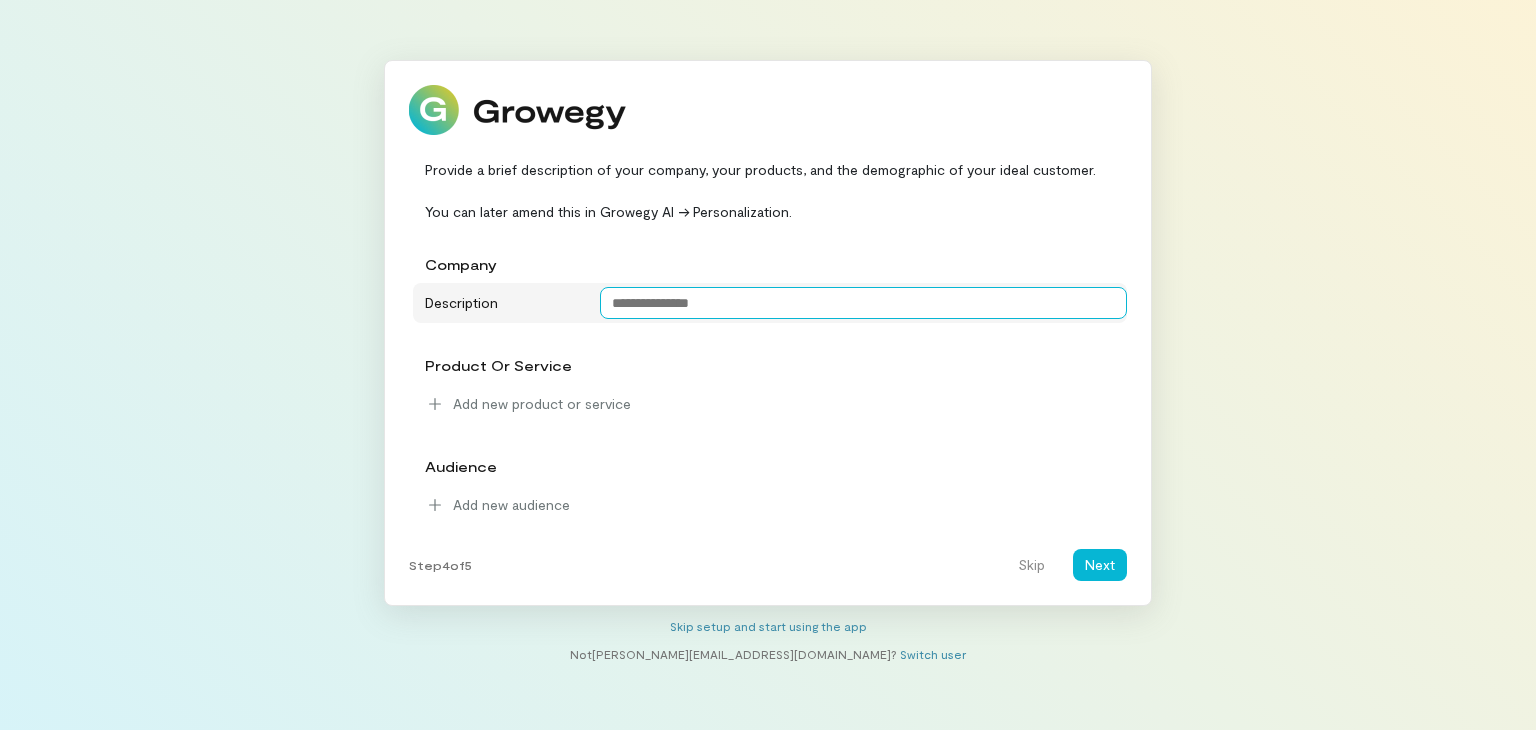 click at bounding box center (864, 303) 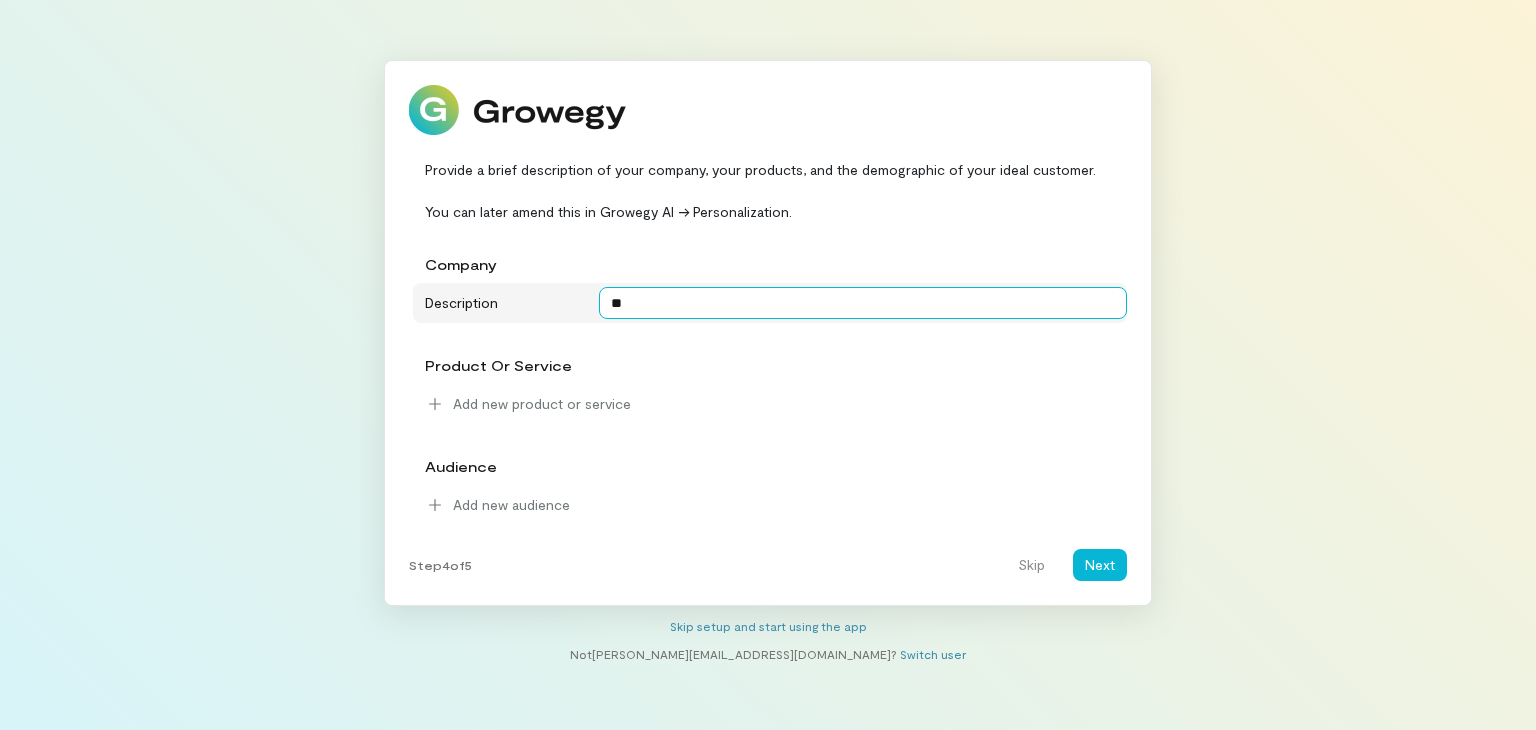 type on "*" 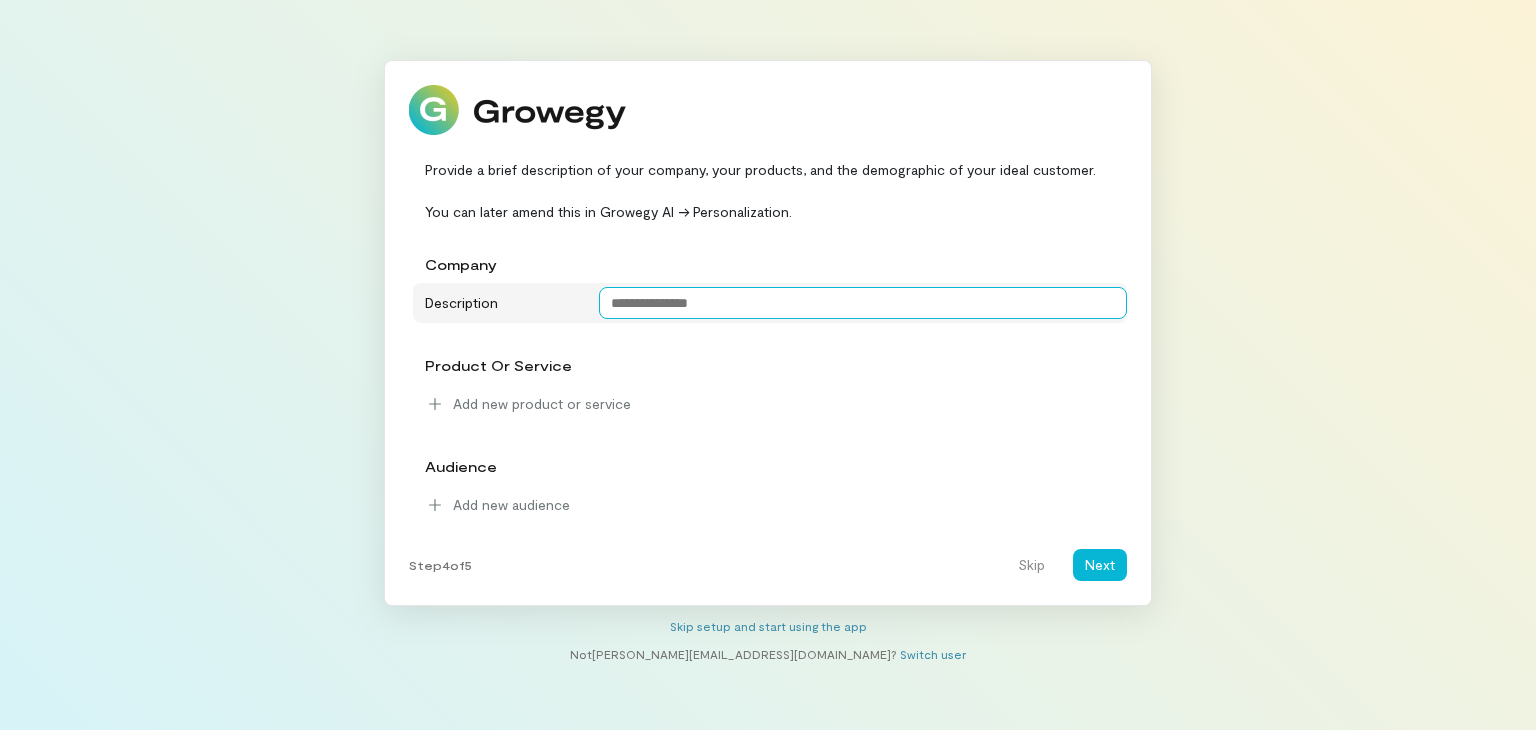 type on "*" 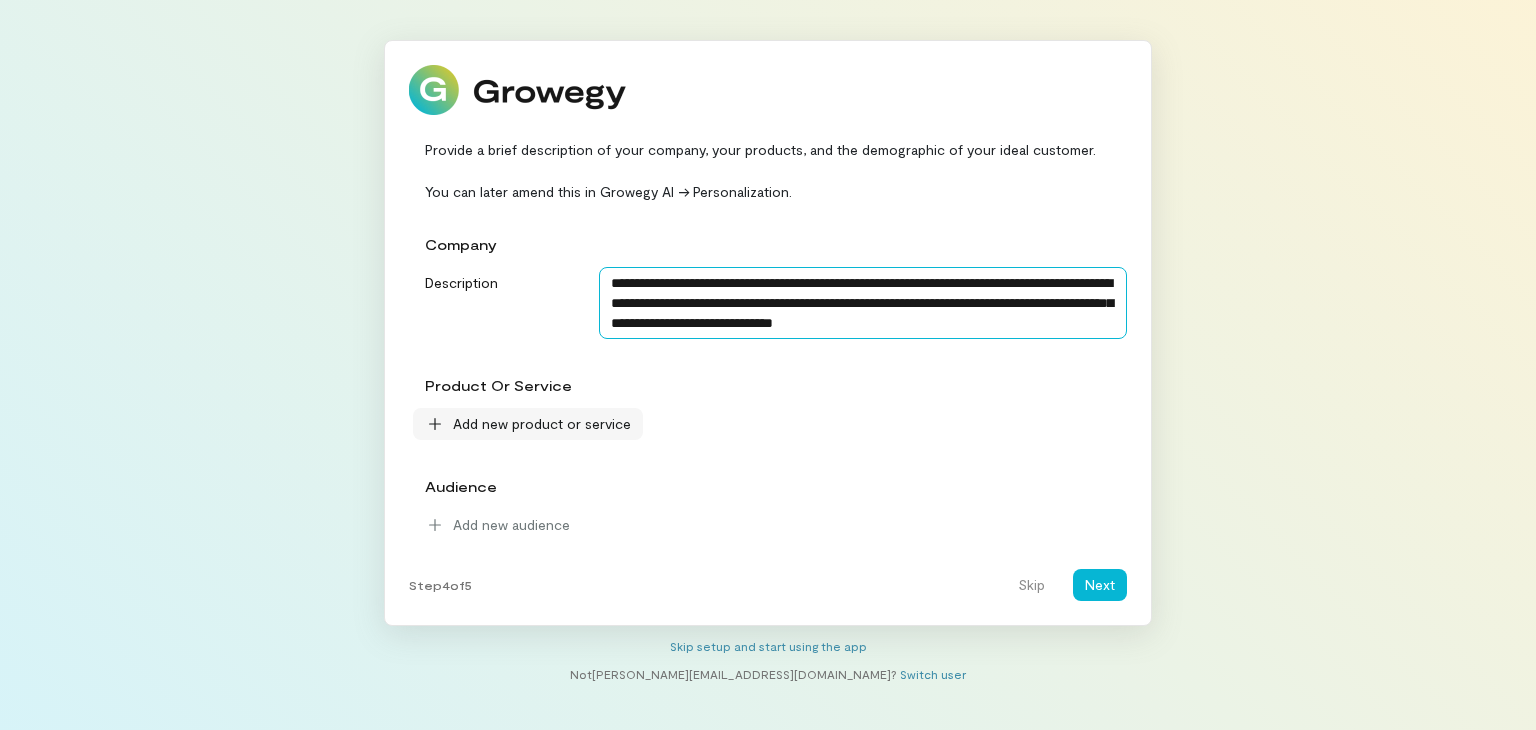 type on "**********" 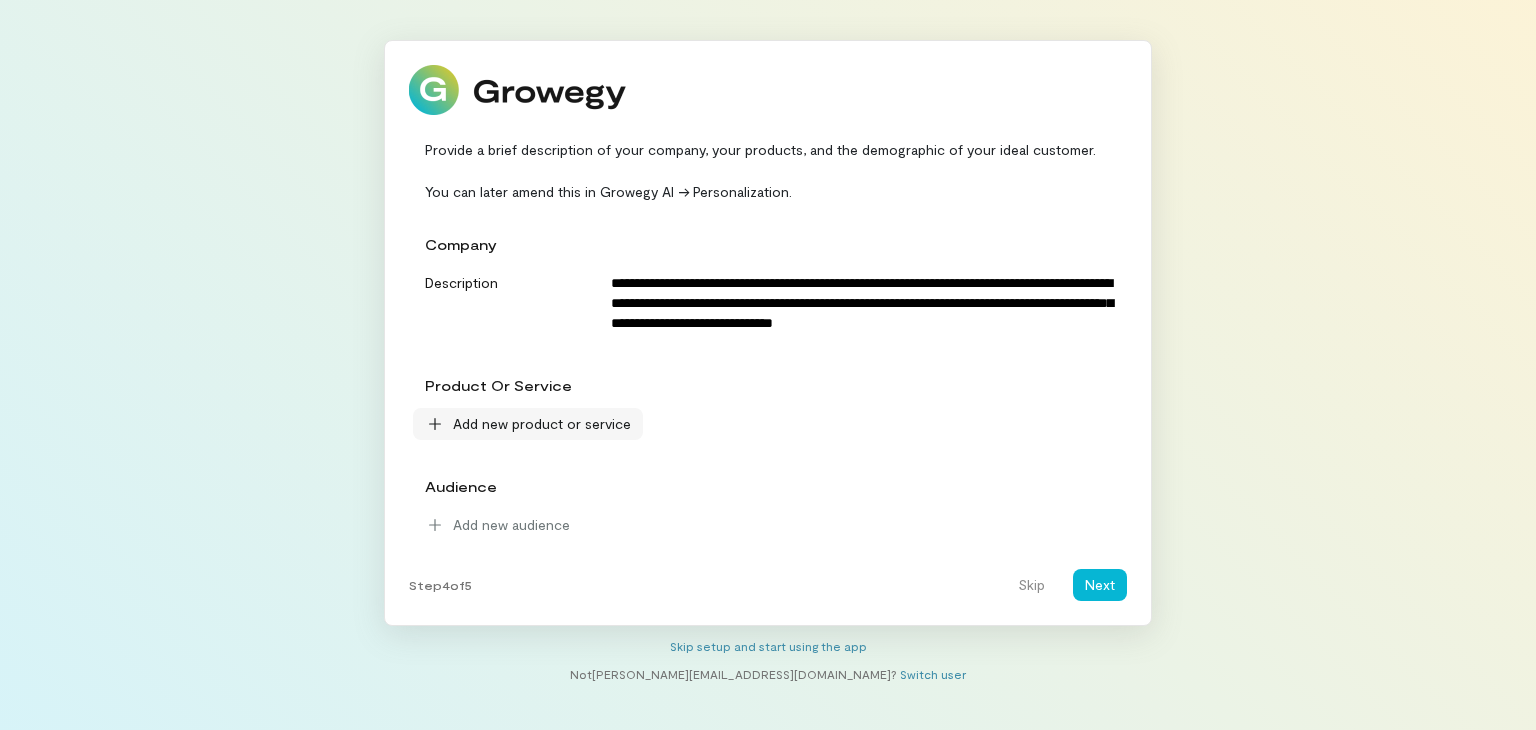 click on "Add new product or service" at bounding box center [542, 424] 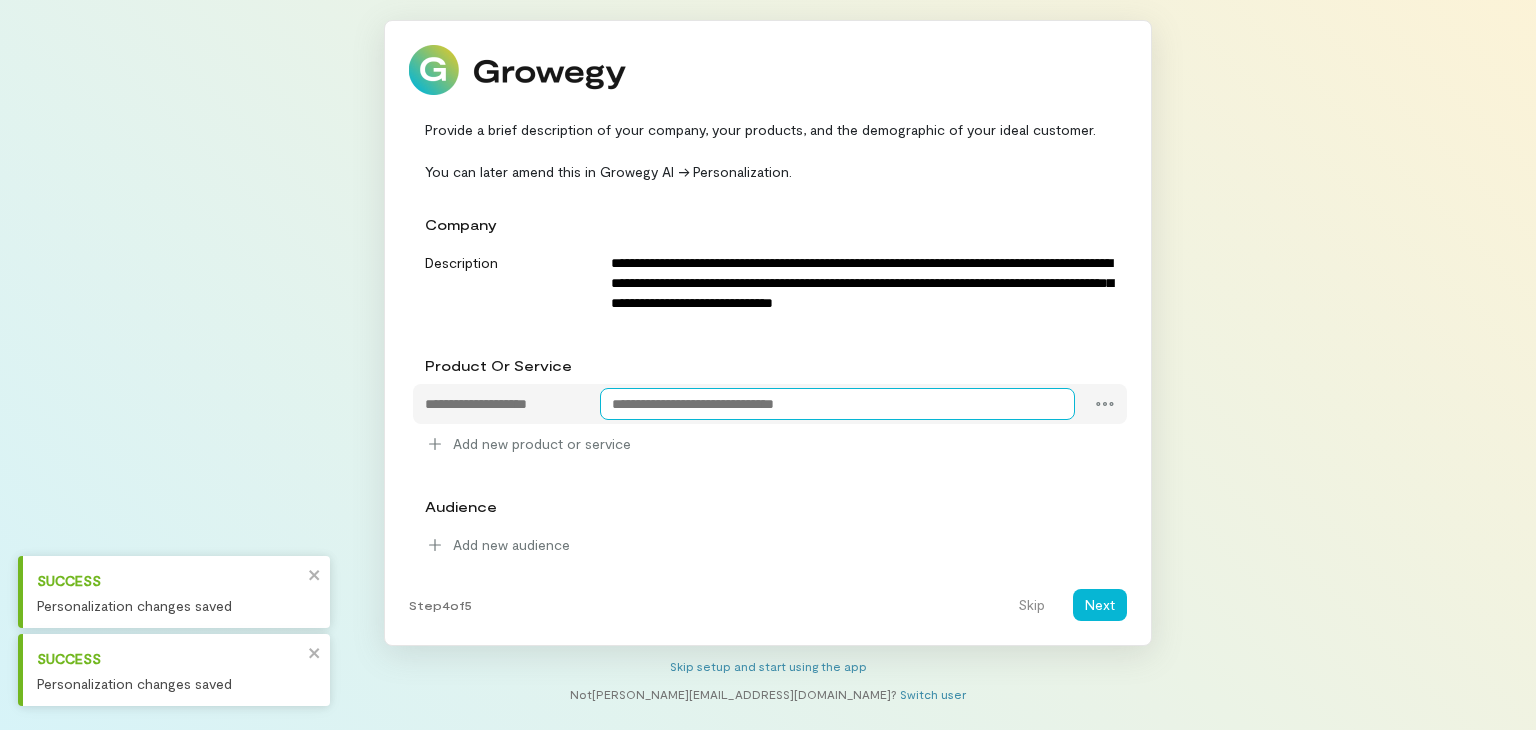 click at bounding box center (838, 404) 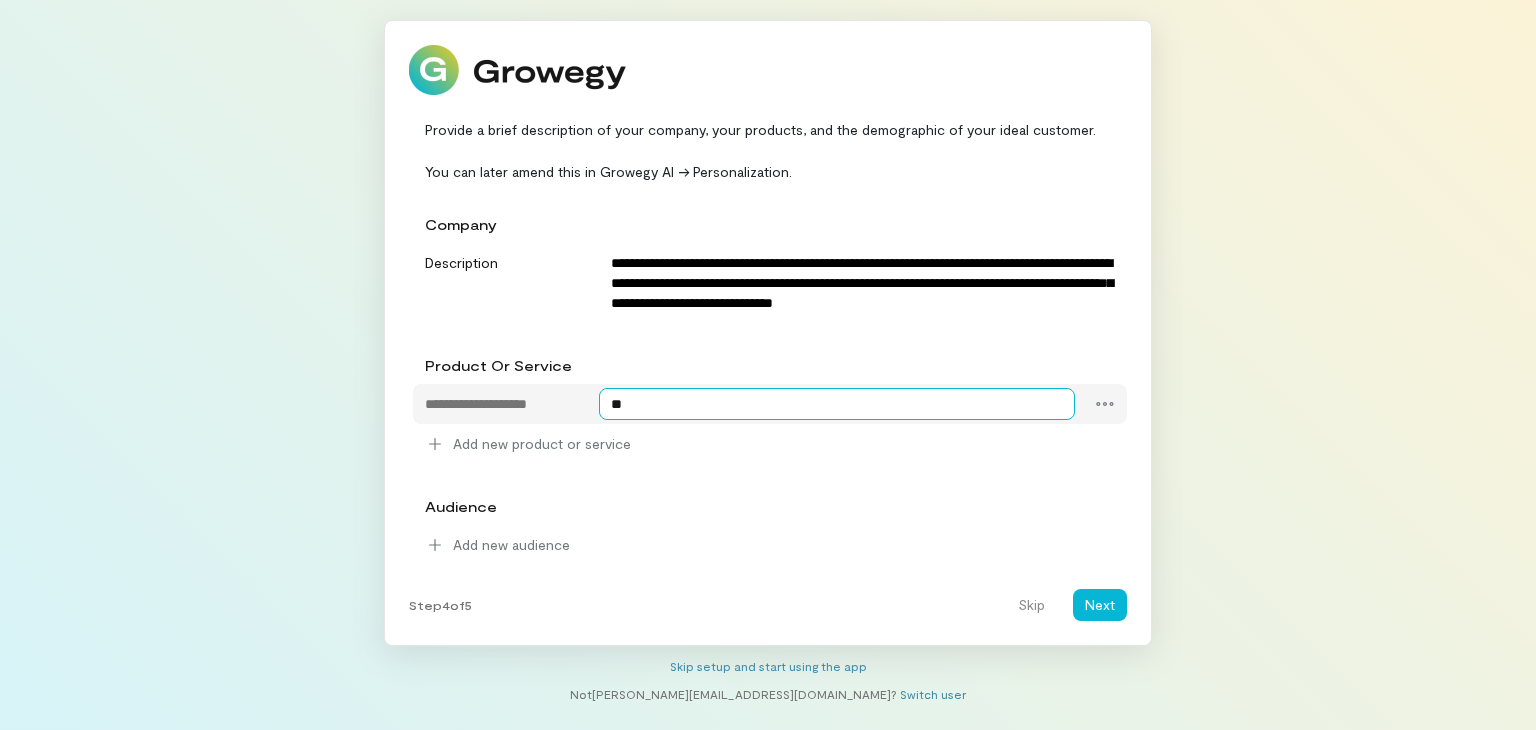 type on "*" 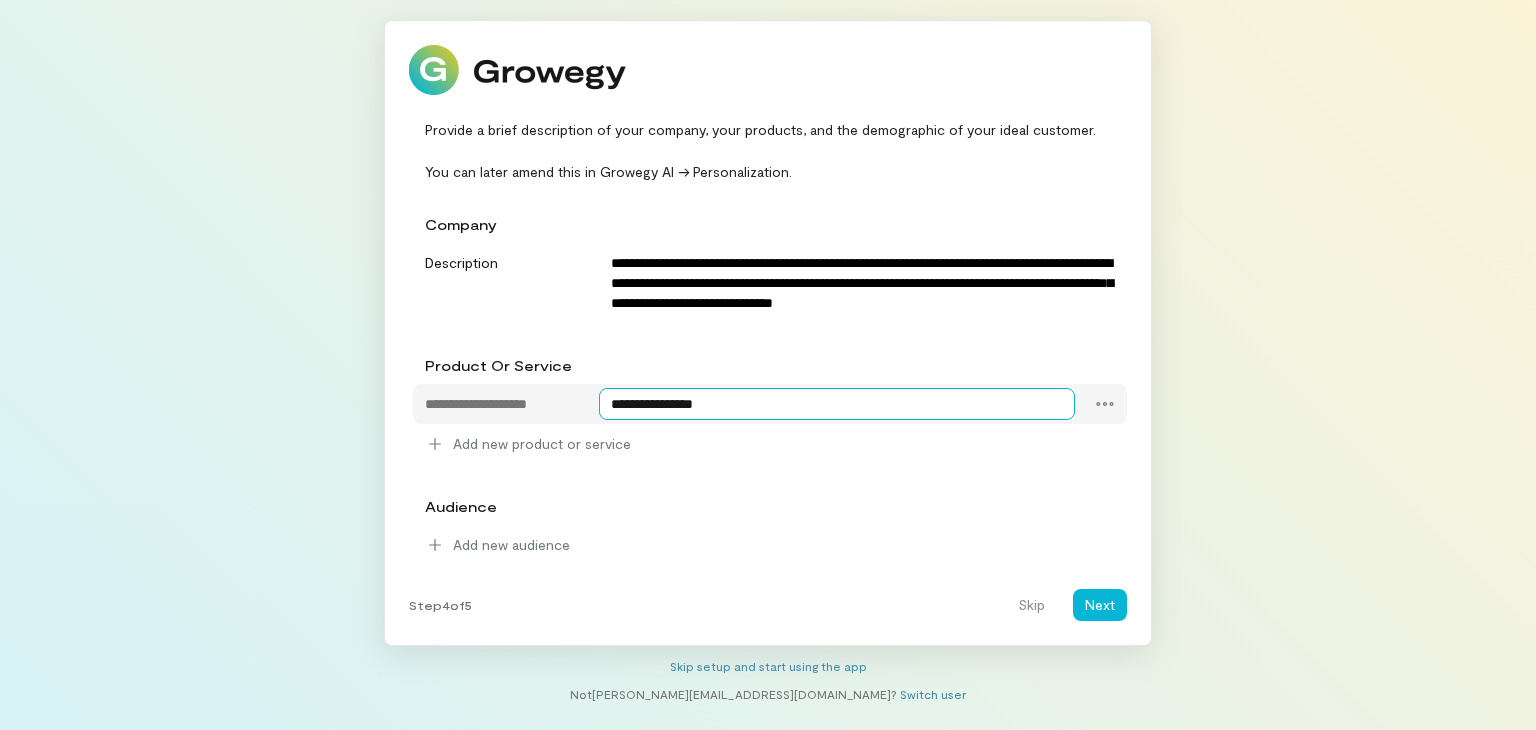 type on "**********" 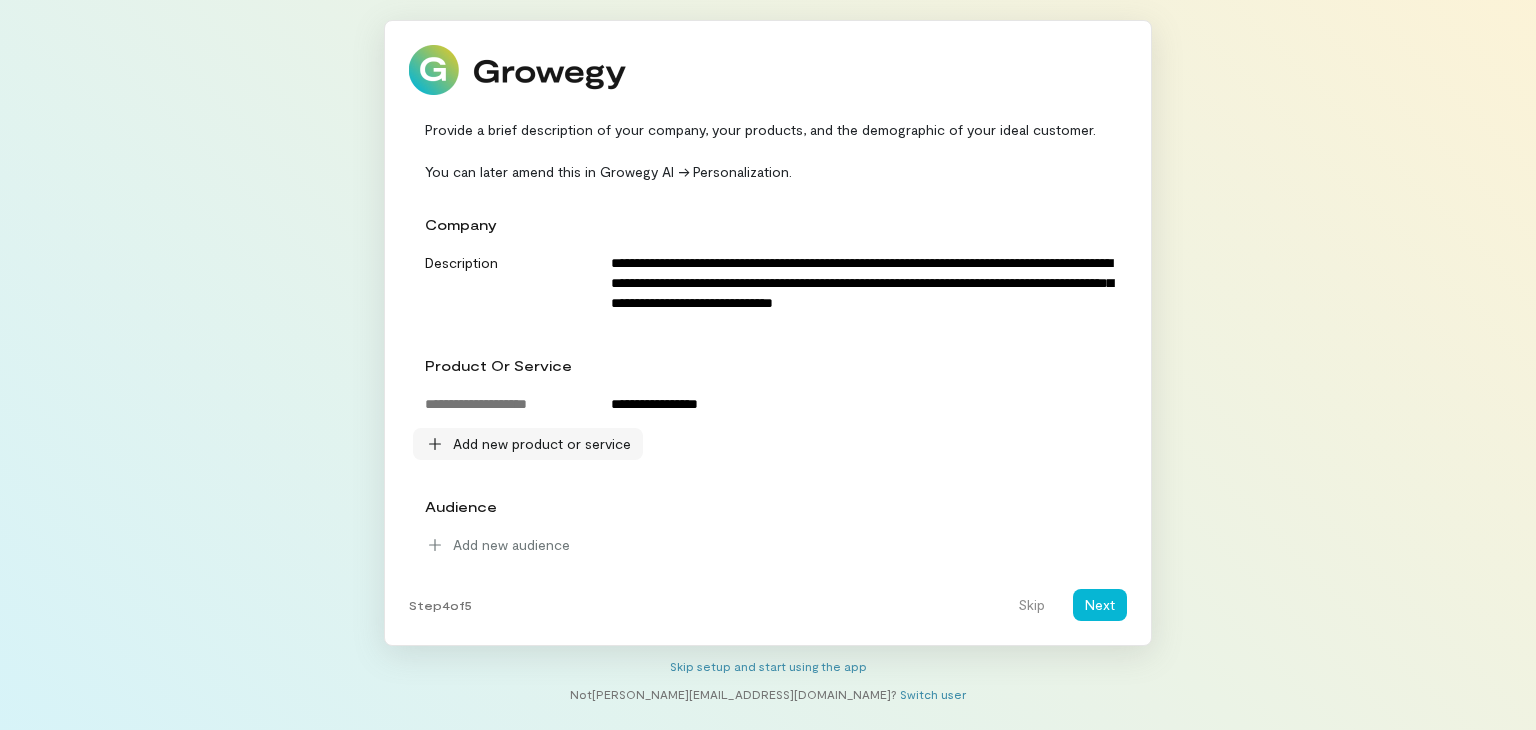 click on "Add new product or service" at bounding box center (542, 444) 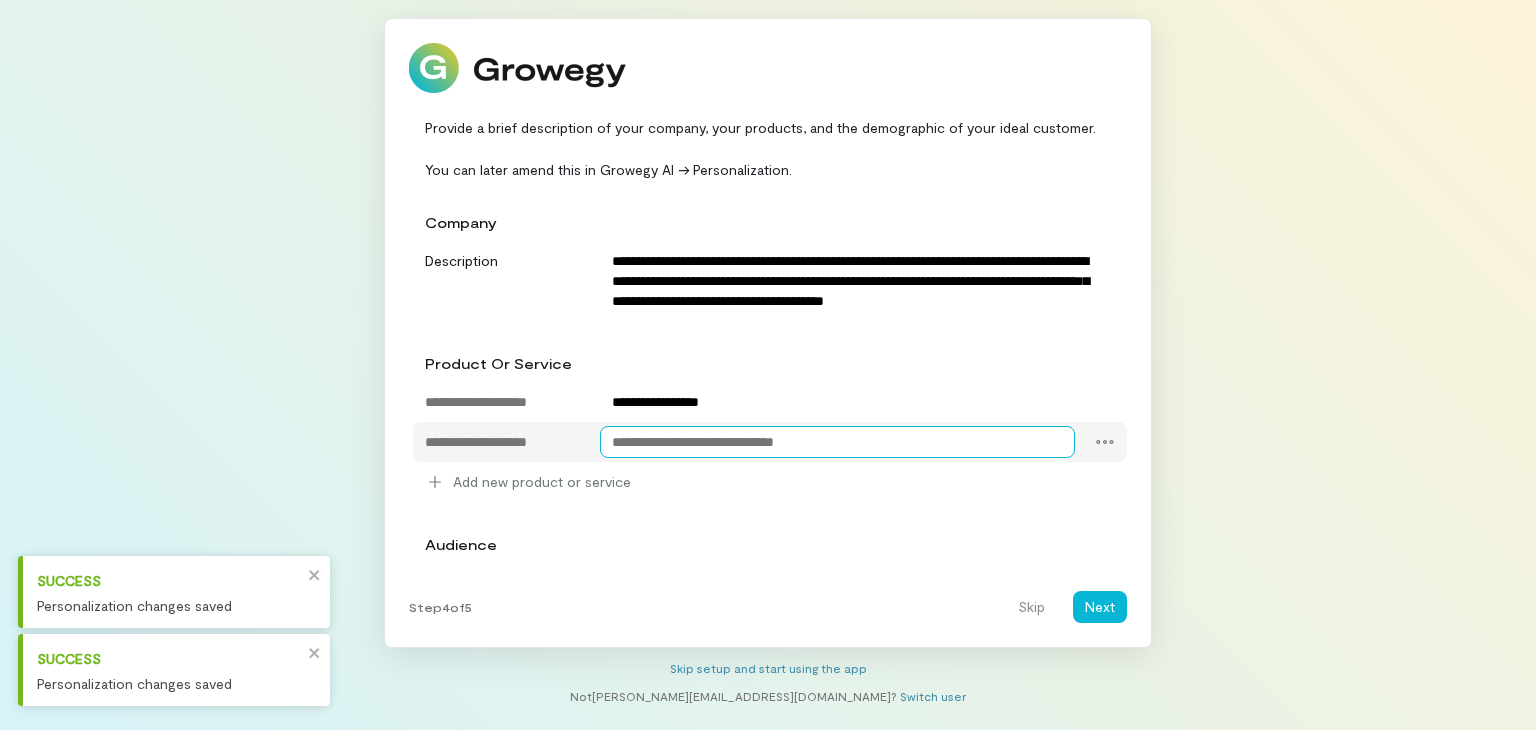 click at bounding box center [838, 442] 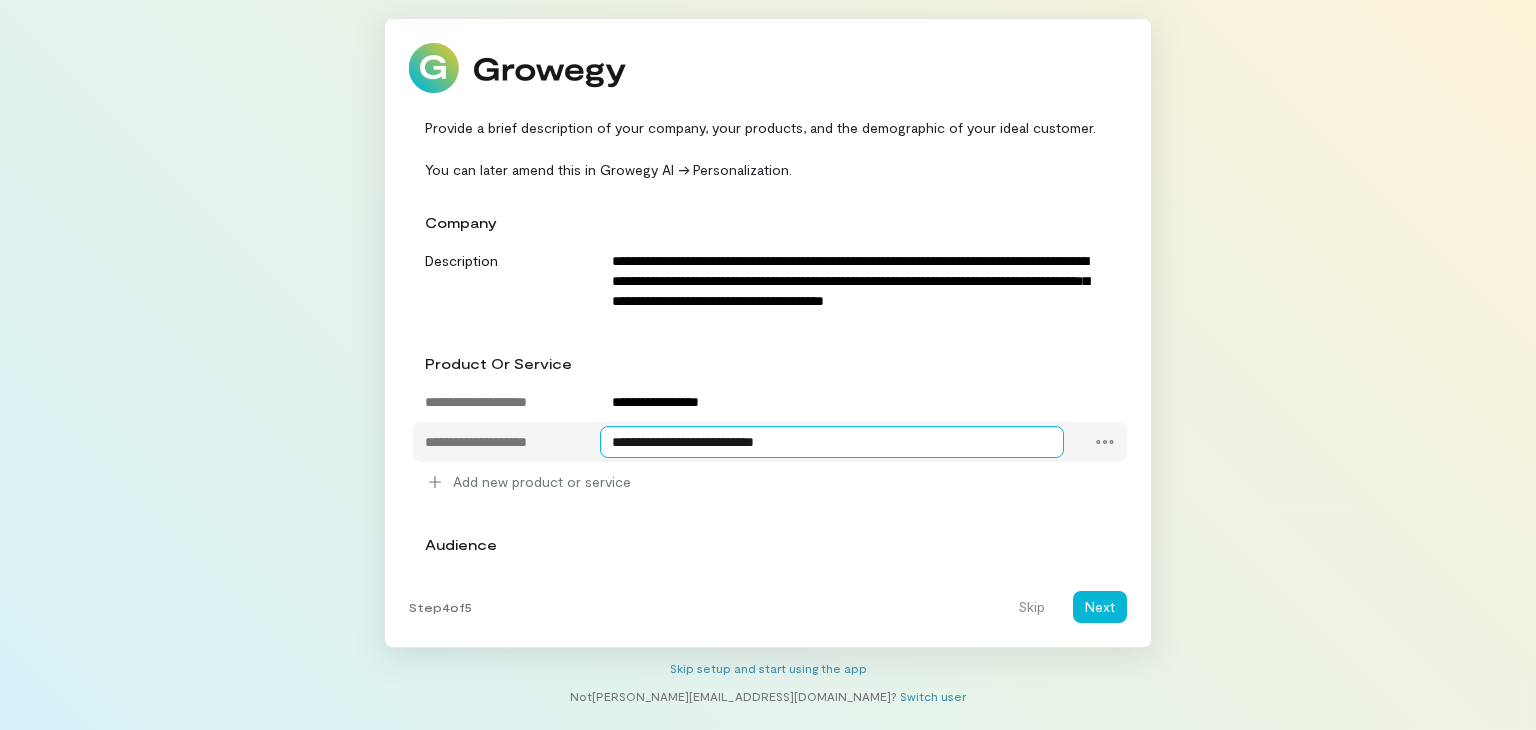 type on "**********" 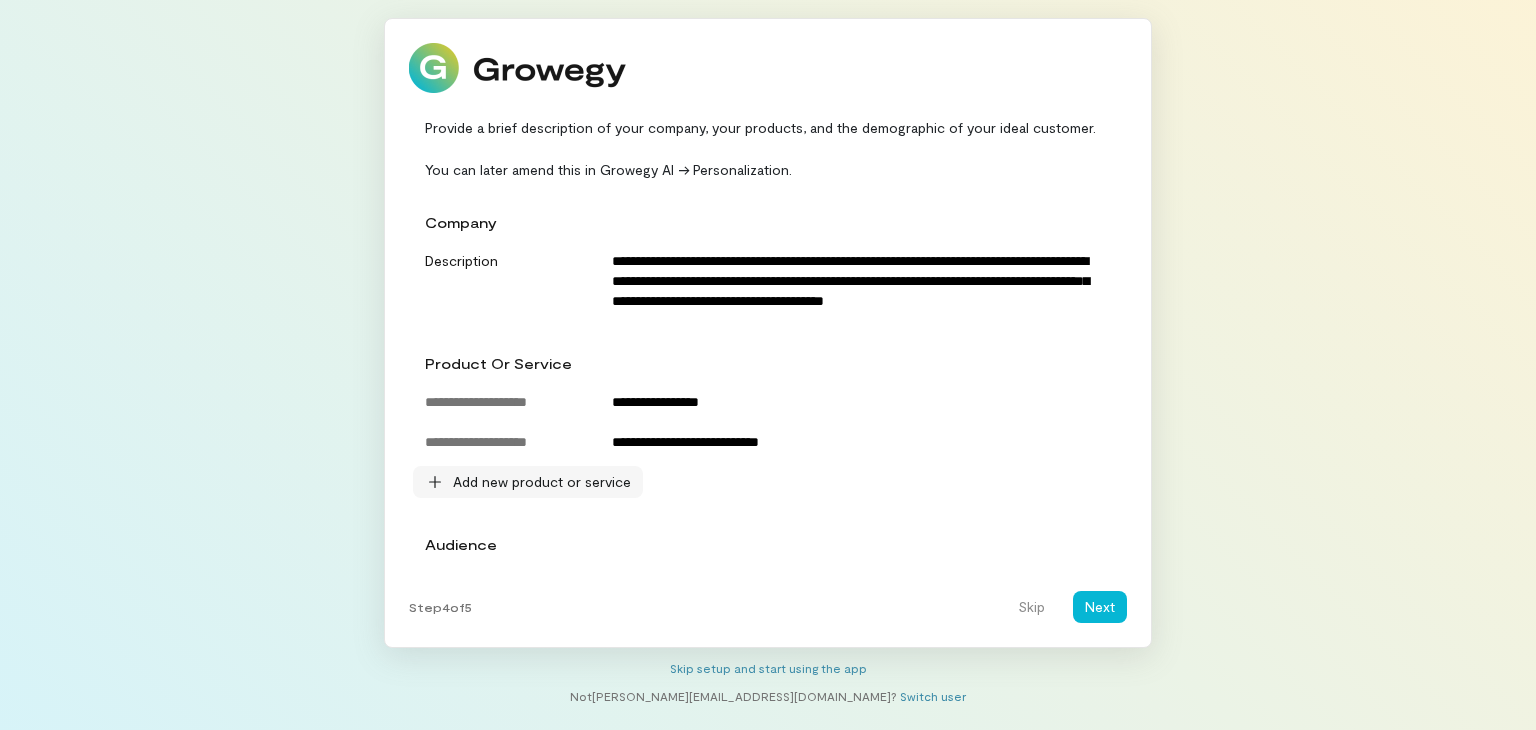 click 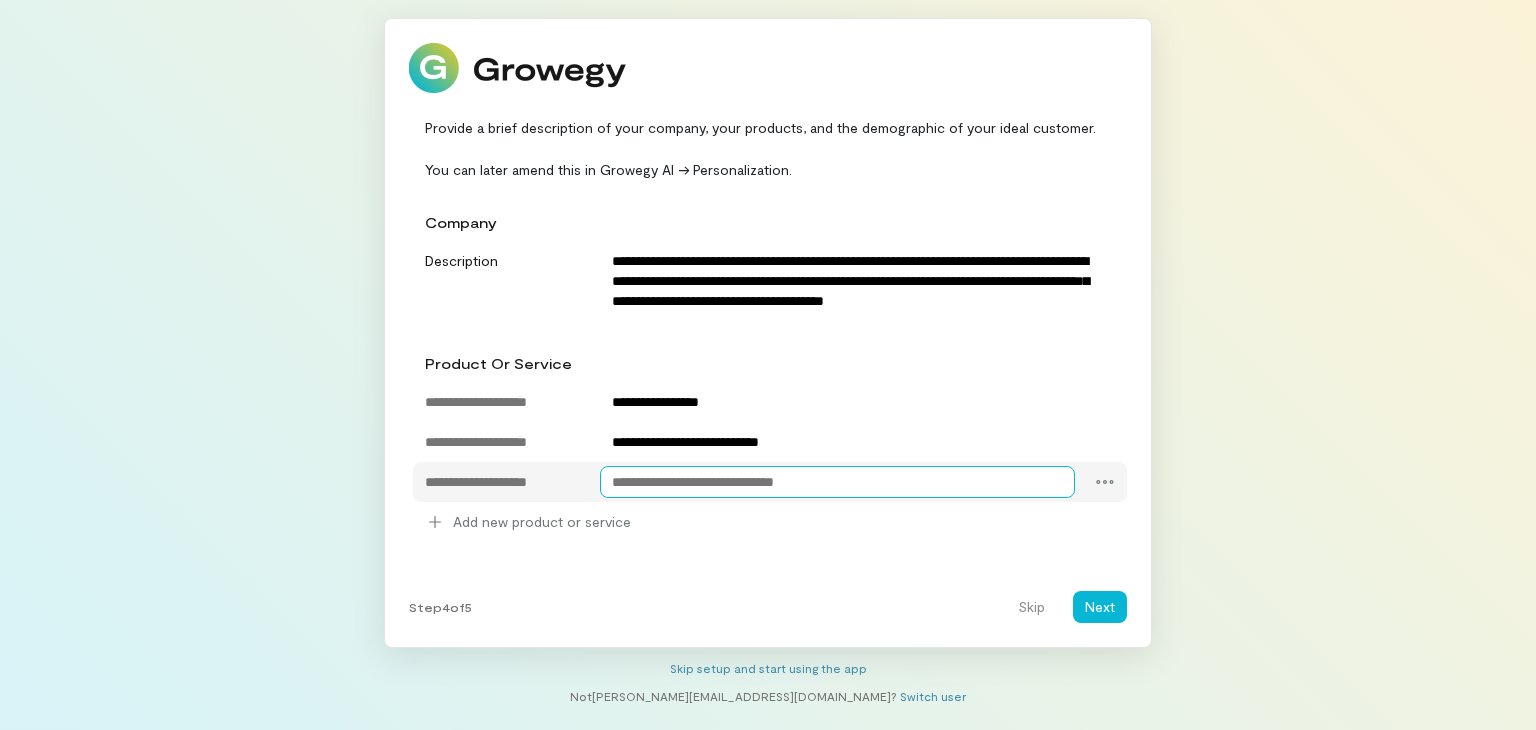 click at bounding box center [838, 482] 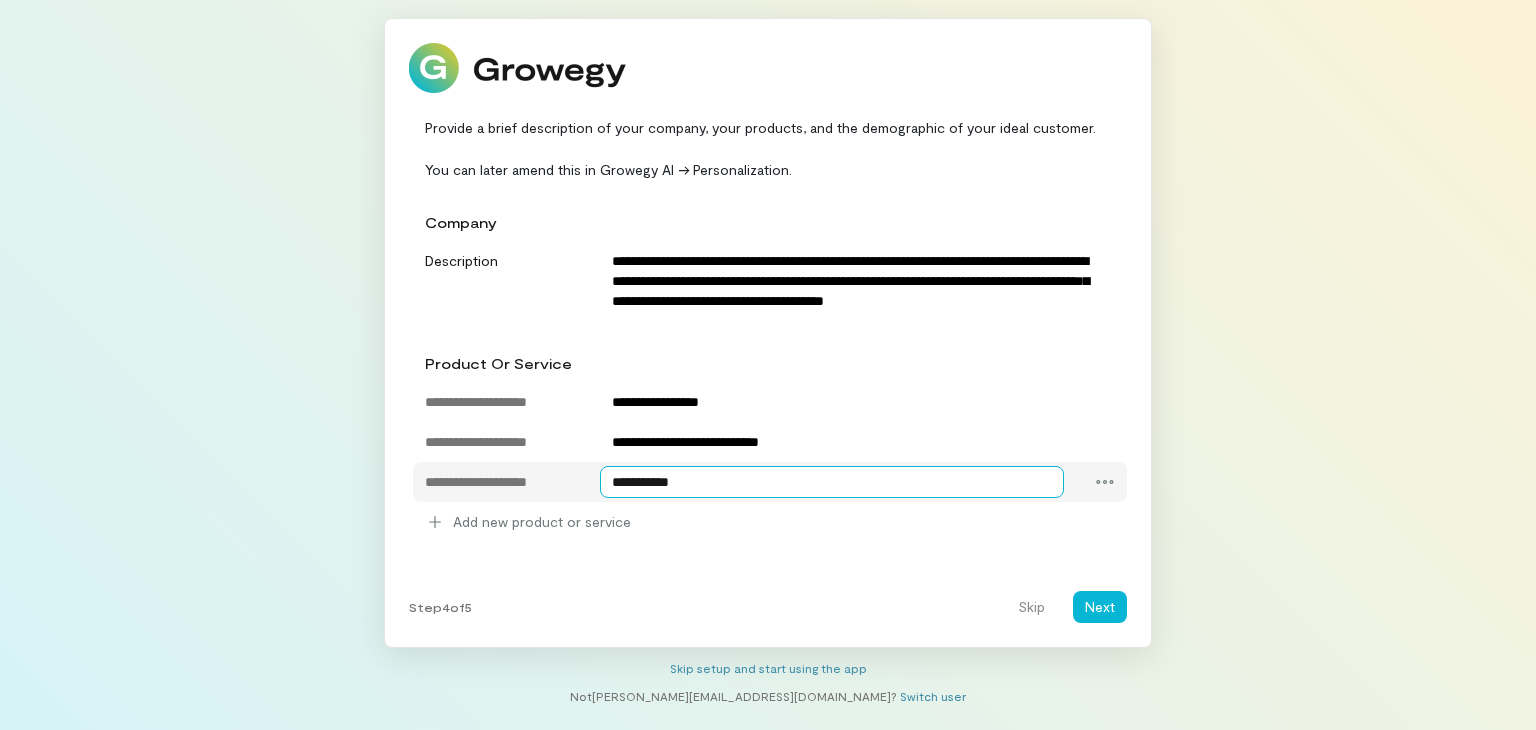 type on "**********" 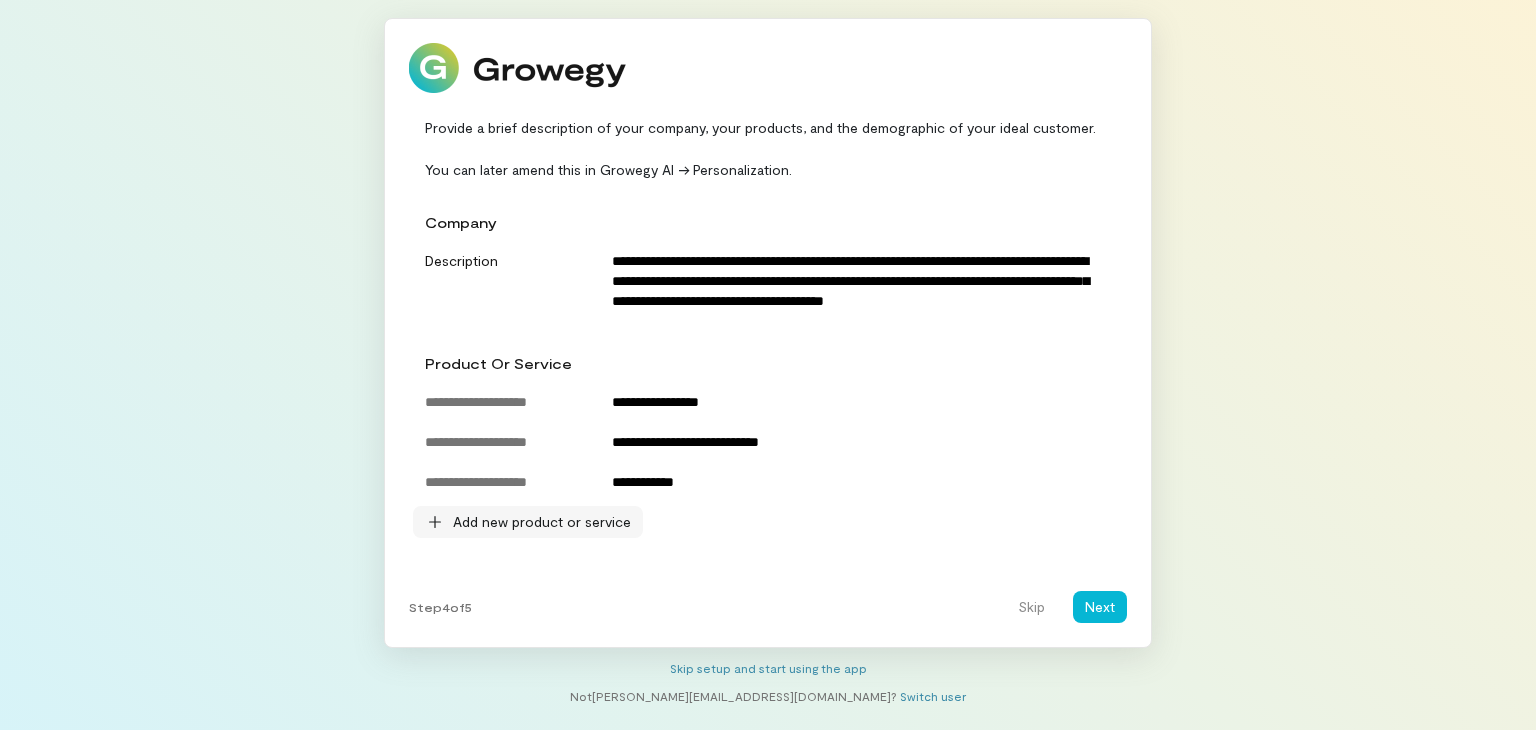 click 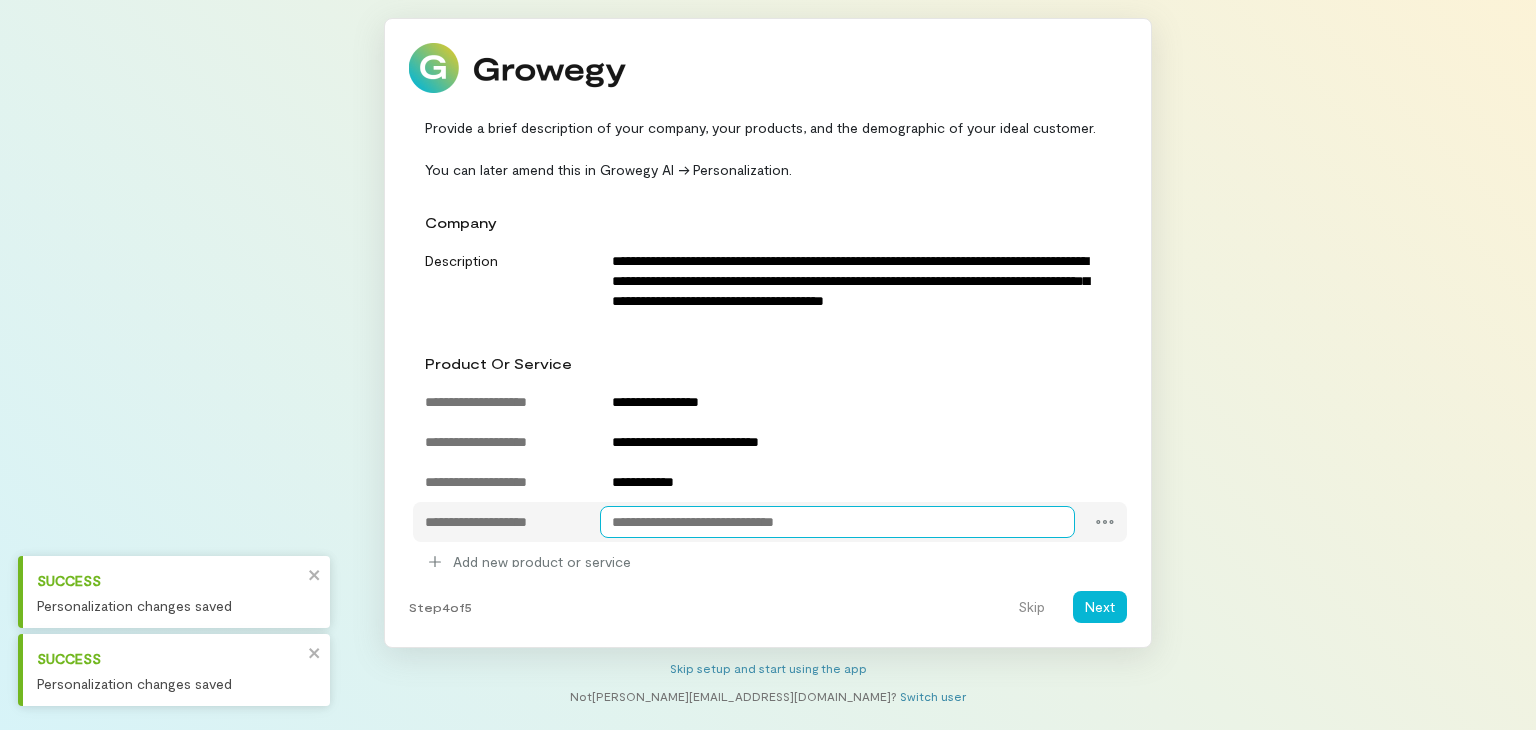 click at bounding box center (838, 522) 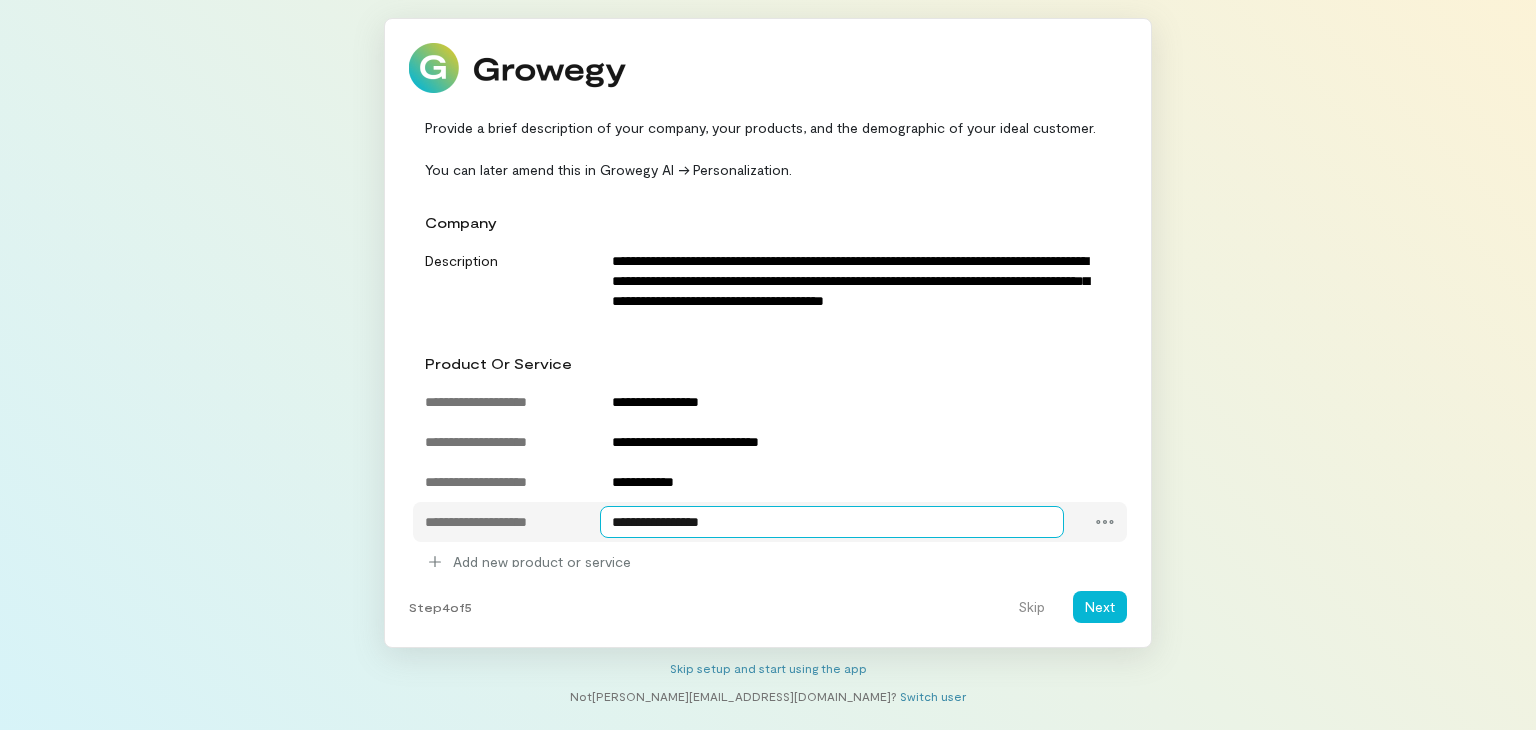 type on "**********" 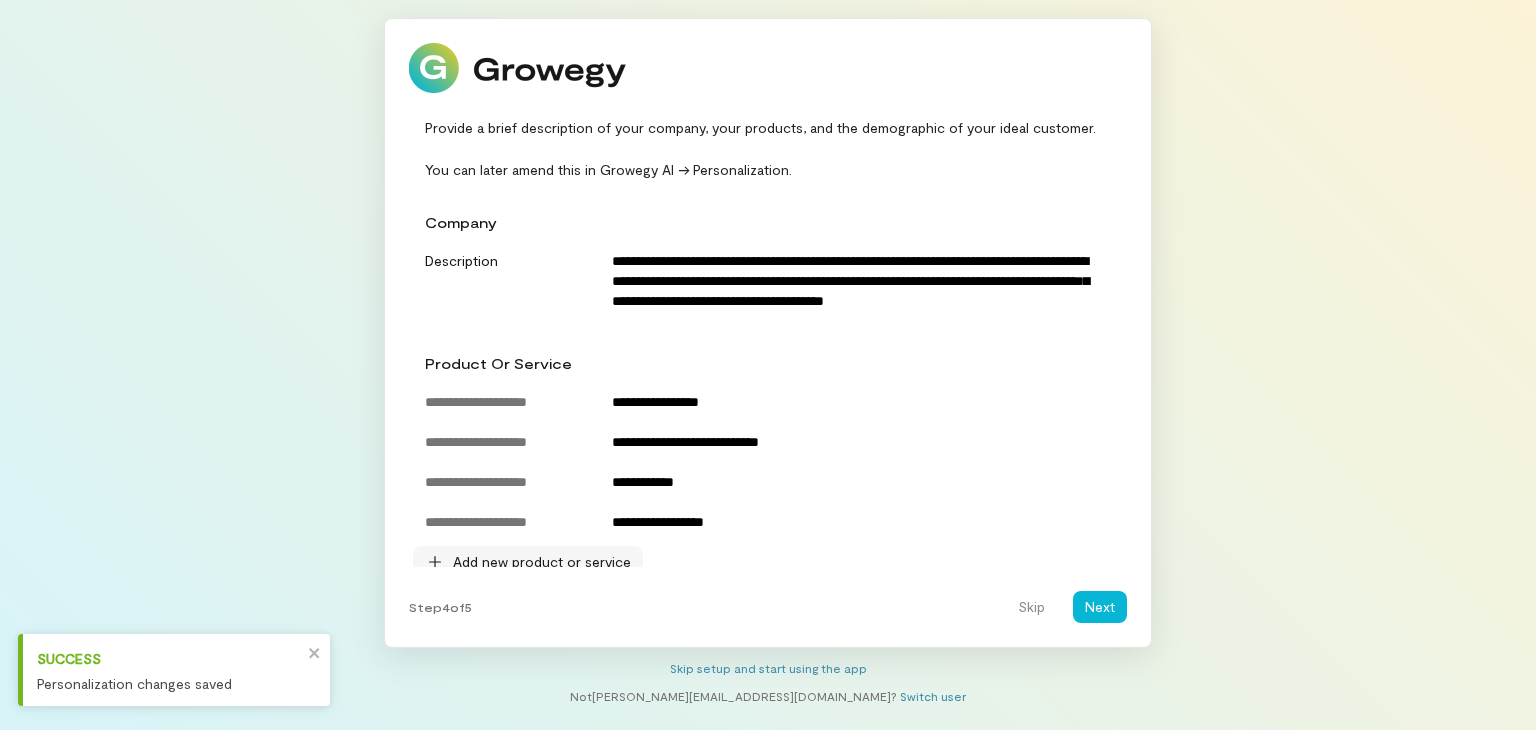 click on "Add new product or service" at bounding box center [542, 562] 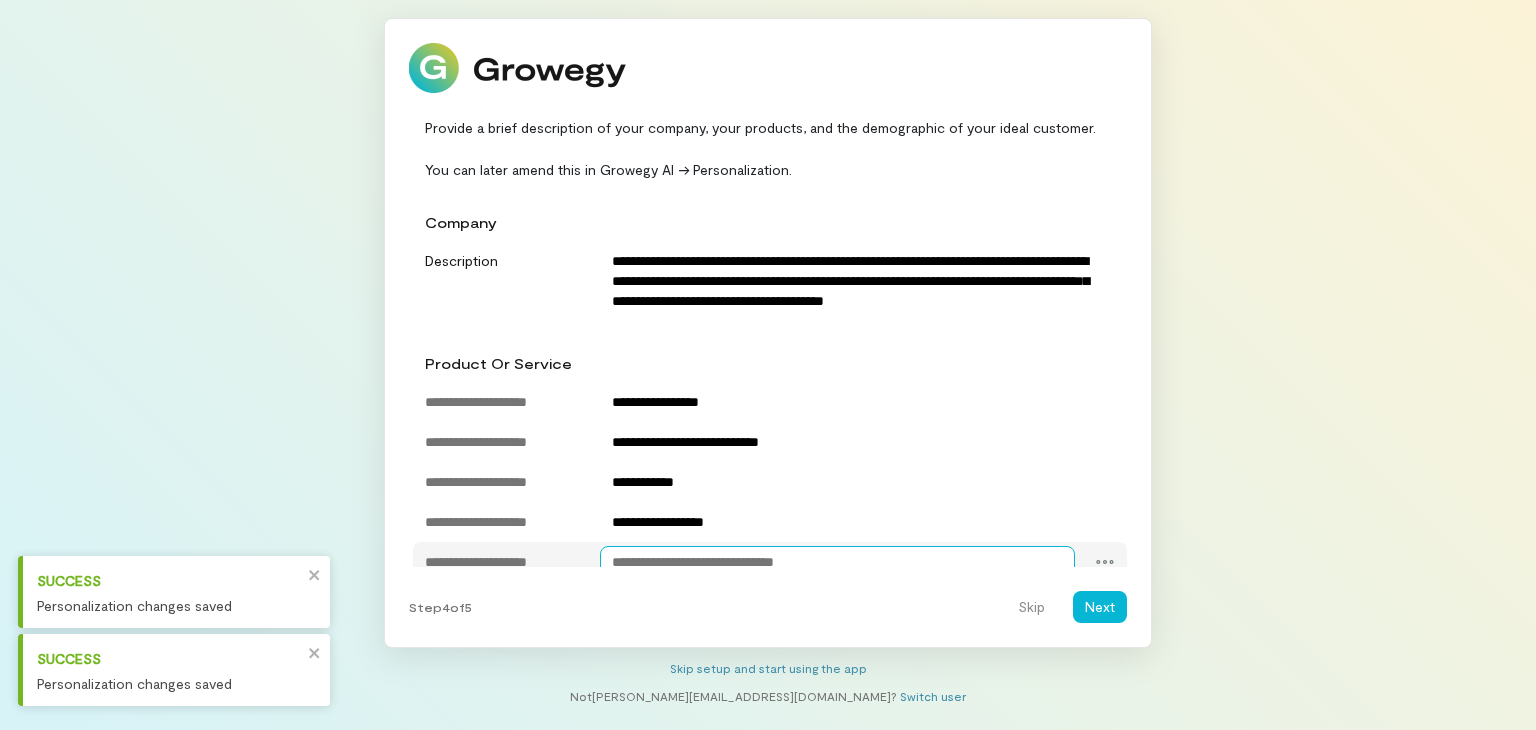 click at bounding box center (838, 562) 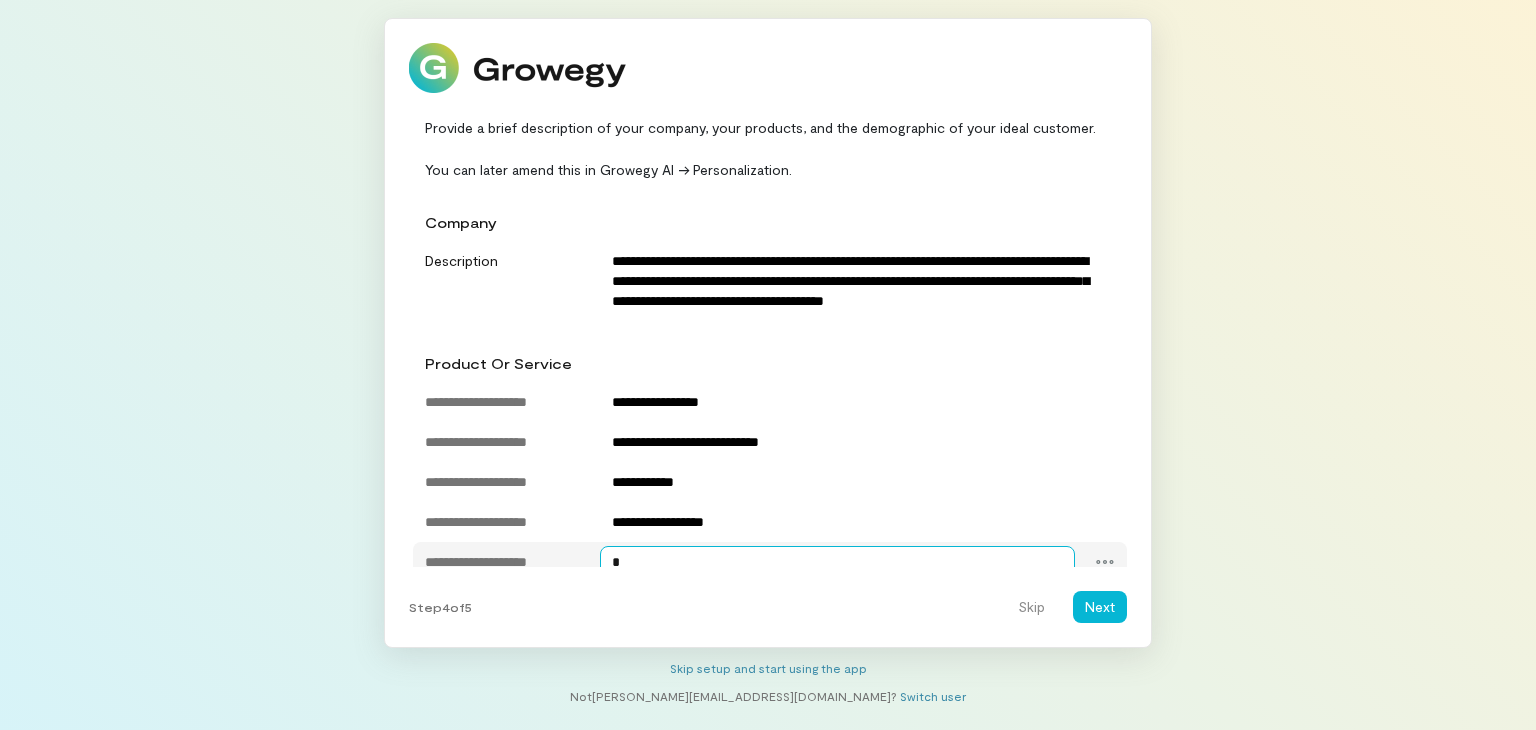 scroll, scrollTop: 4, scrollLeft: 0, axis: vertical 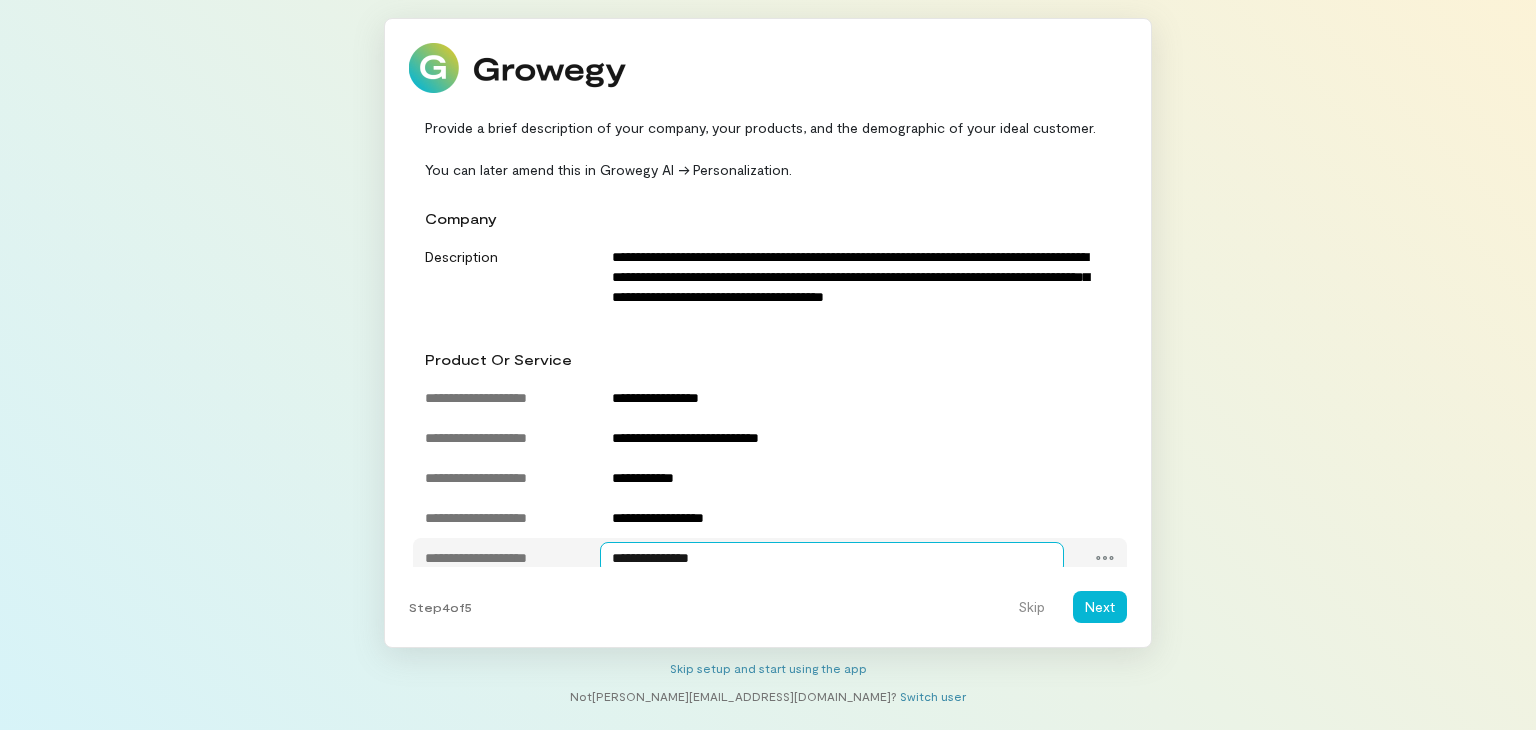 type on "**********" 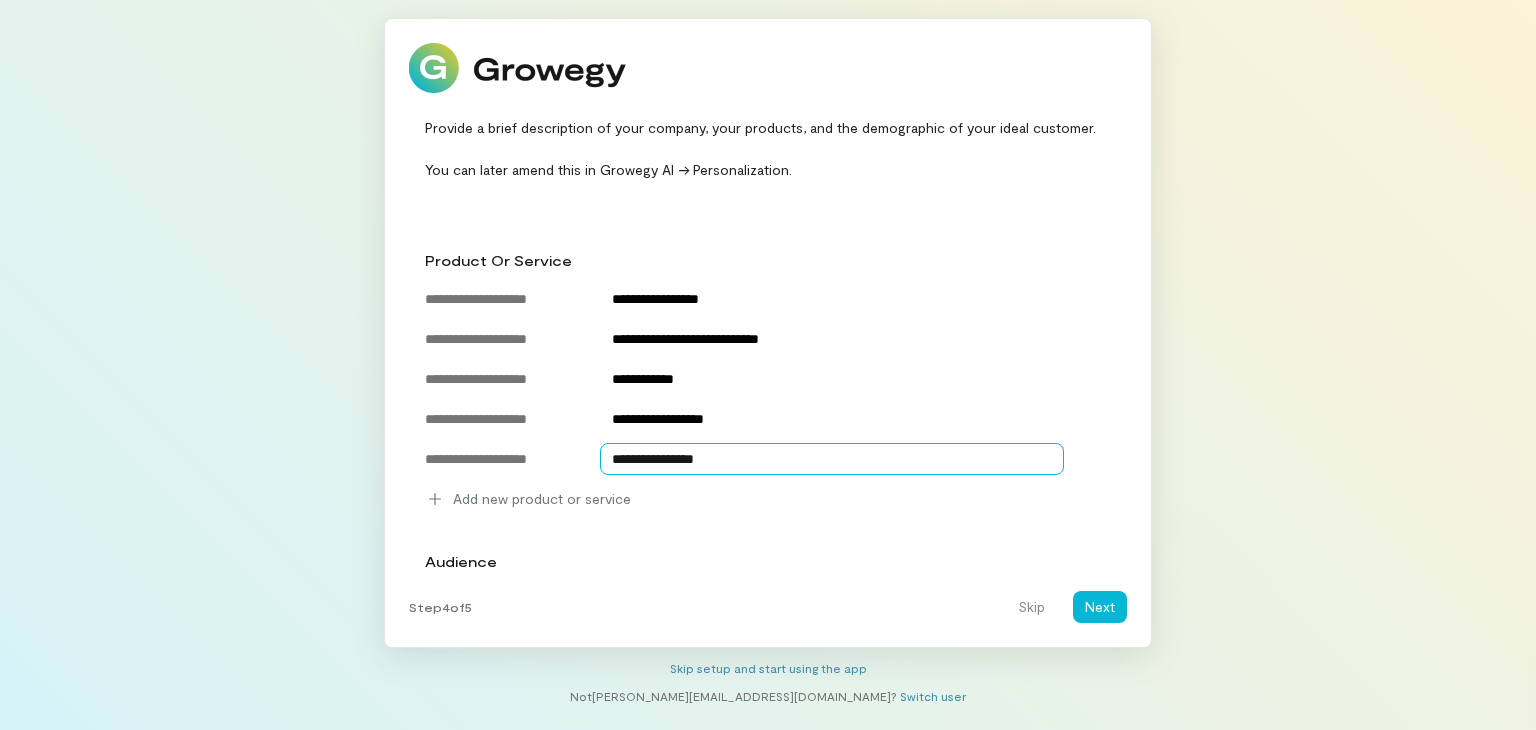 scroll, scrollTop: 104, scrollLeft: 0, axis: vertical 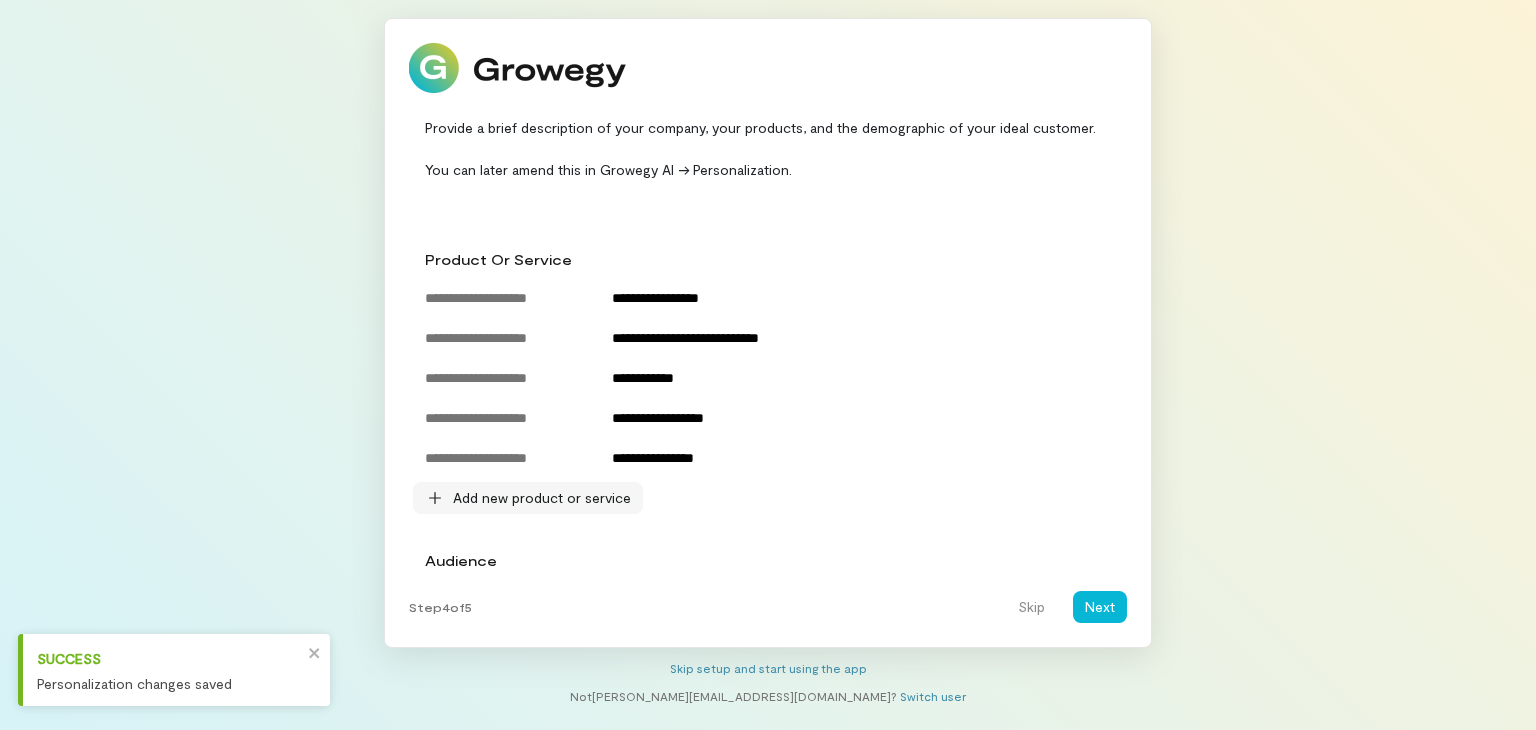 click on "Add new product or service" at bounding box center [542, 498] 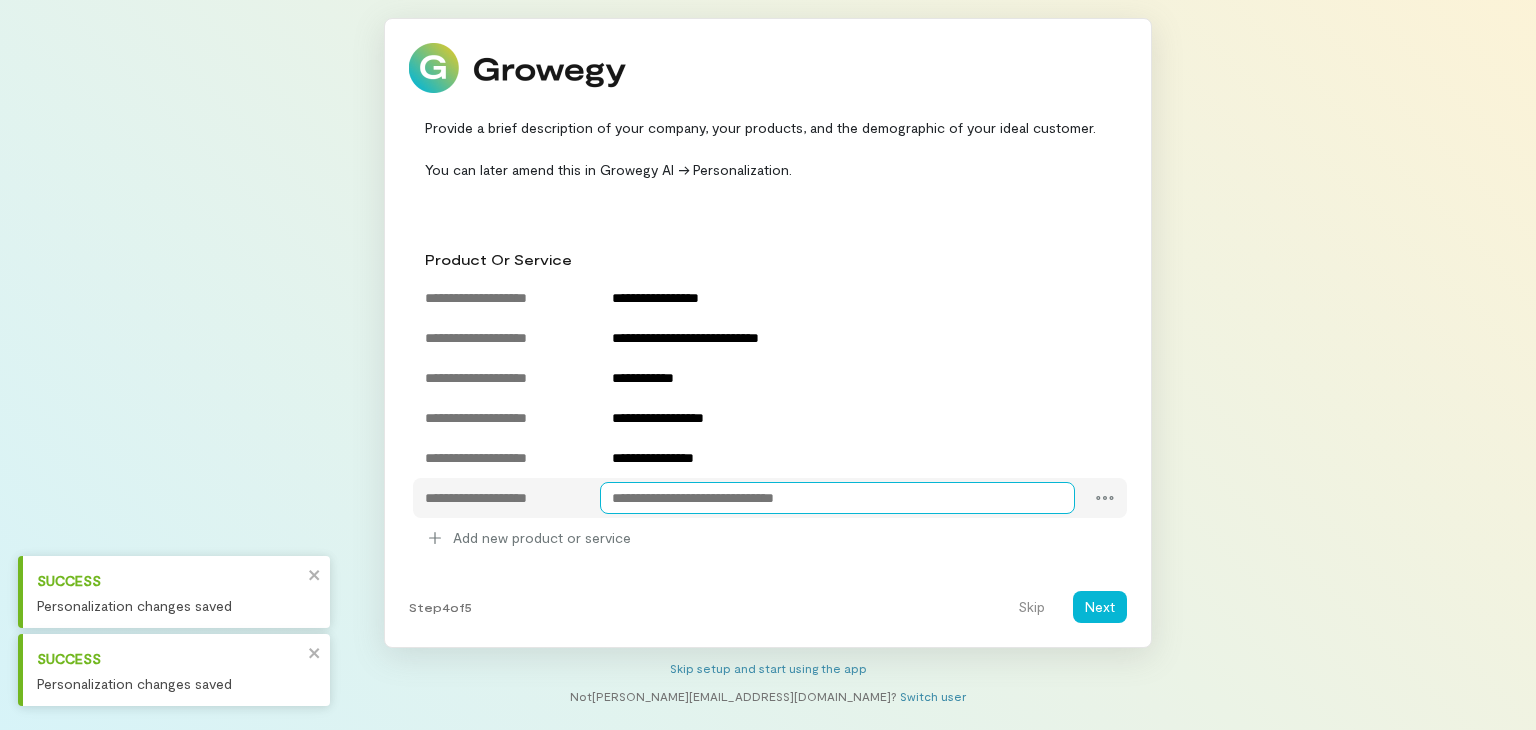 click at bounding box center (838, 498) 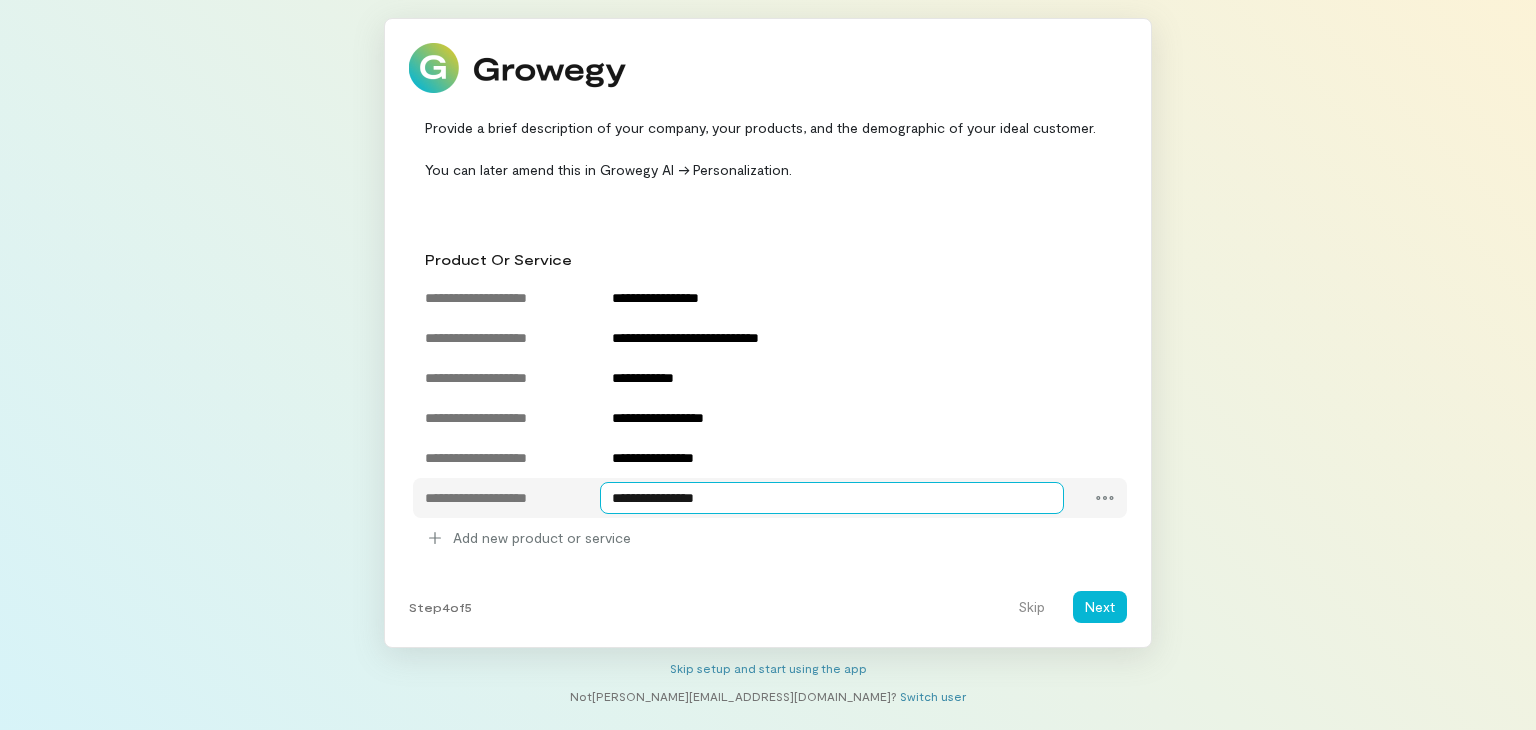 type on "**********" 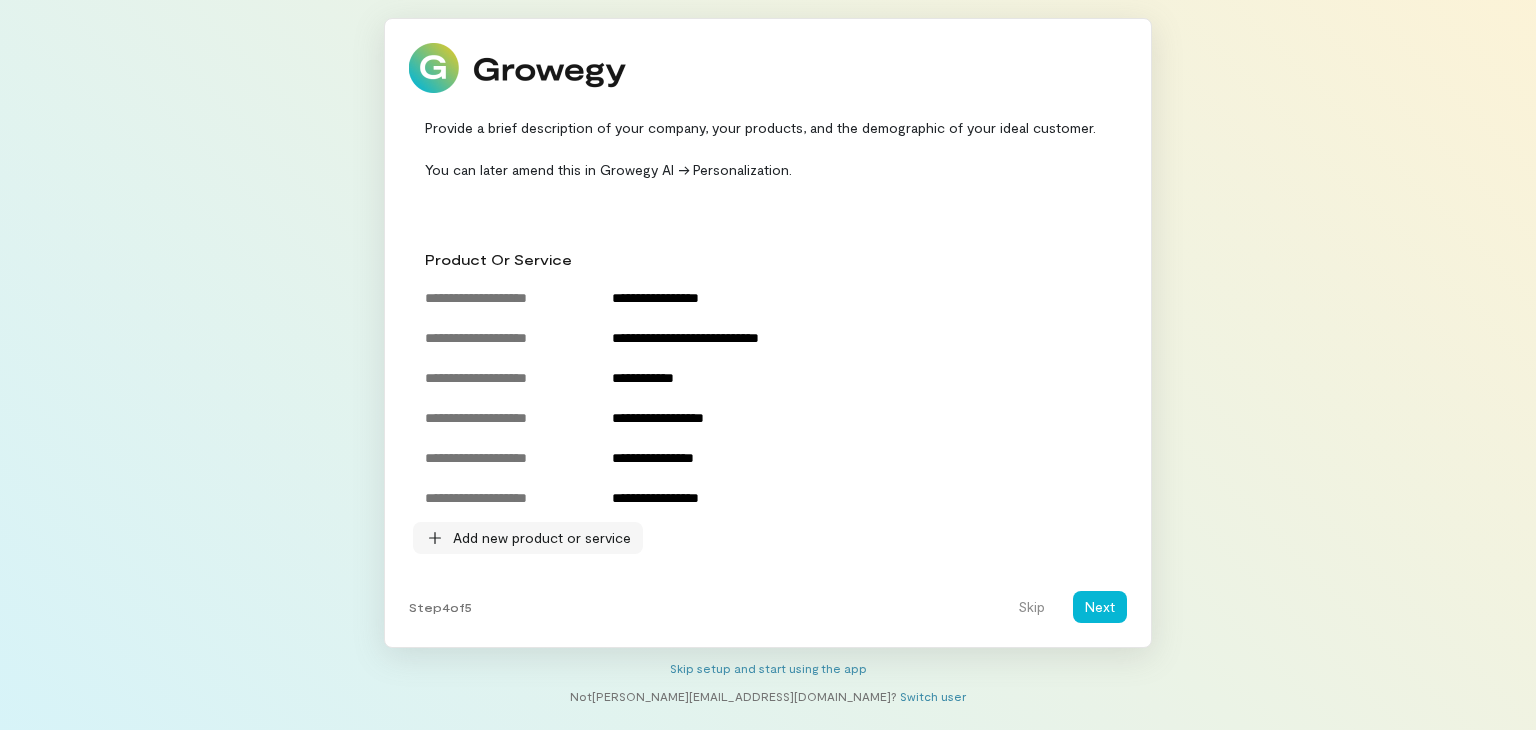 click on "Add new product or service" at bounding box center (542, 538) 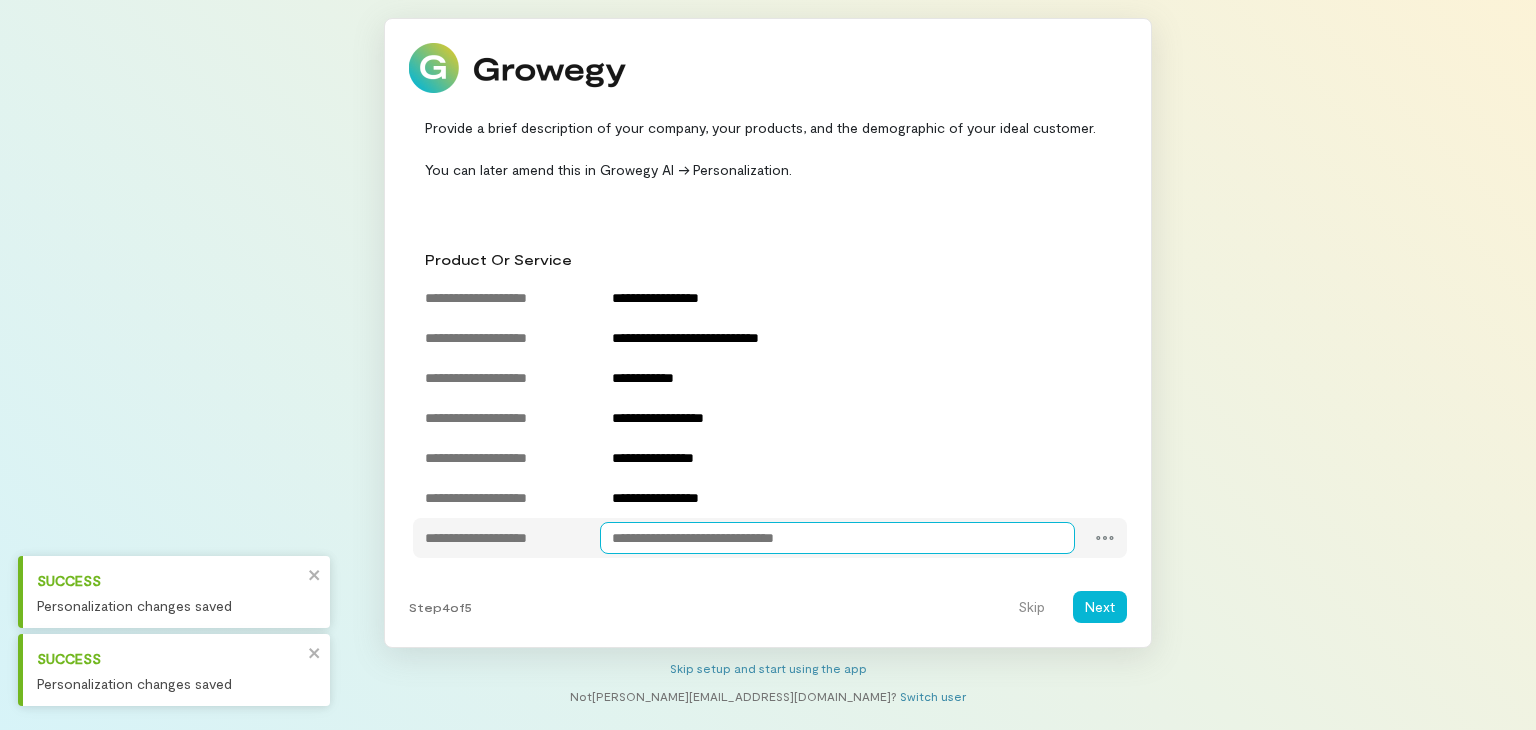 click at bounding box center [838, 538] 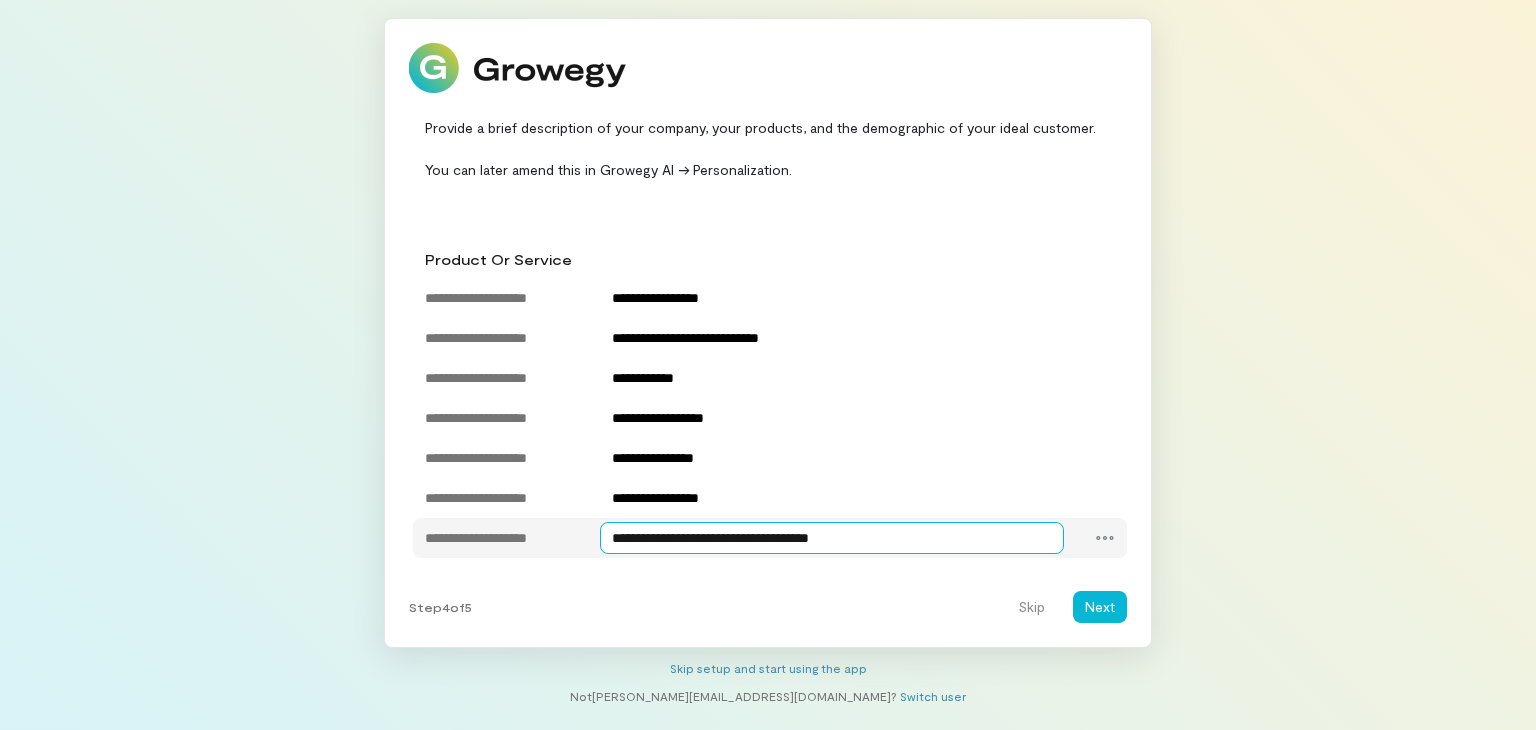 type on "**********" 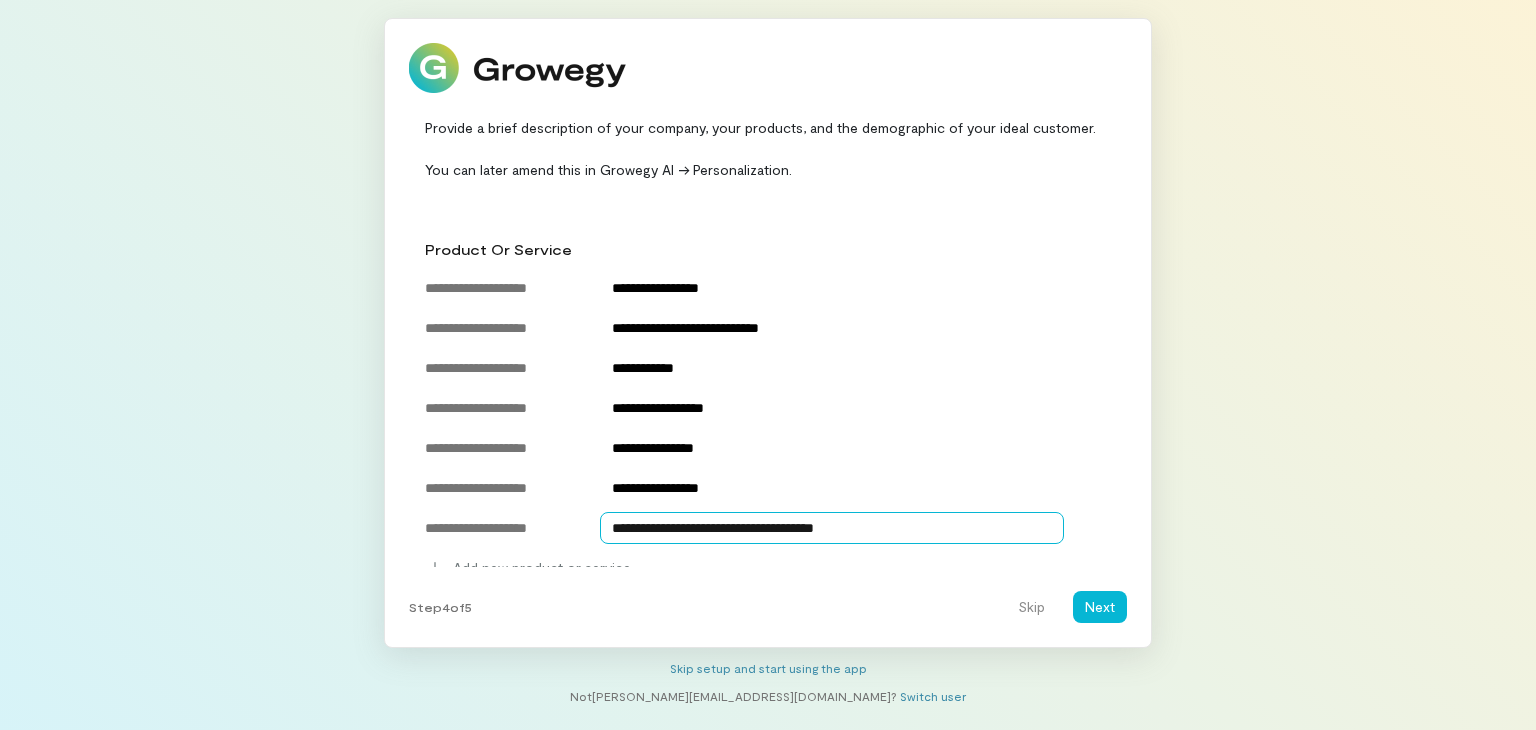 scroll, scrollTop: 154, scrollLeft: 0, axis: vertical 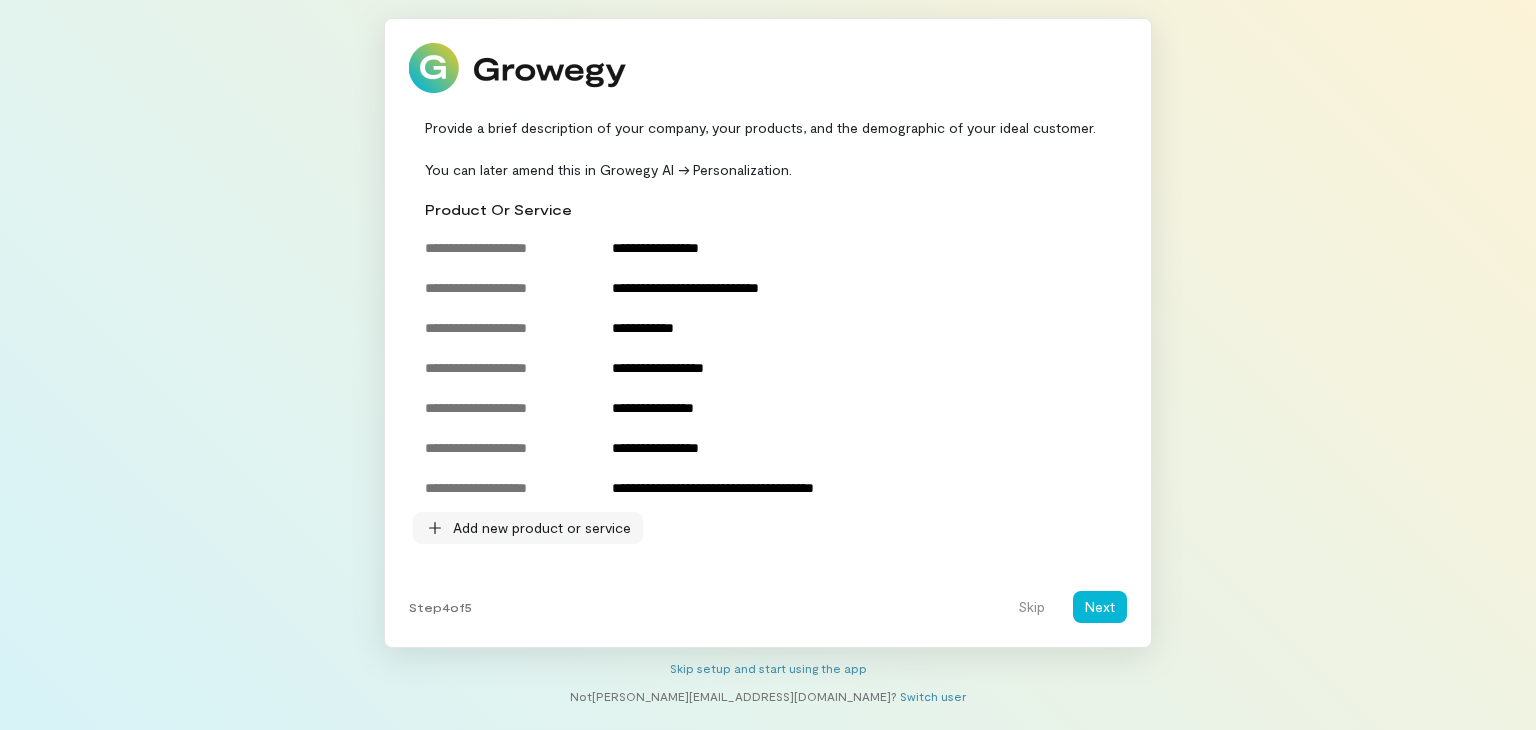 click on "Add new product or service" at bounding box center (542, 528) 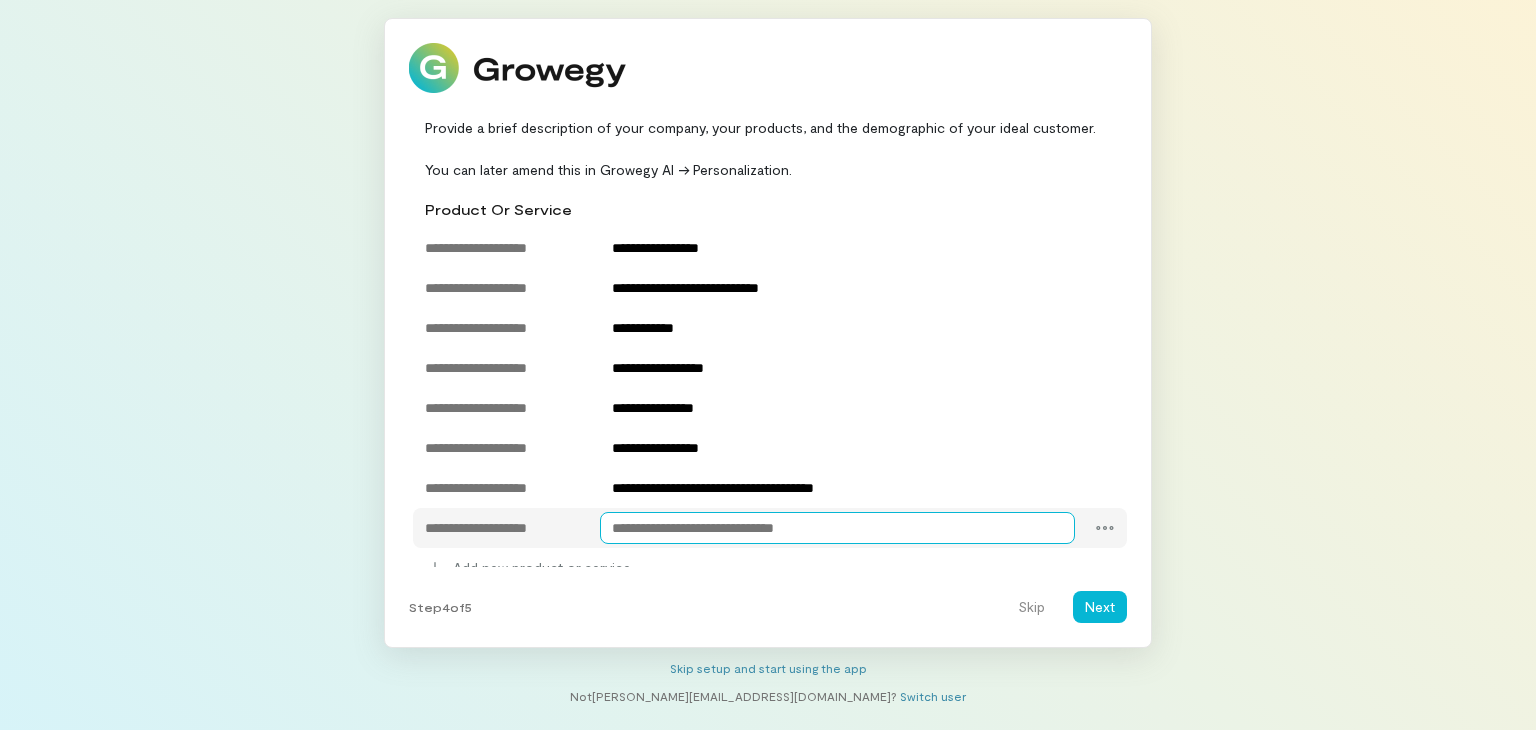 click at bounding box center [838, 528] 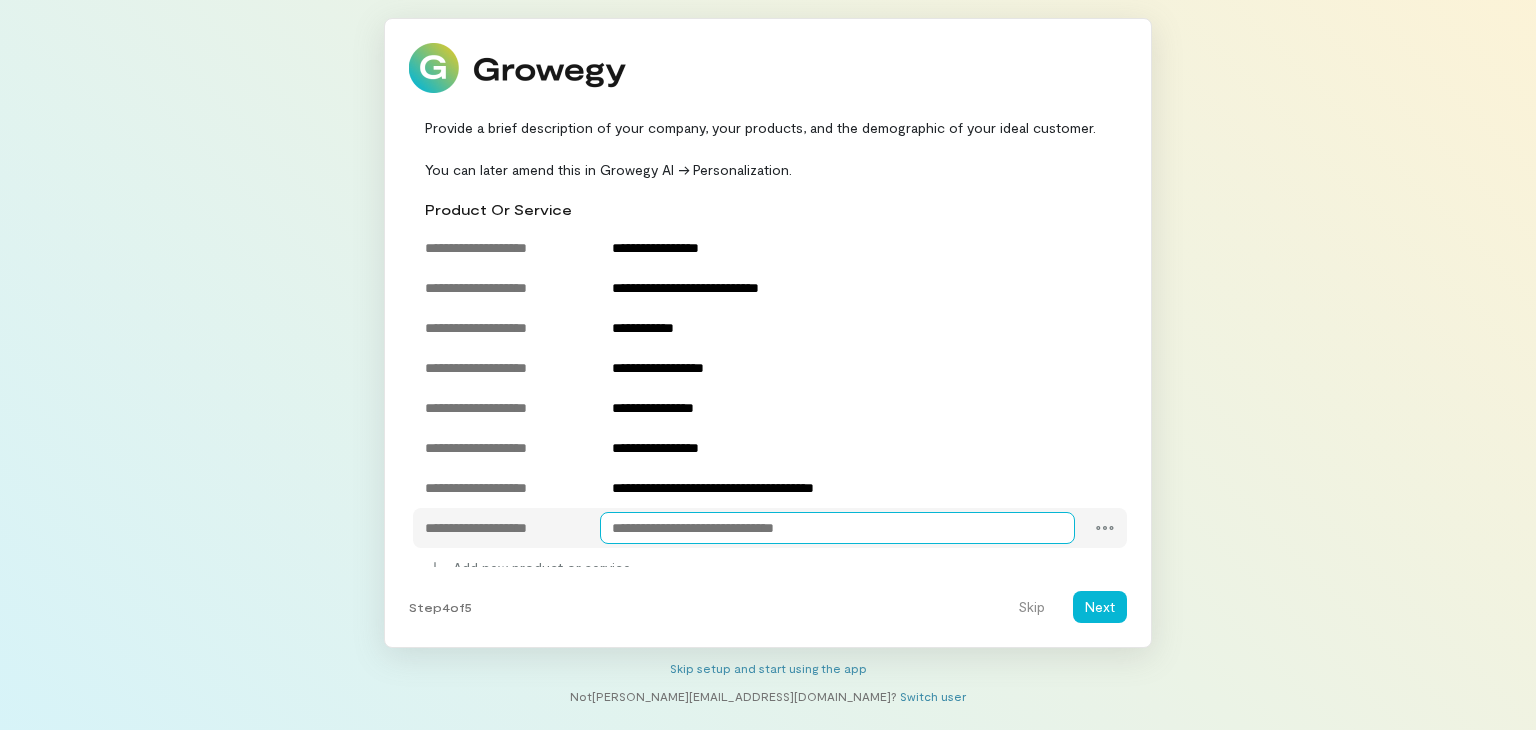 type on "*" 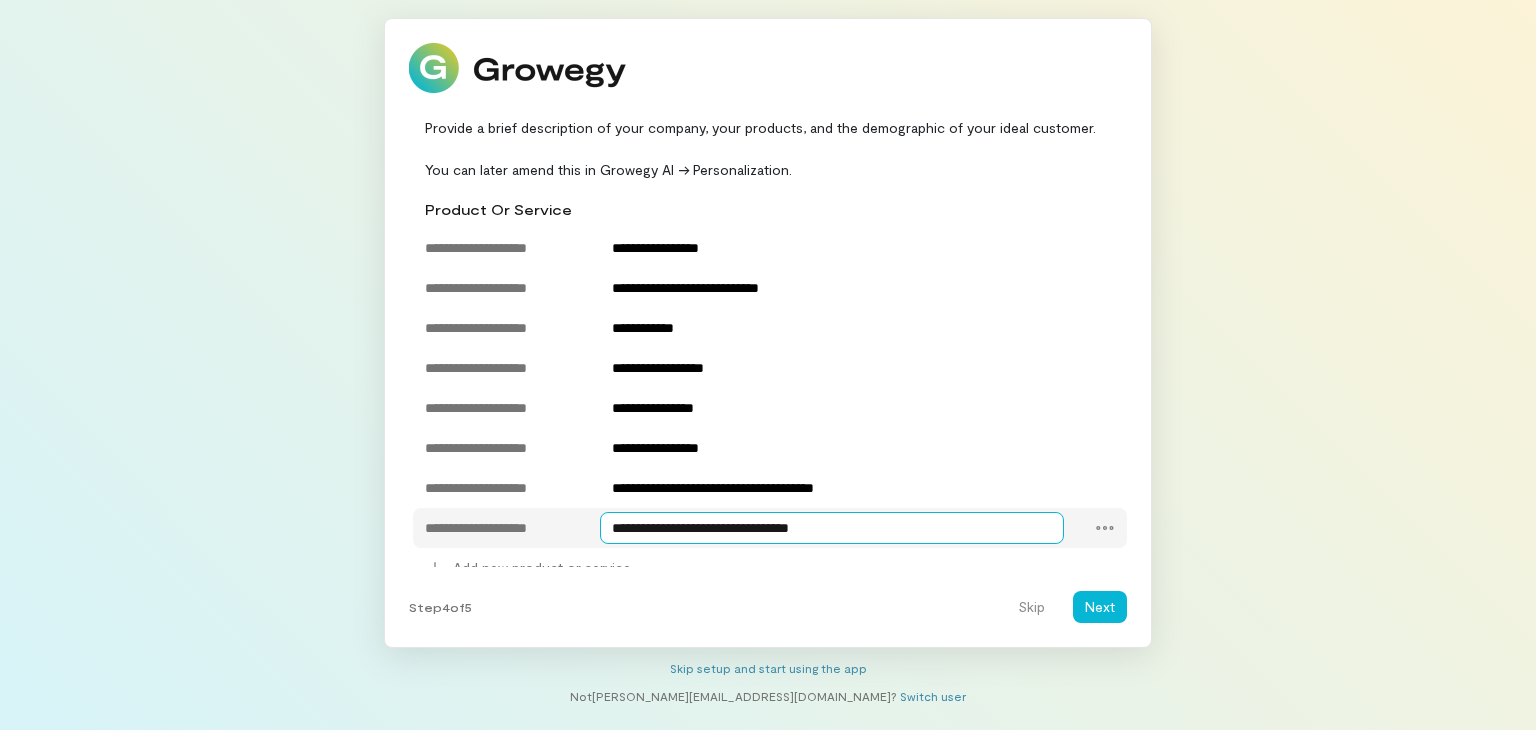 type on "**********" 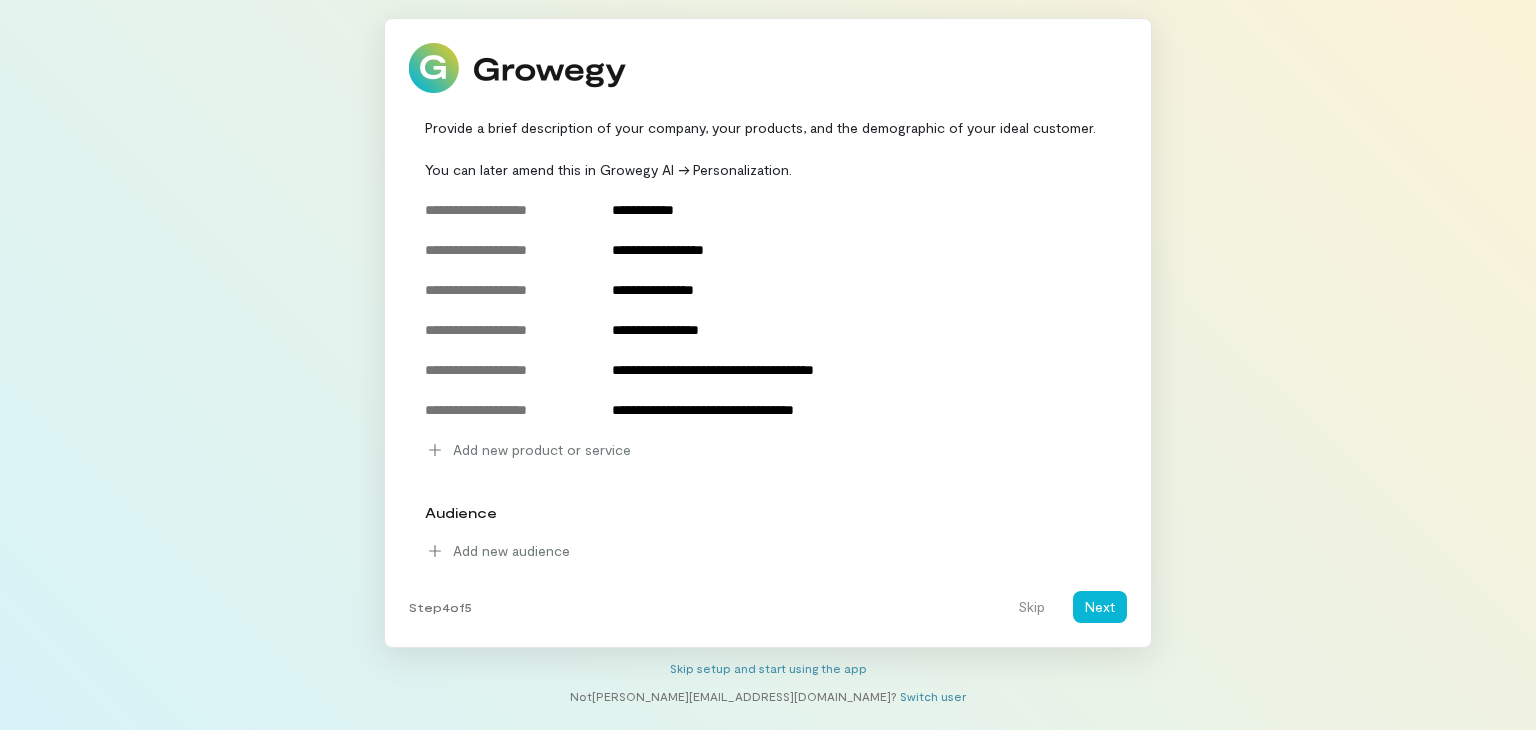 scroll, scrollTop: 276, scrollLeft: 0, axis: vertical 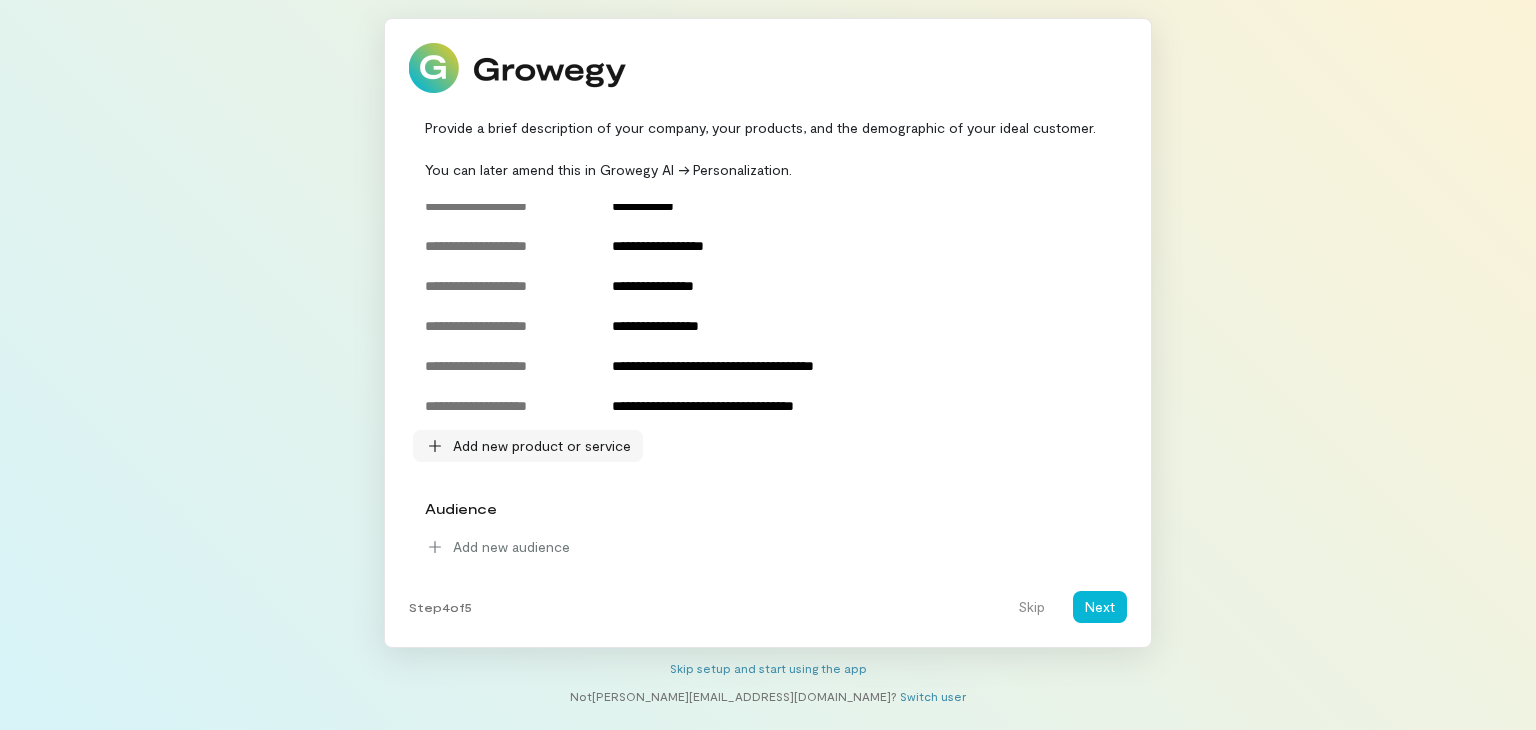 click on "Add new product or service" at bounding box center (542, 446) 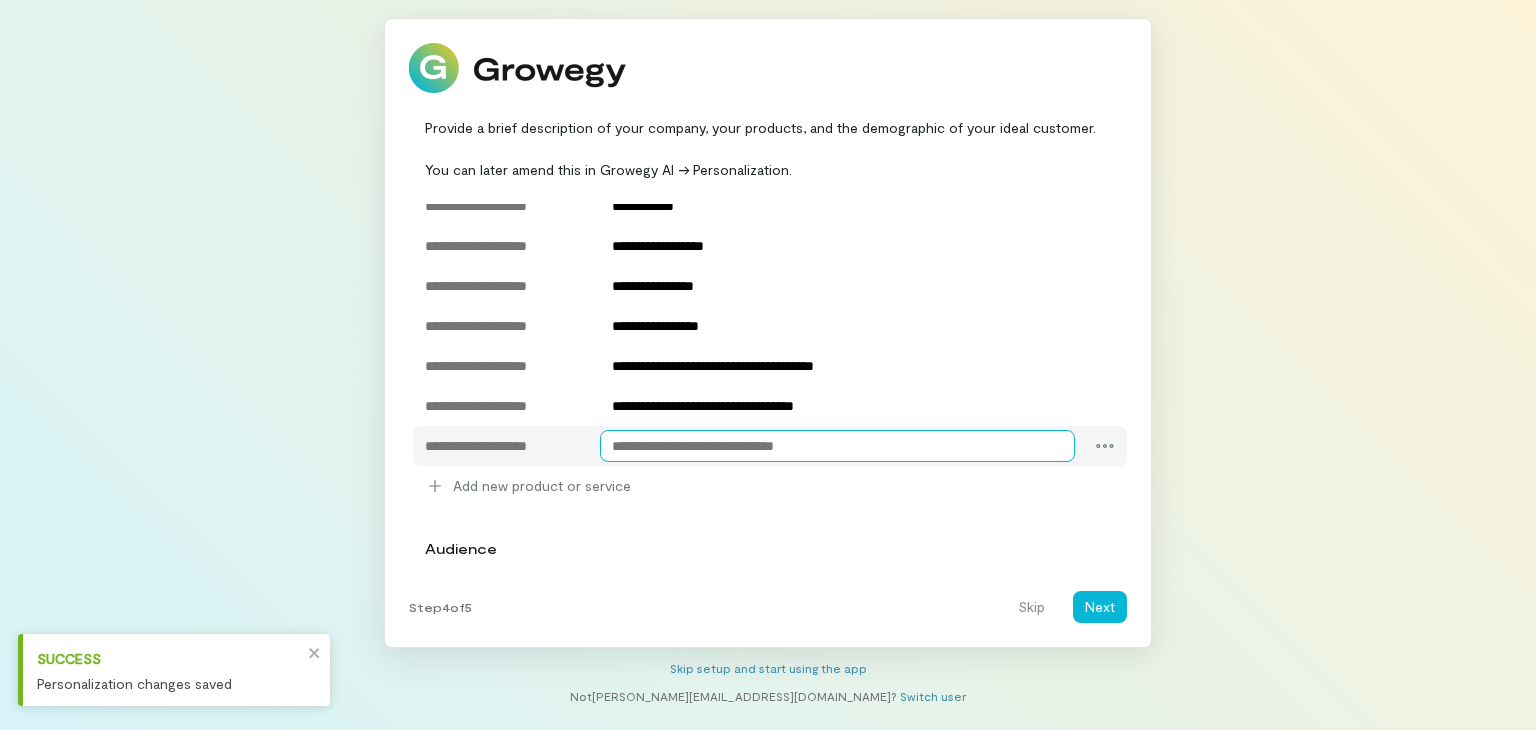 click at bounding box center [838, 446] 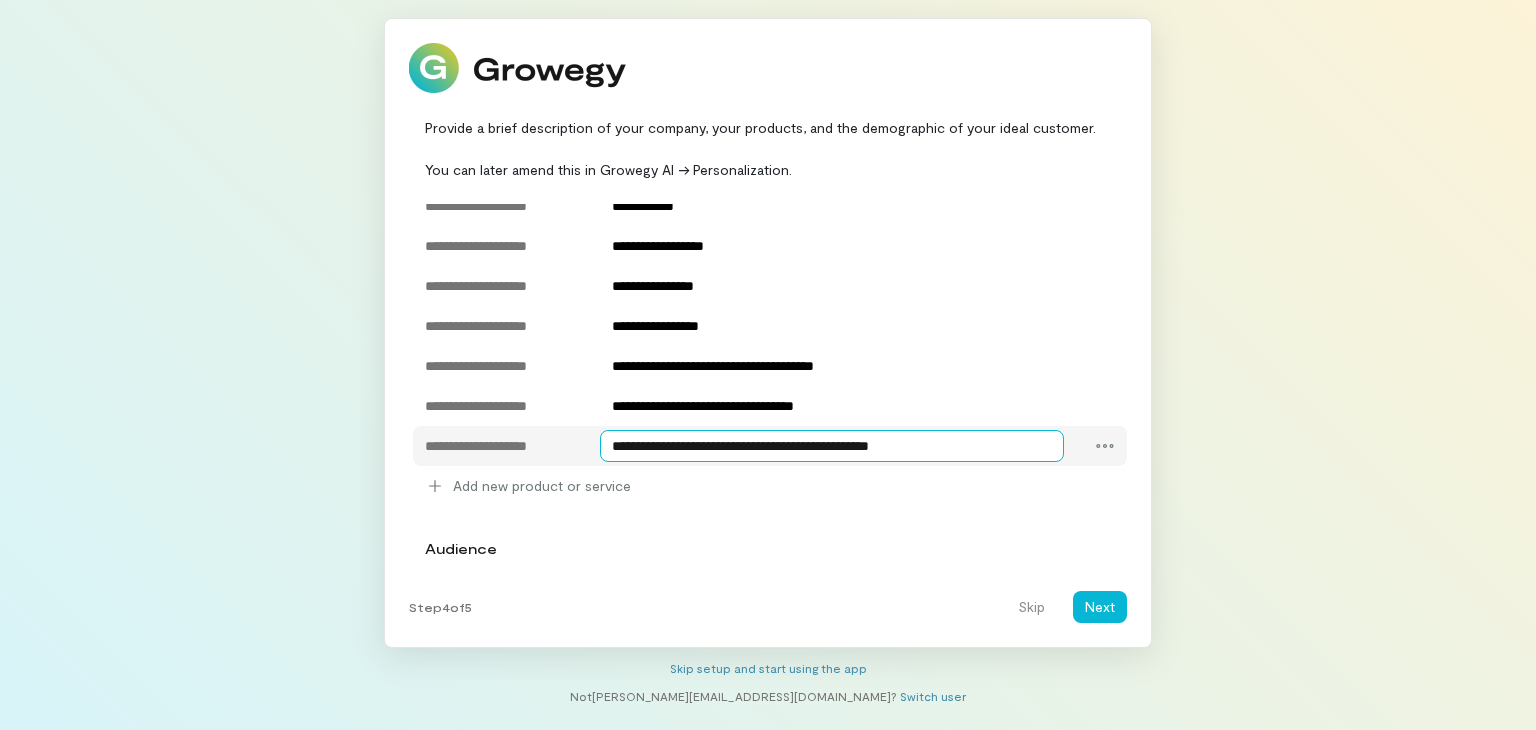 type on "**********" 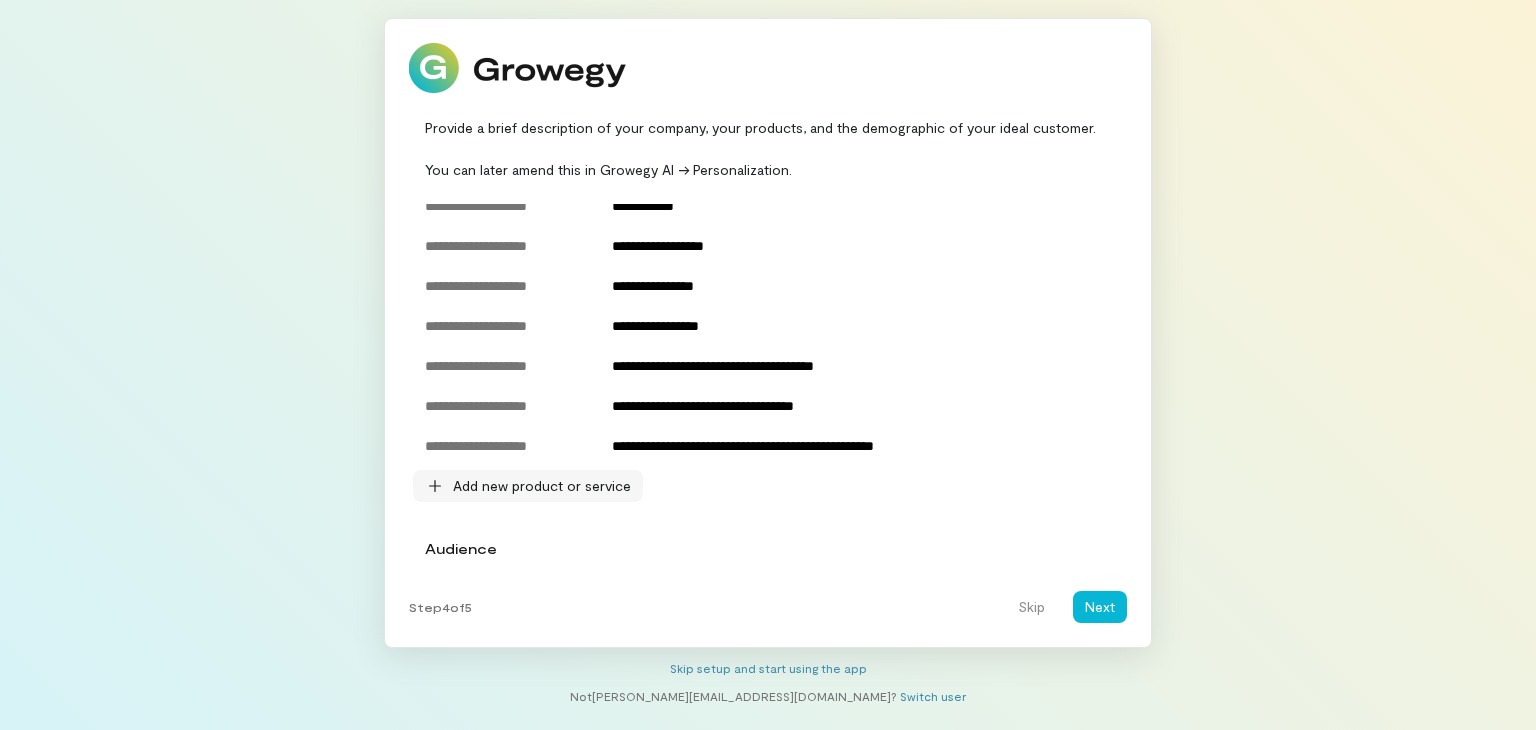 click on "Add new product or service" at bounding box center (542, 486) 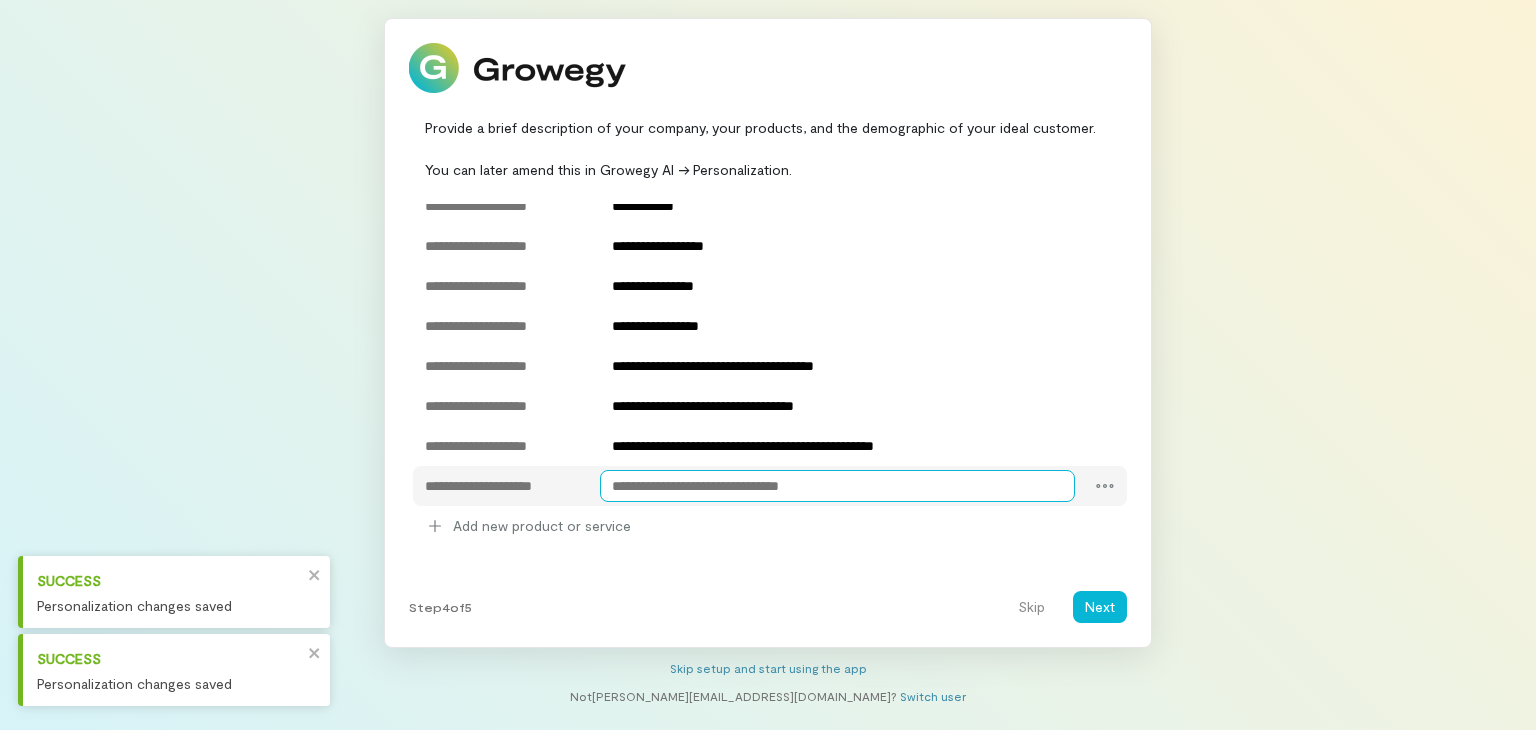 click at bounding box center (838, 486) 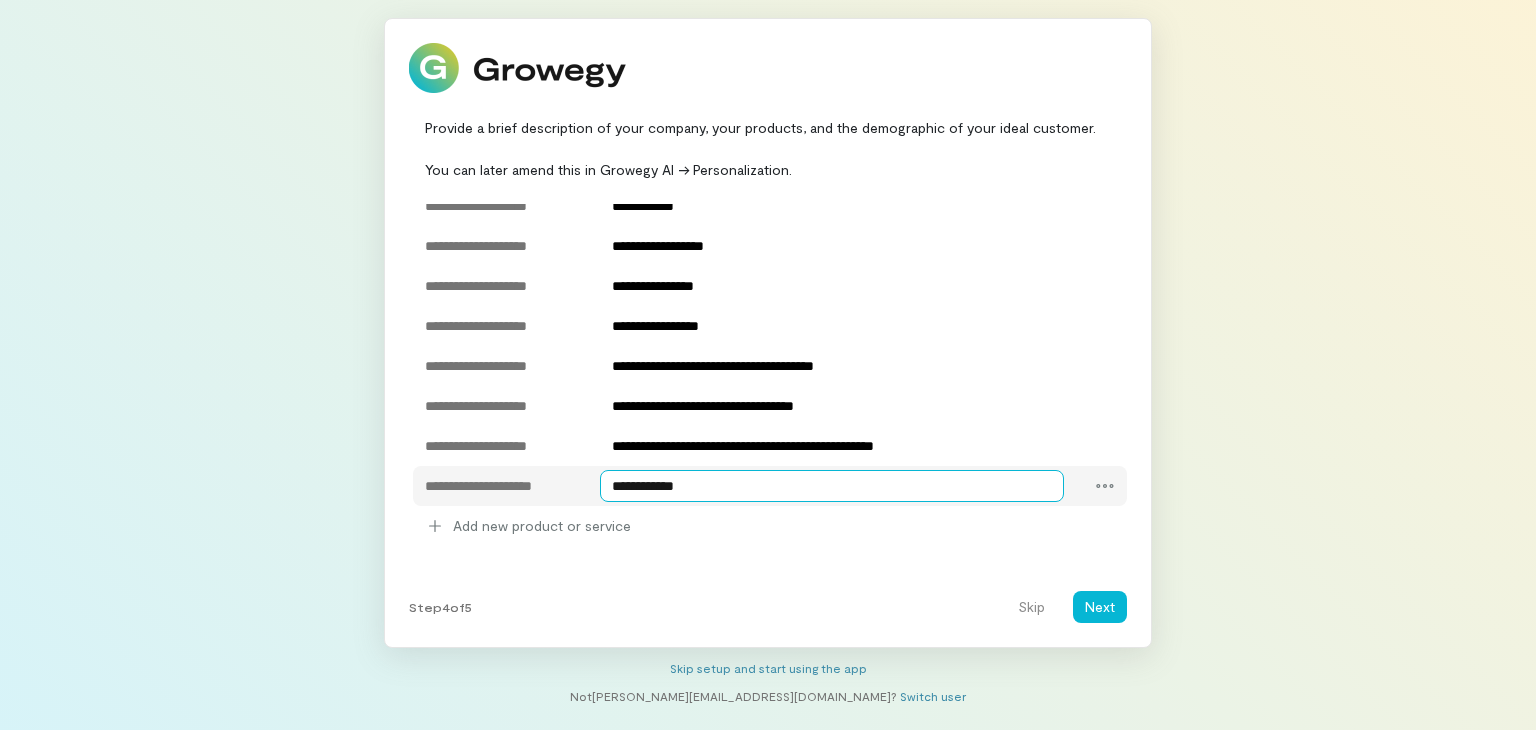 type on "**********" 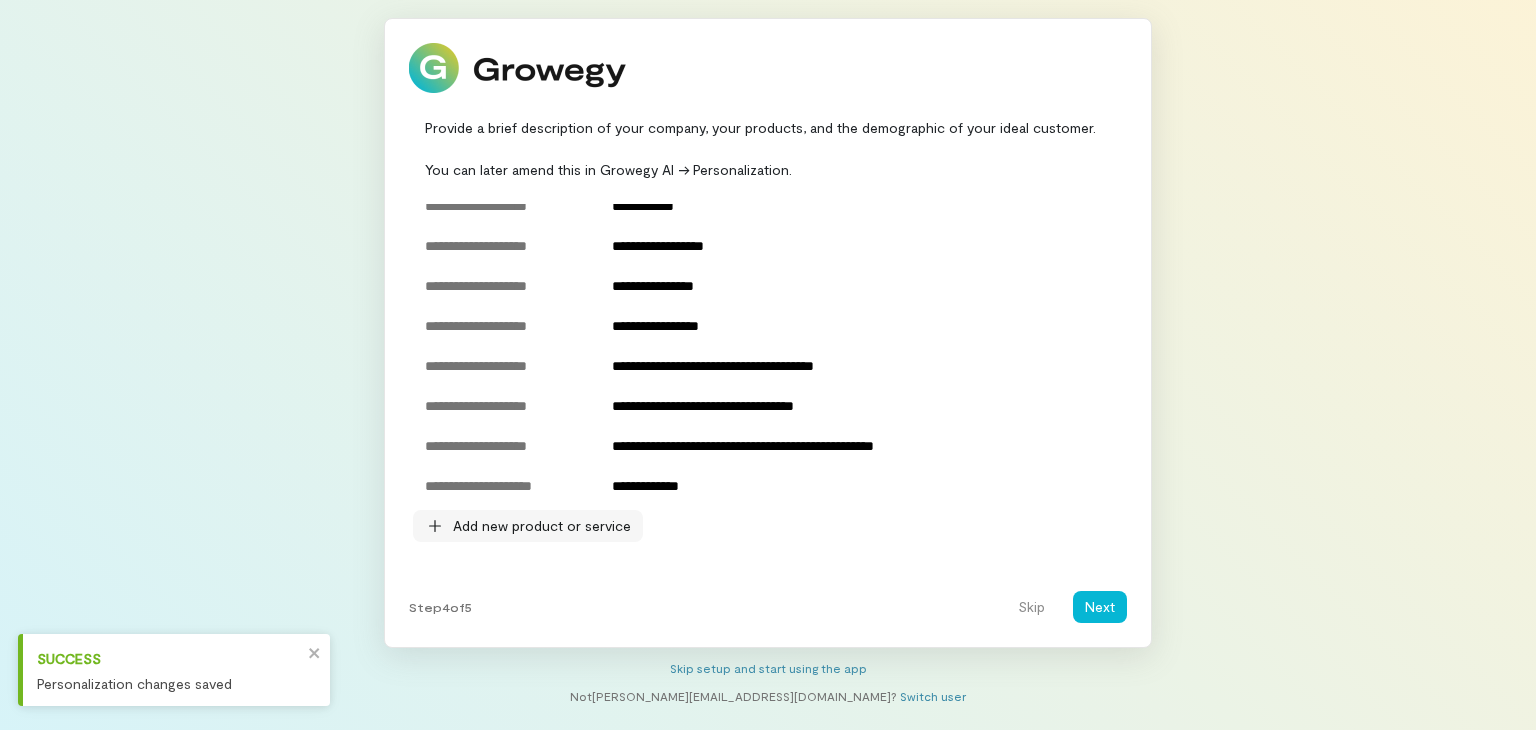 click on "Add new product or service" at bounding box center [542, 526] 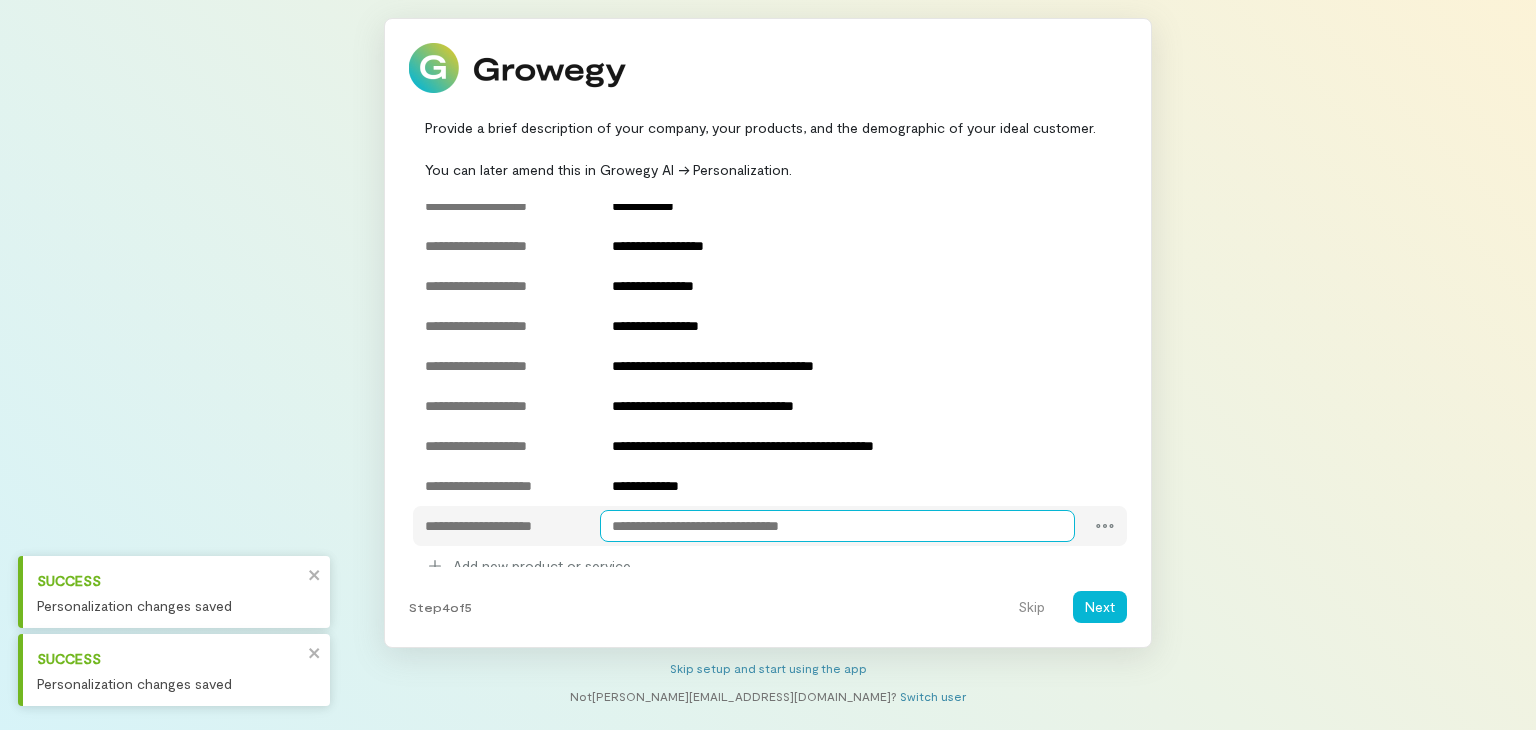 click at bounding box center (838, 526) 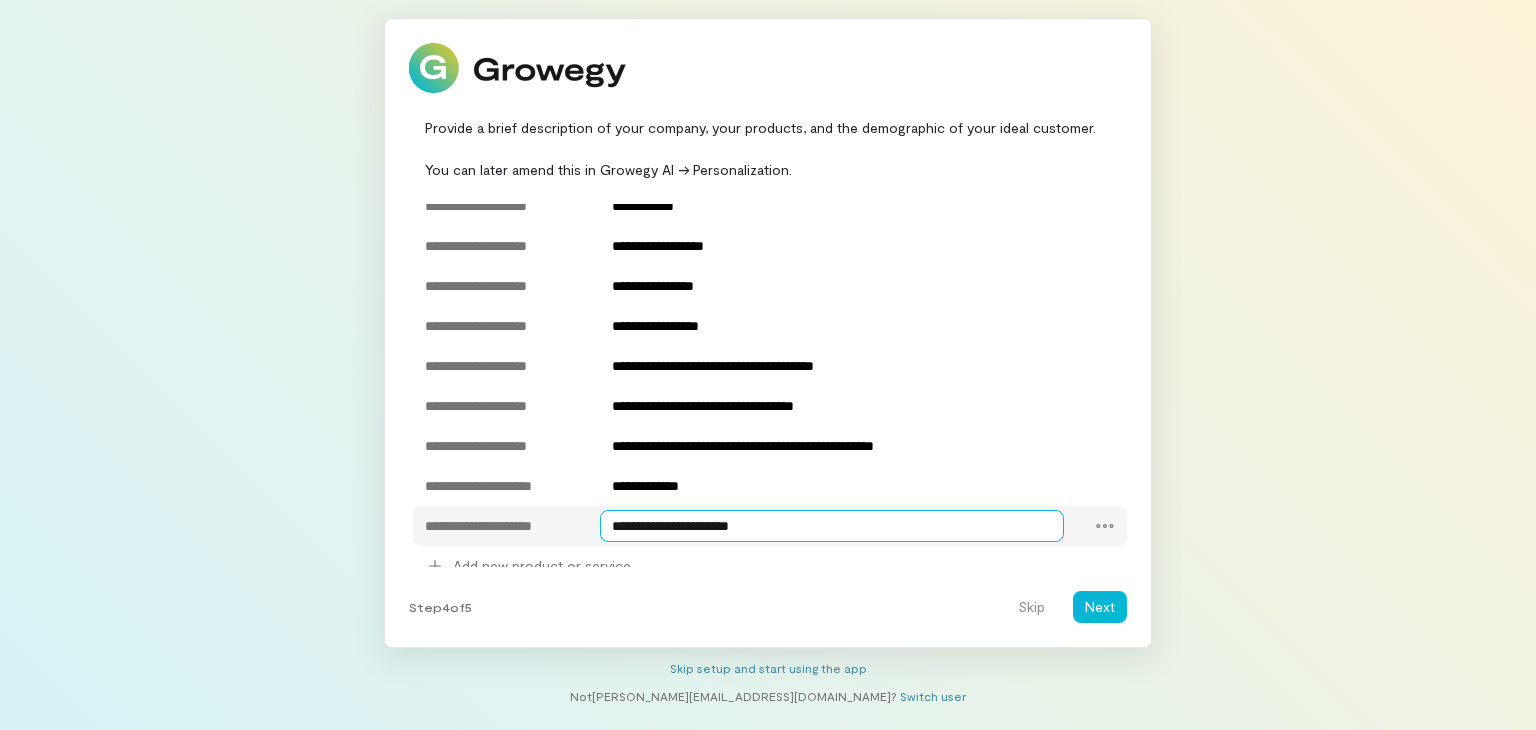 type on "**********" 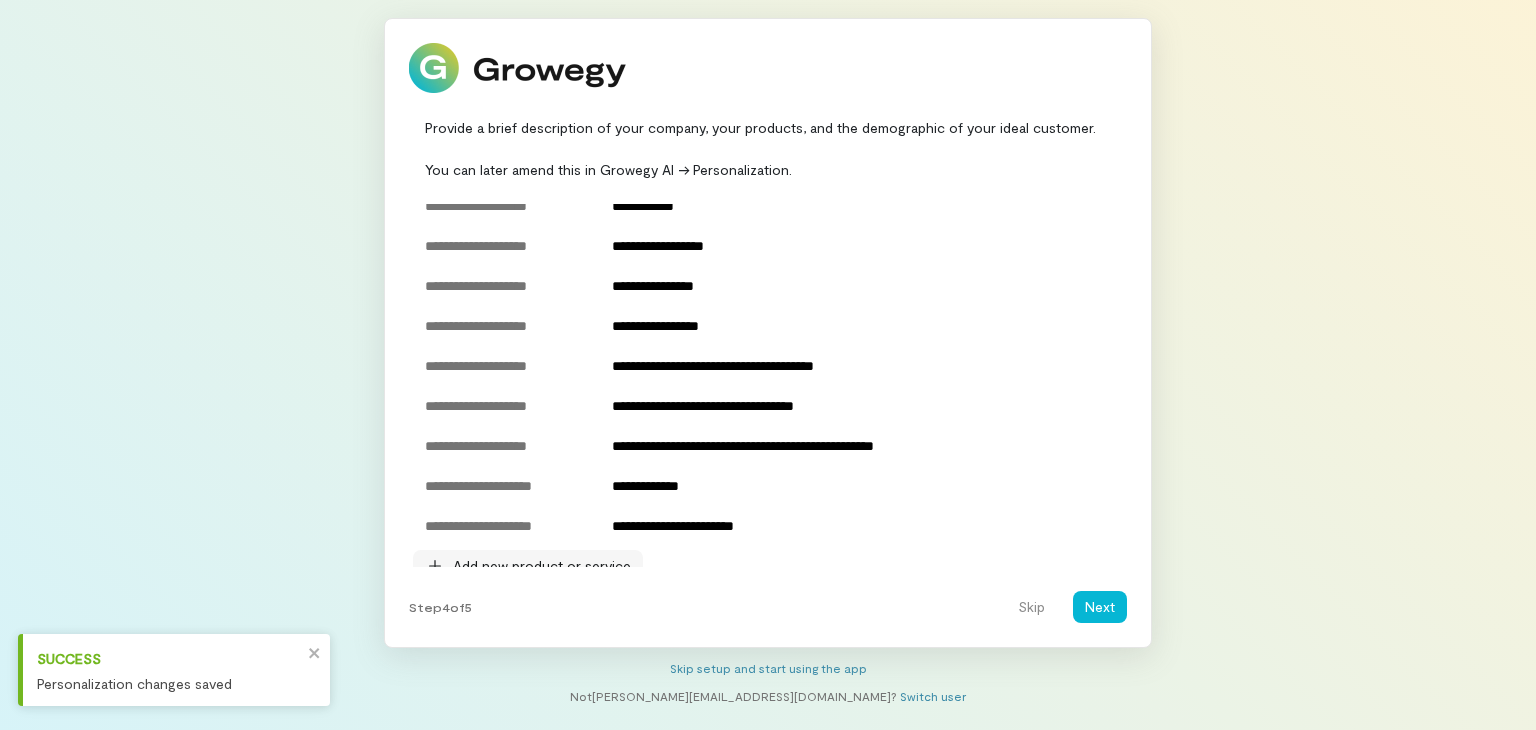 click on "Add new product or service" at bounding box center [542, 566] 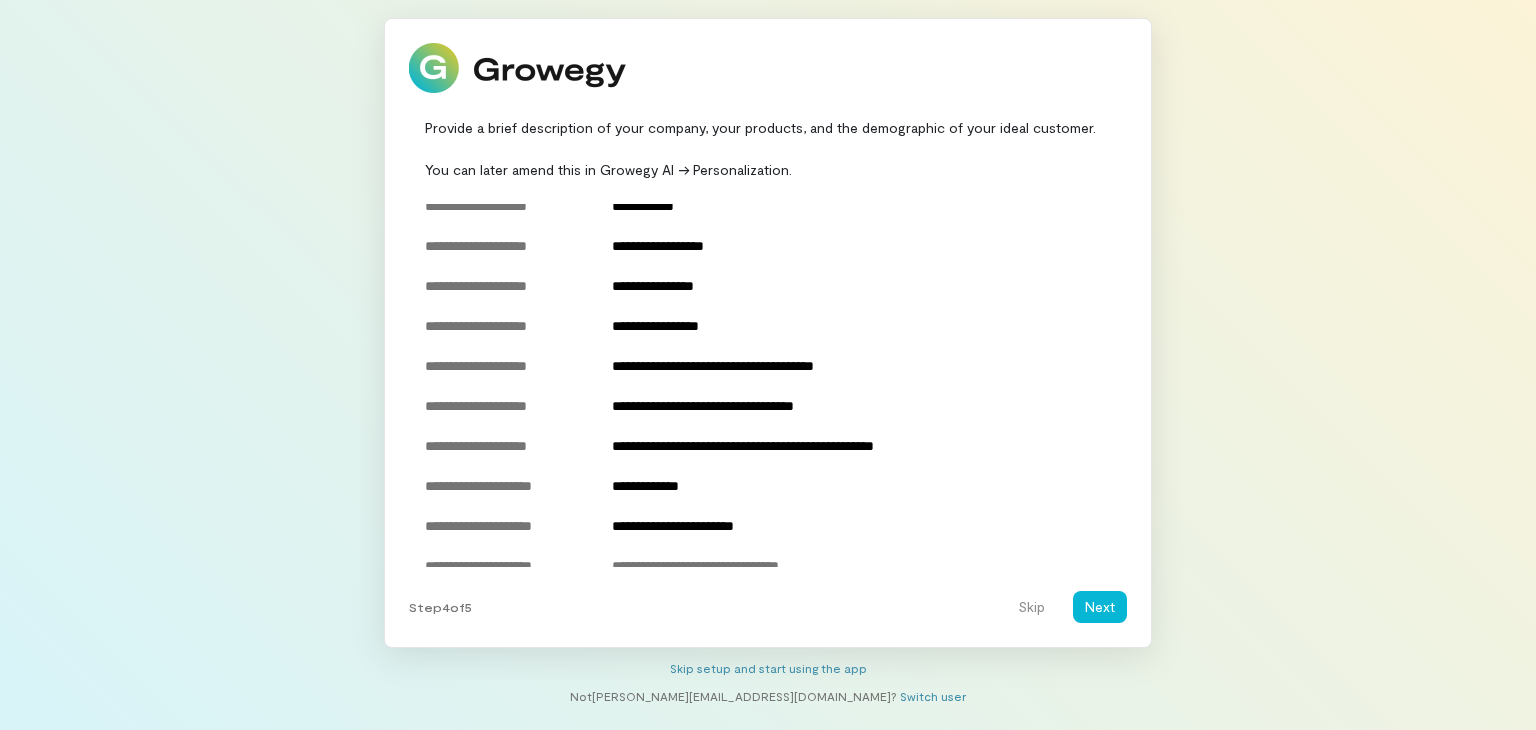 scroll, scrollTop: 436, scrollLeft: 0, axis: vertical 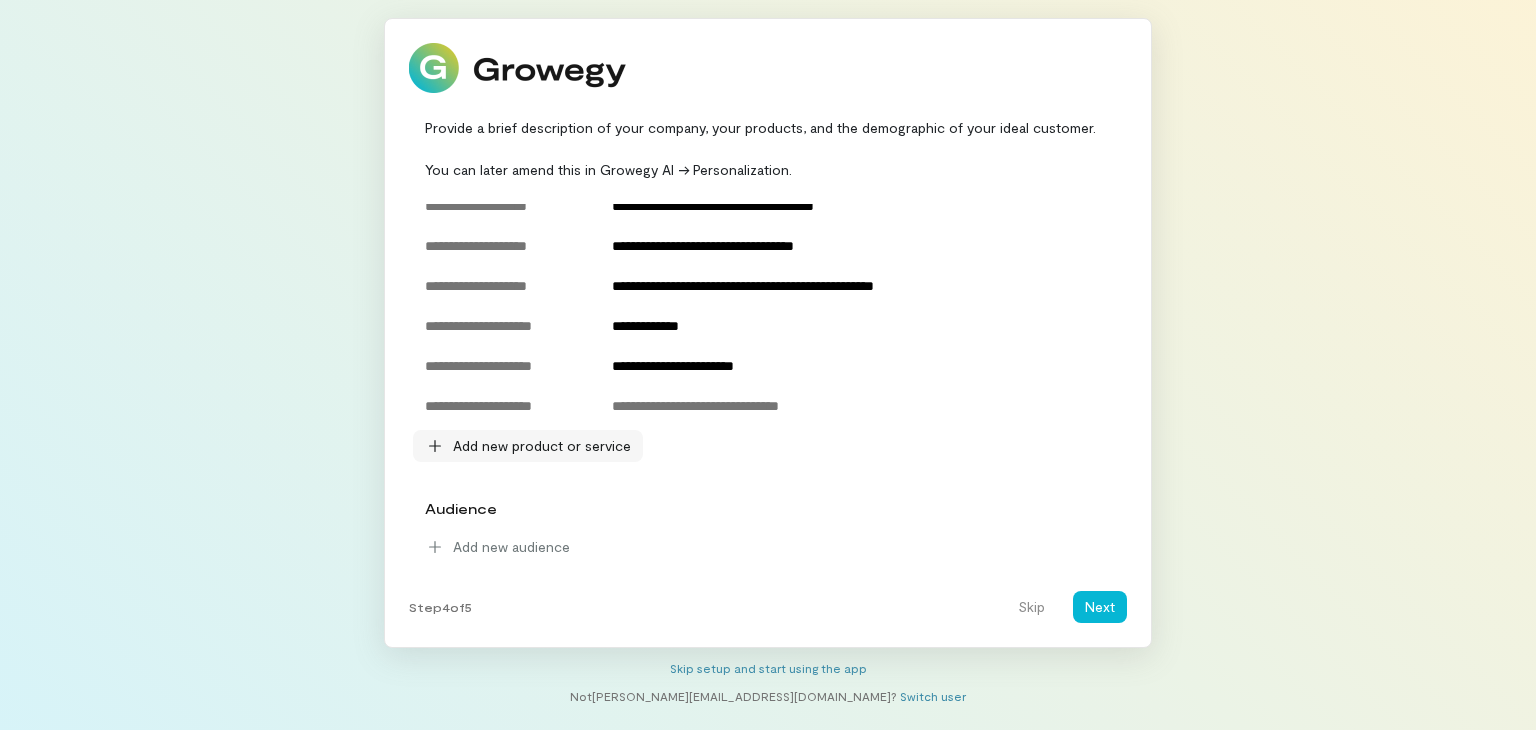 click on "Add new product or service" at bounding box center (542, 446) 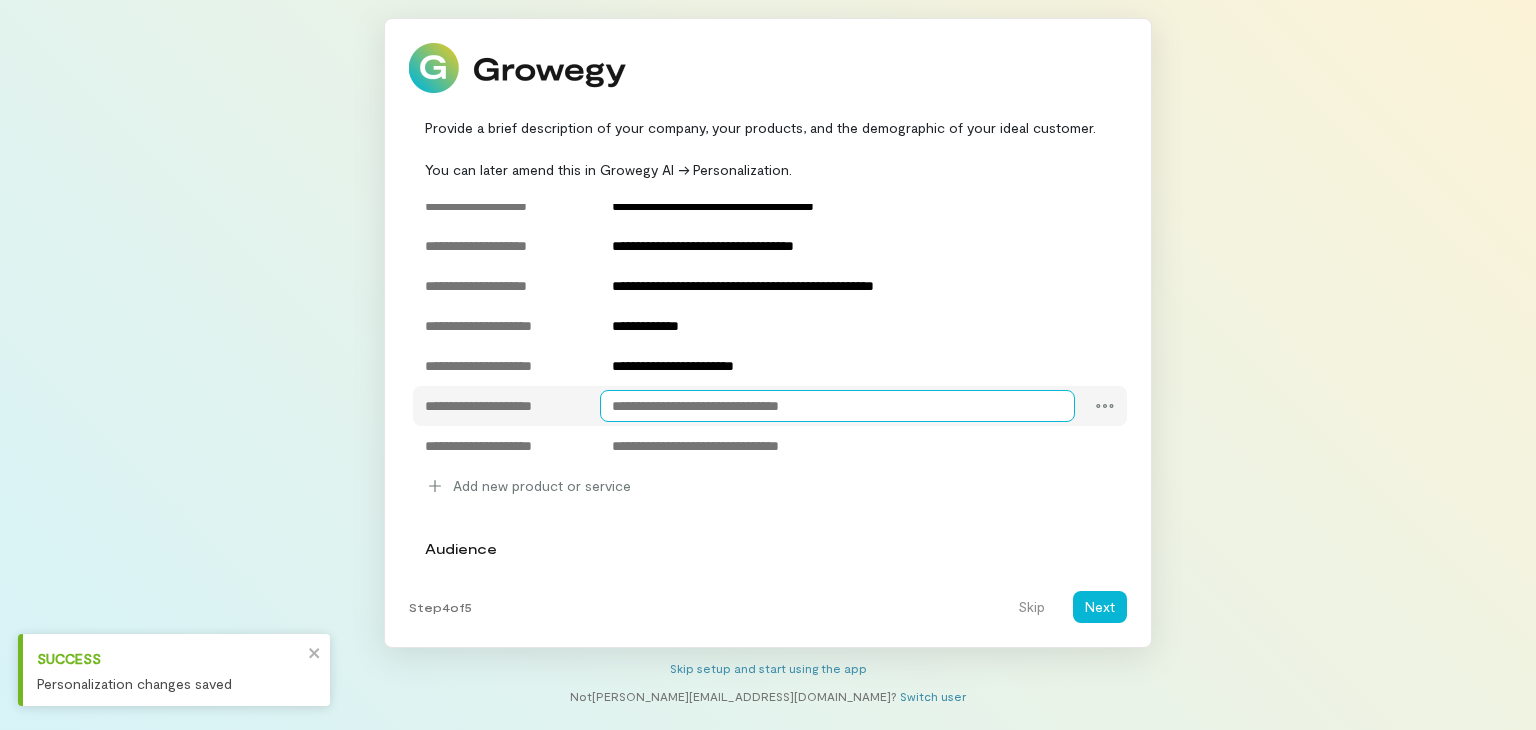 click at bounding box center (838, 406) 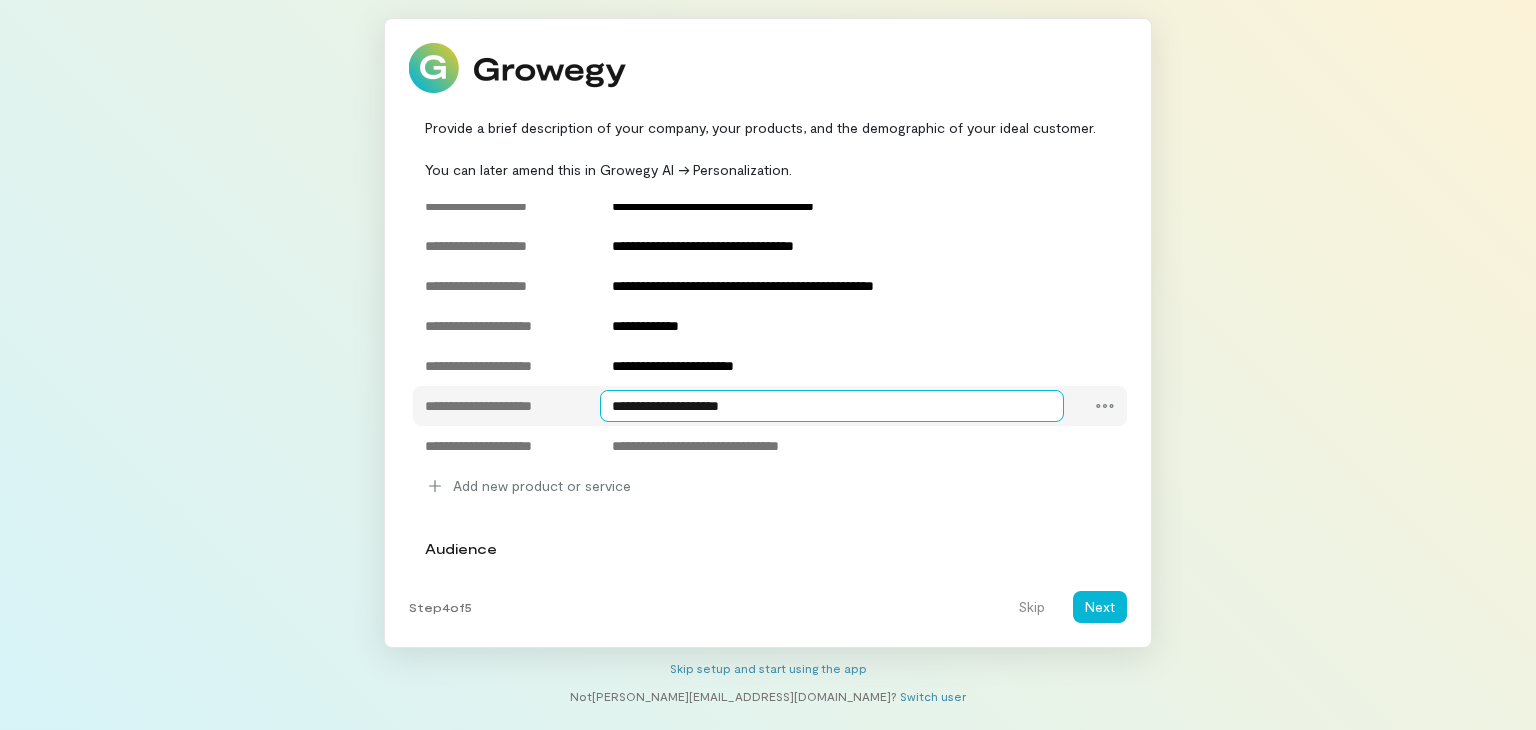 type on "**********" 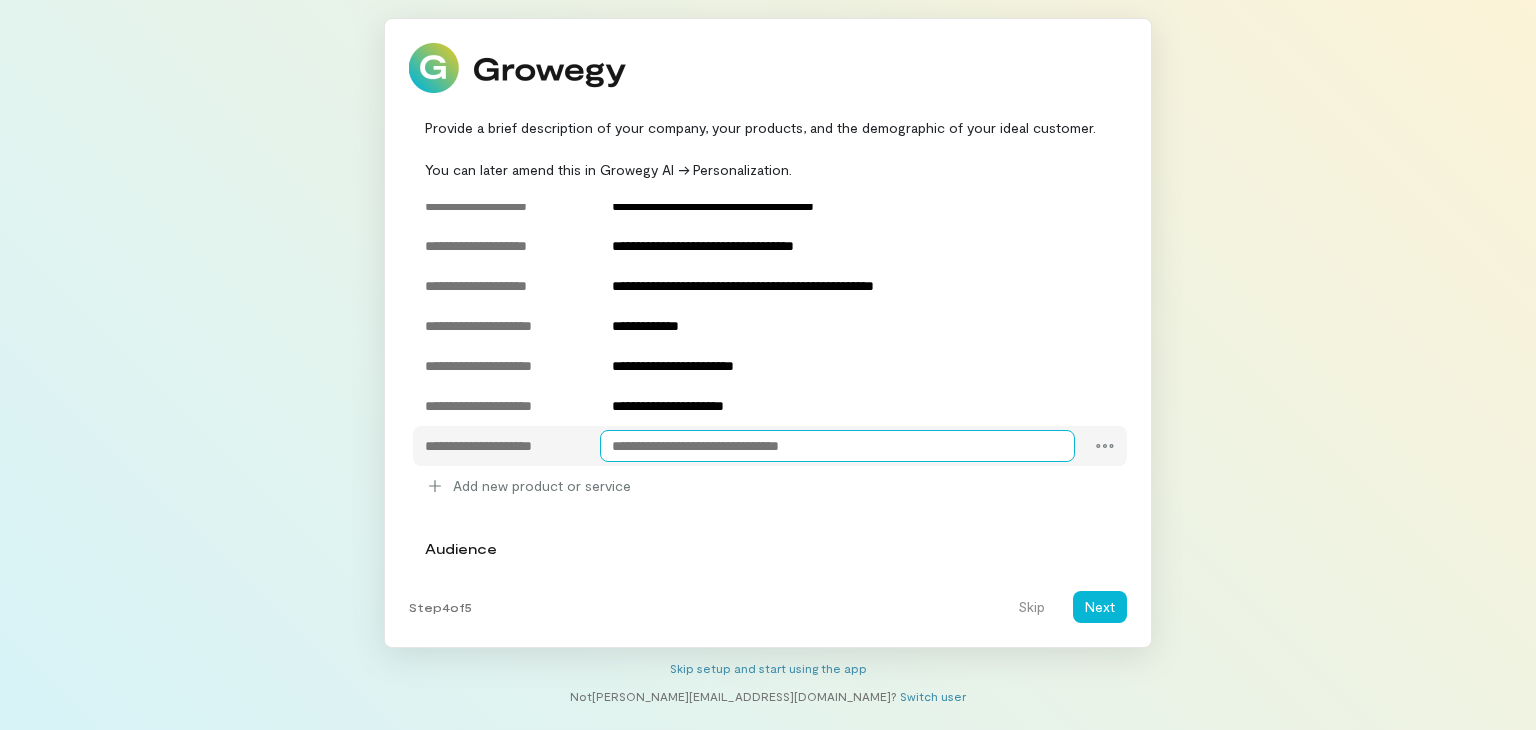 click at bounding box center (838, 446) 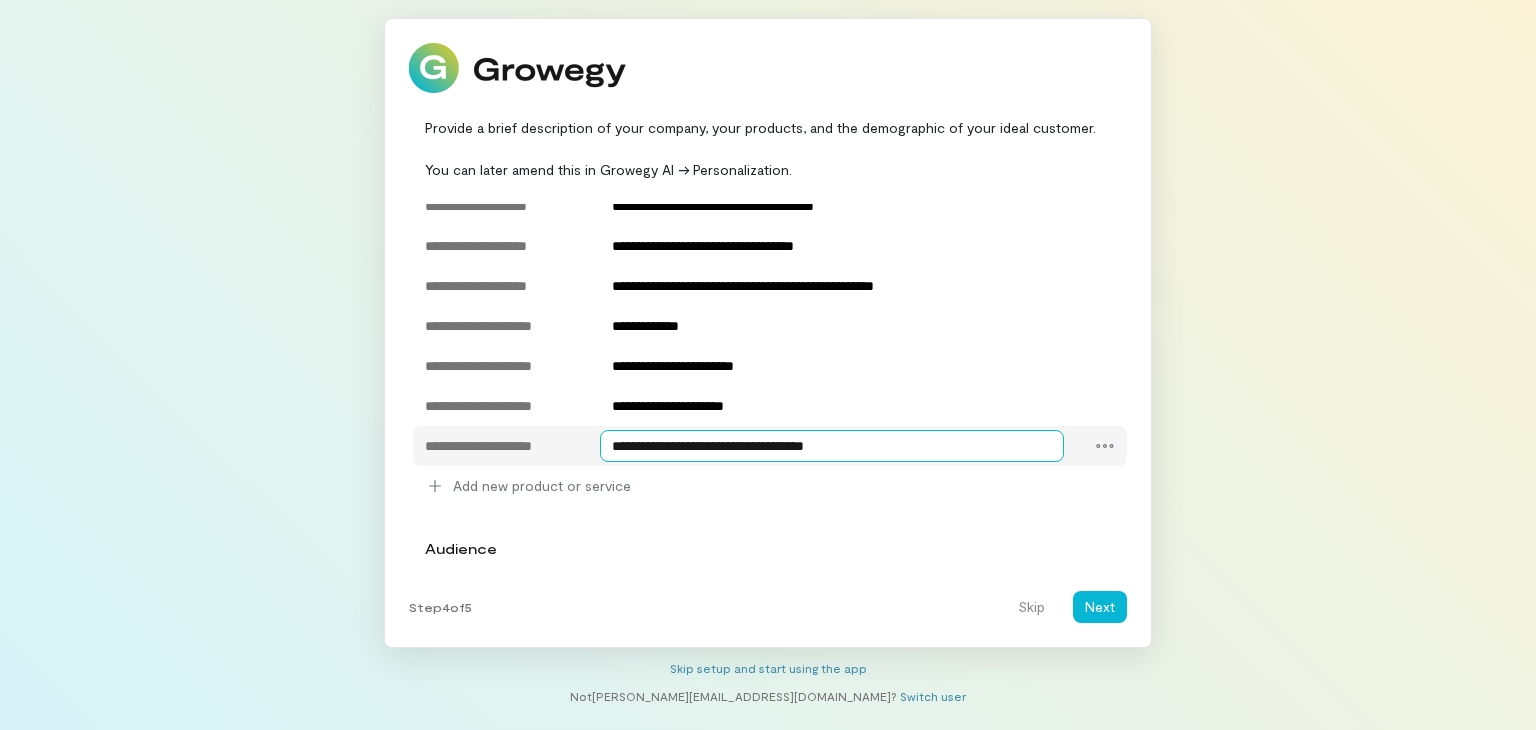 click on "**********" at bounding box center [832, 446] 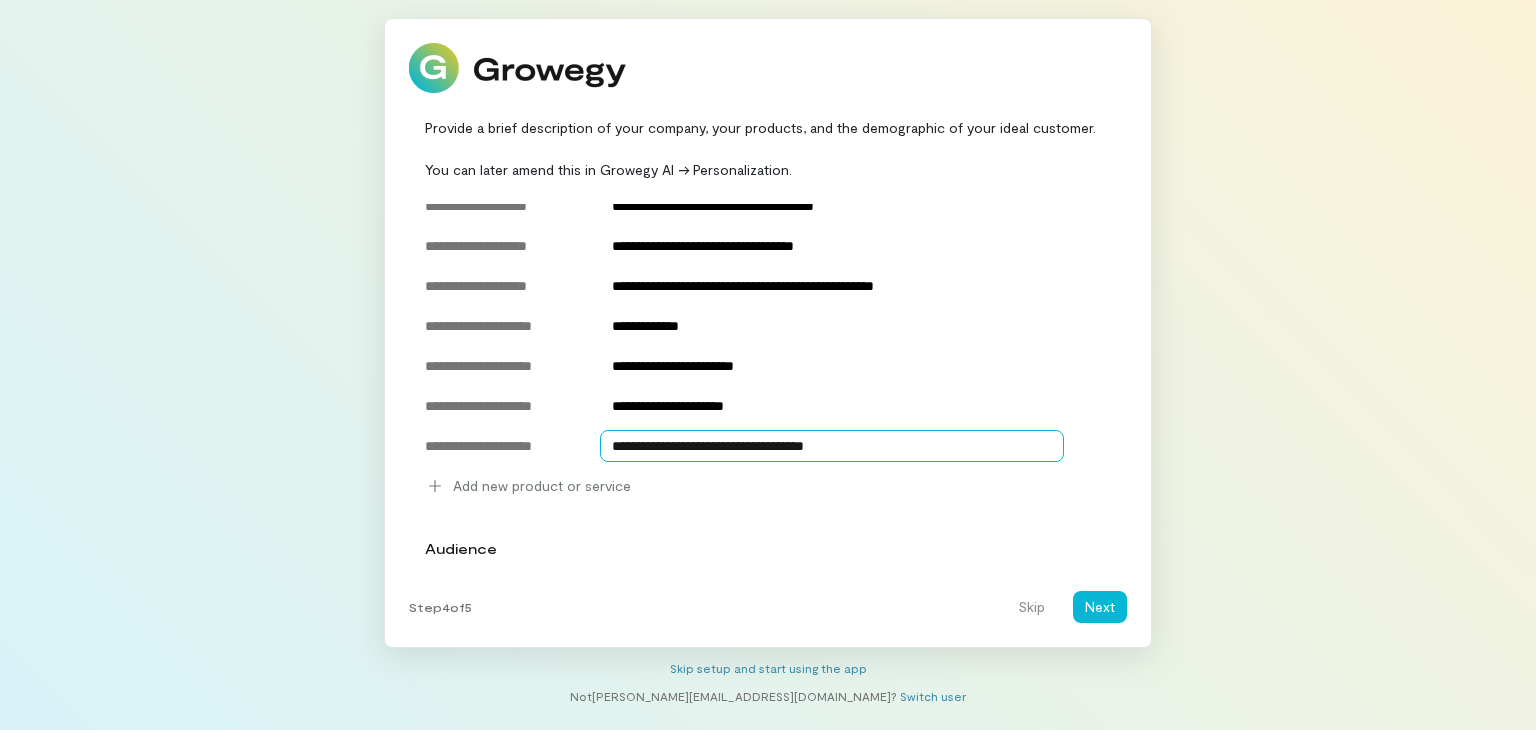 type on "**********" 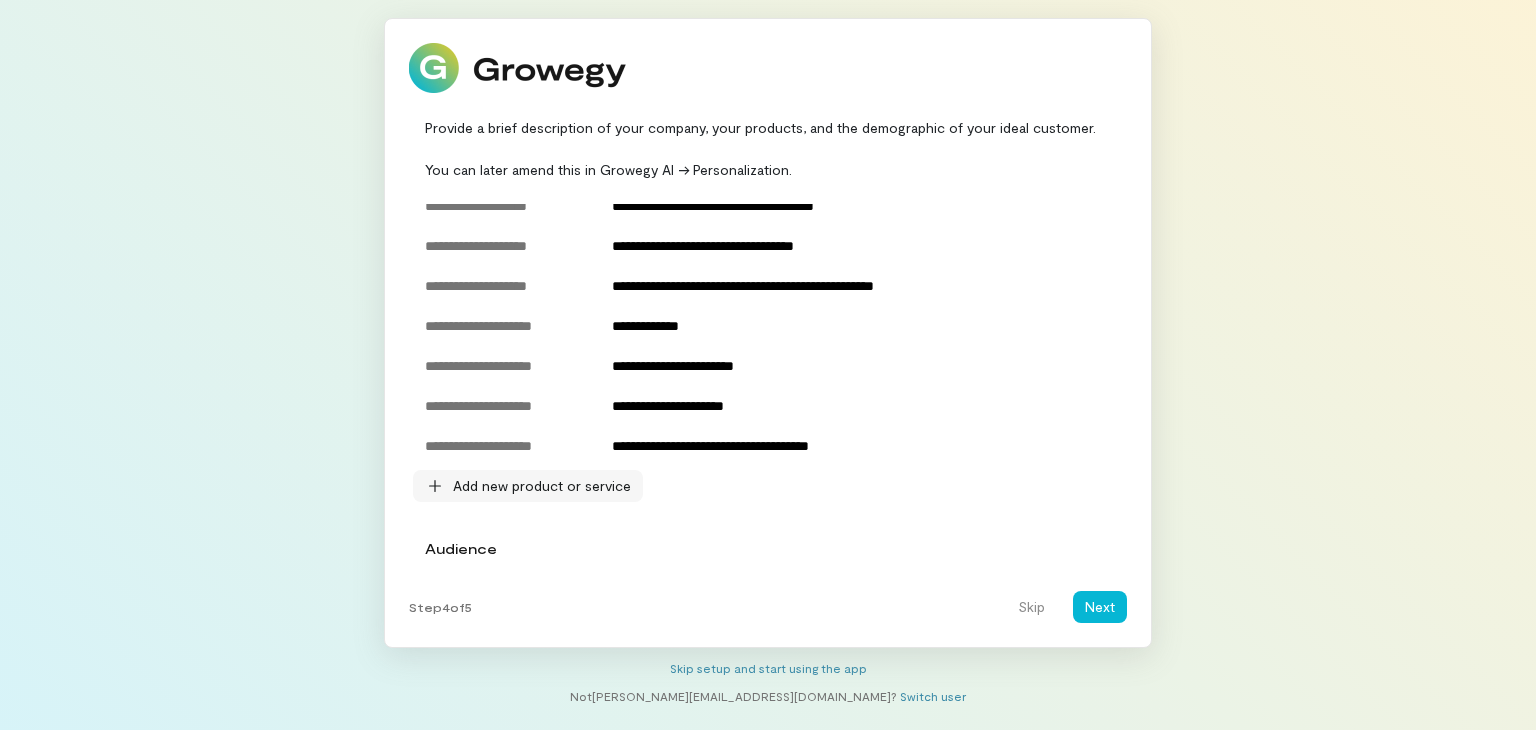 click on "Add new product or service" at bounding box center [542, 486] 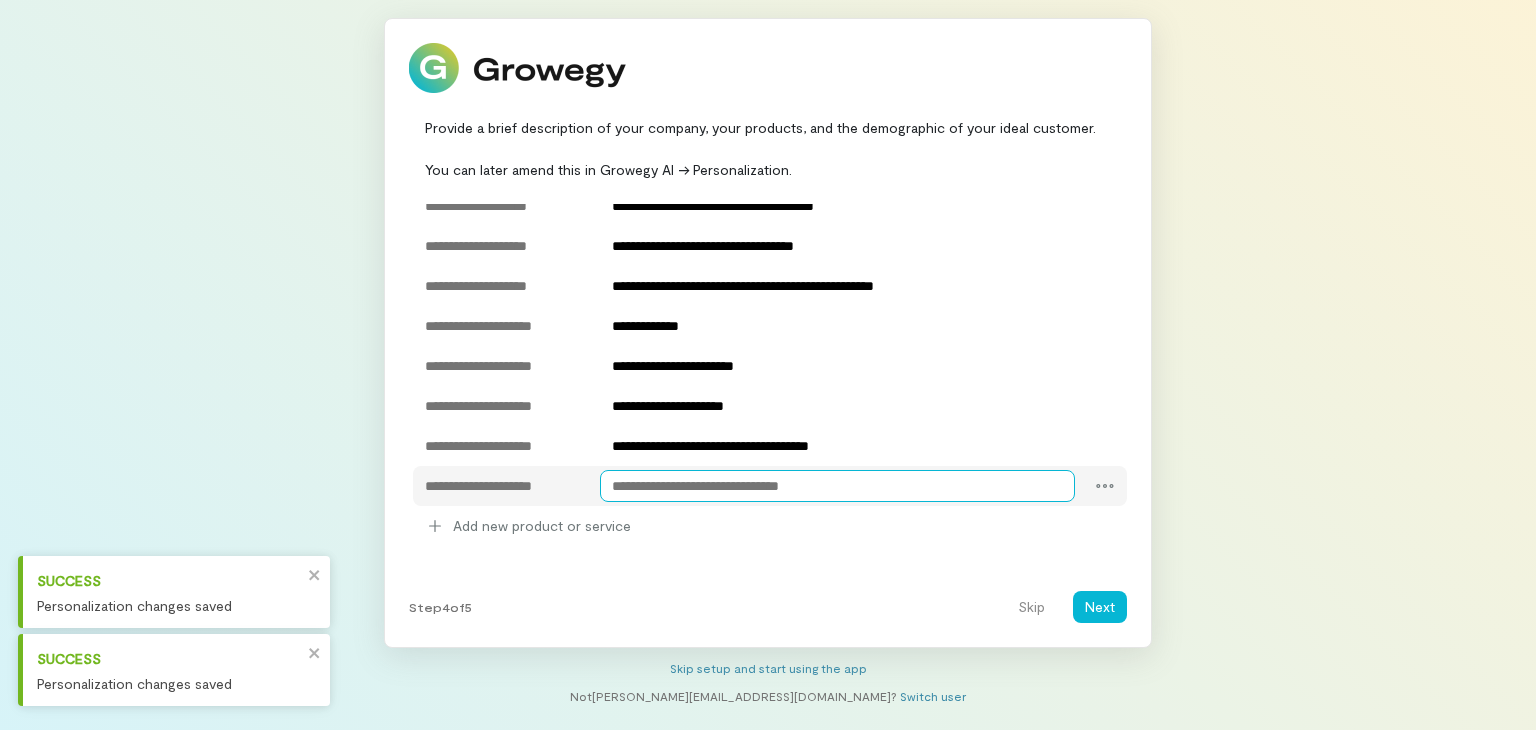 click at bounding box center [838, 486] 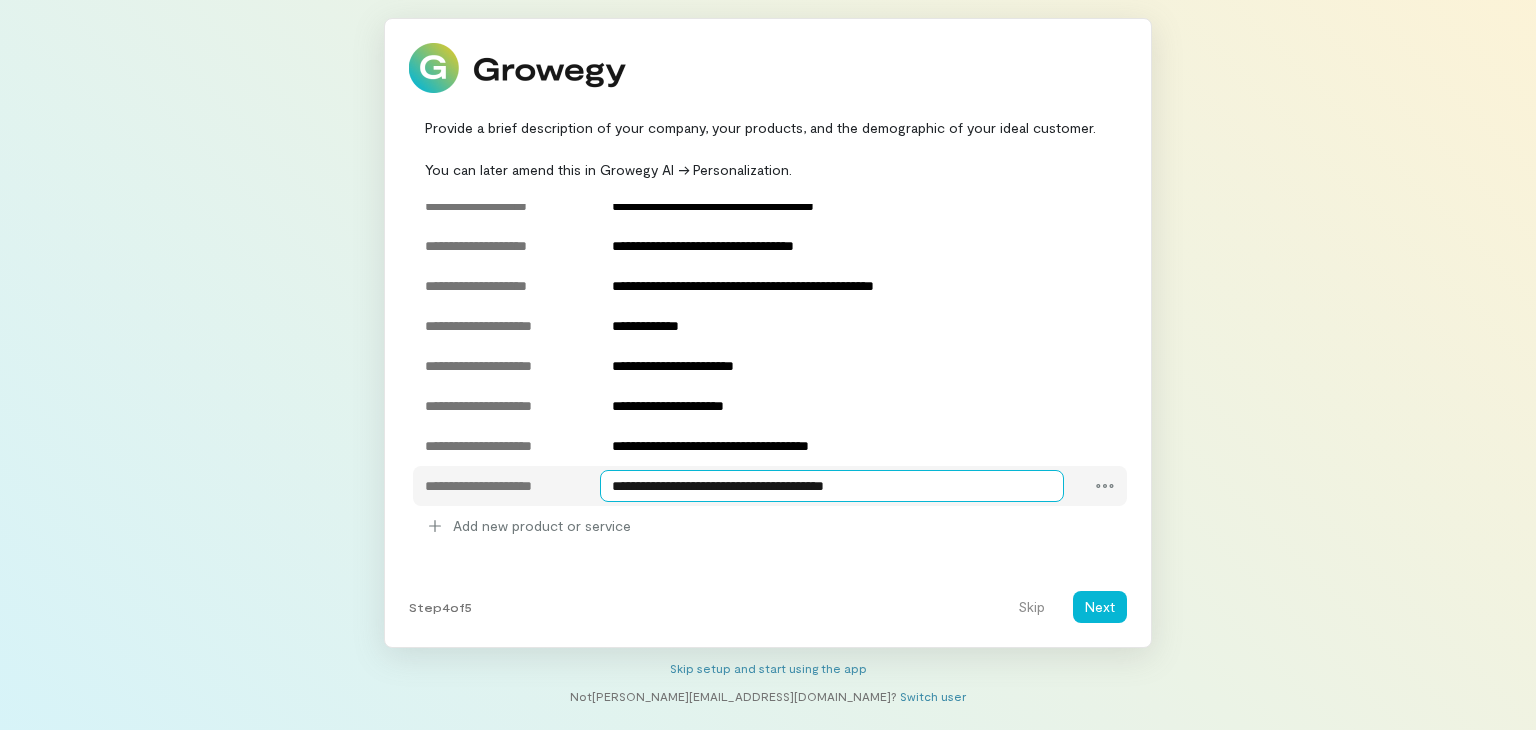 type on "**********" 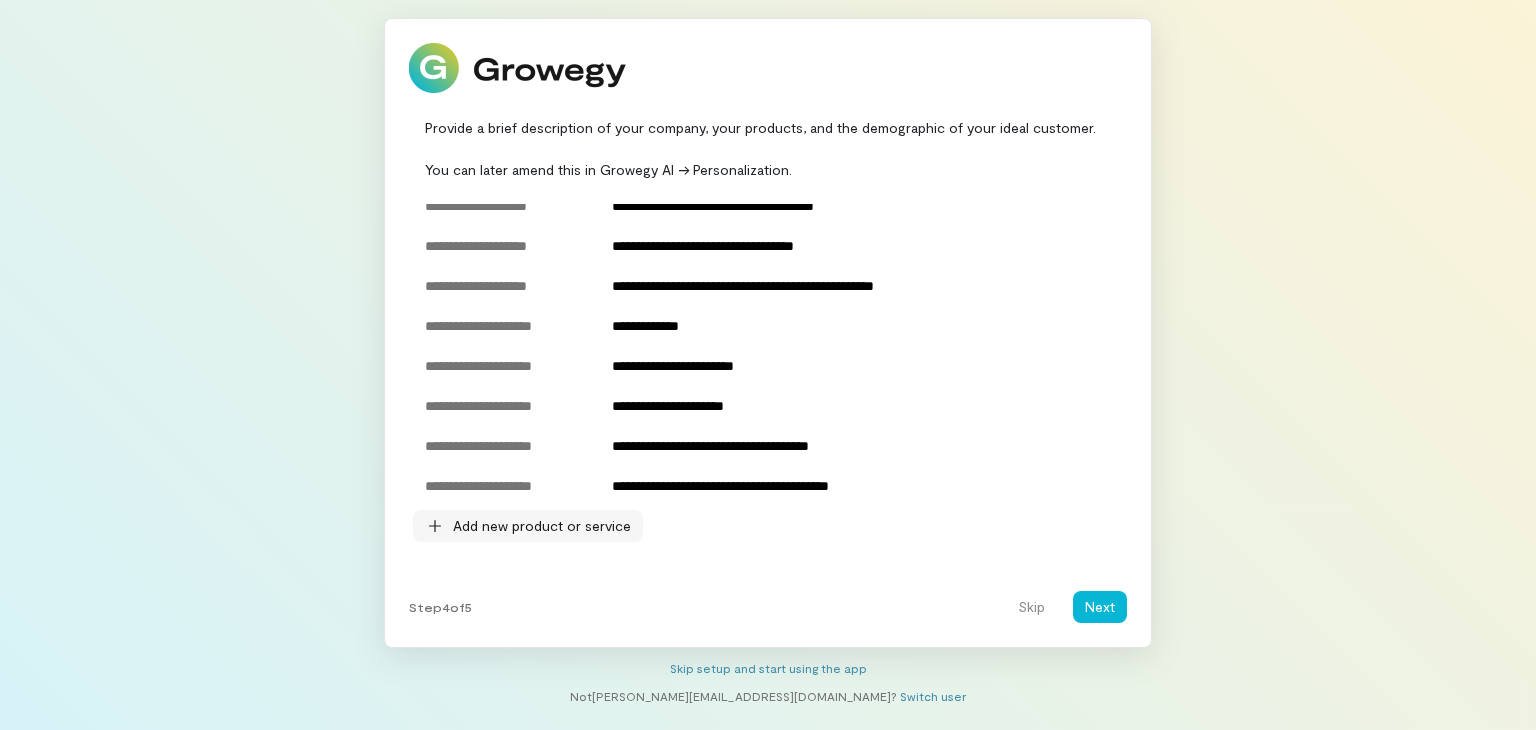 click on "Add new product or service" at bounding box center [542, 526] 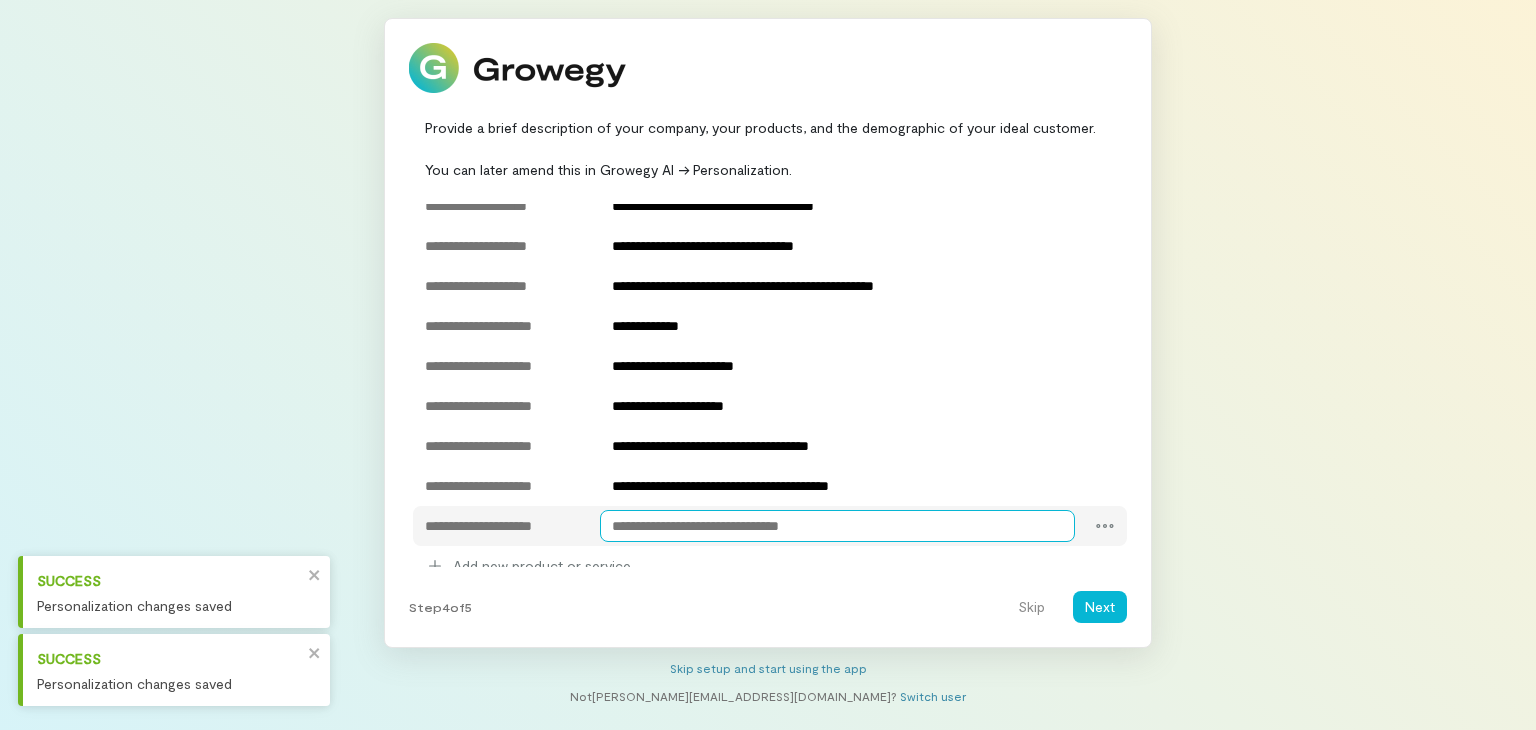 click at bounding box center [838, 526] 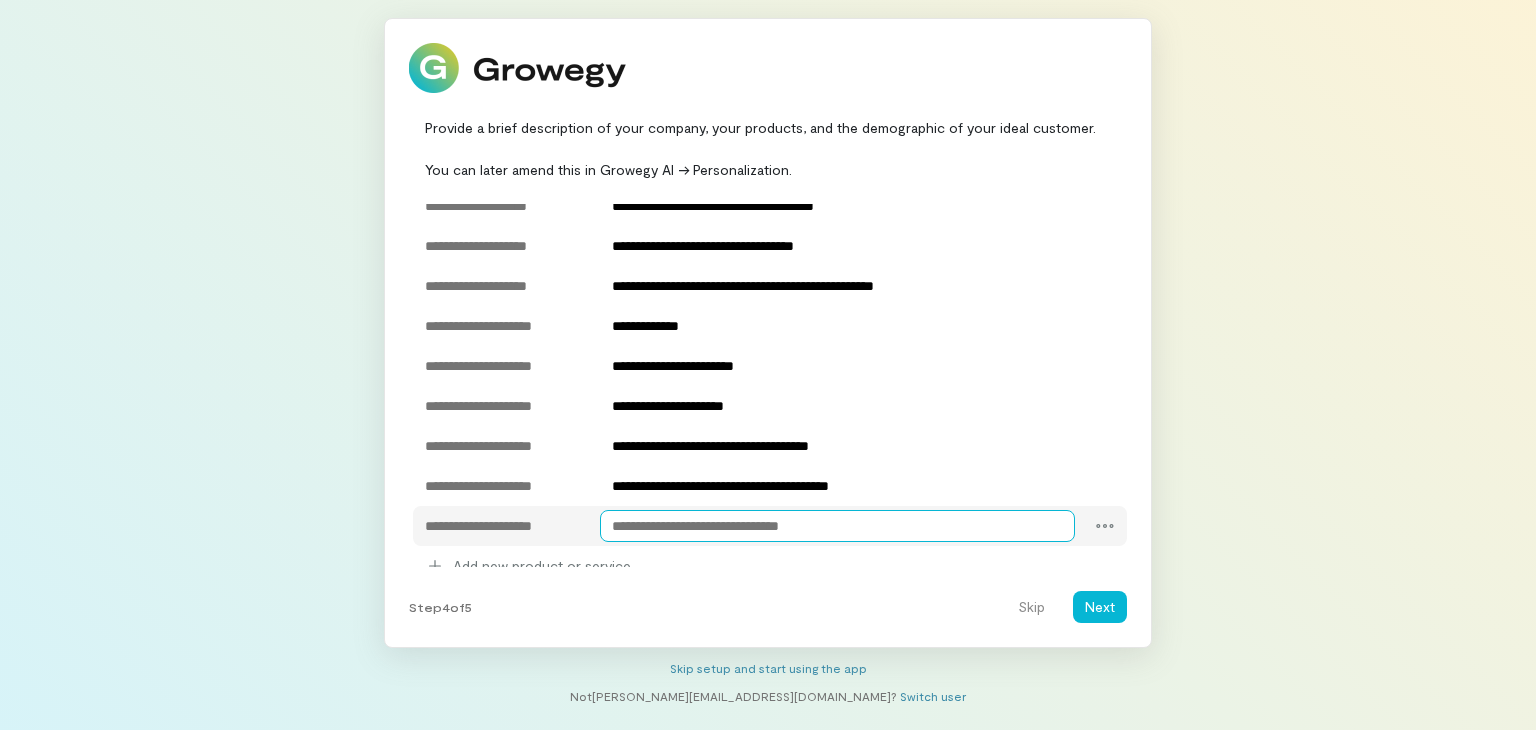 type on "*" 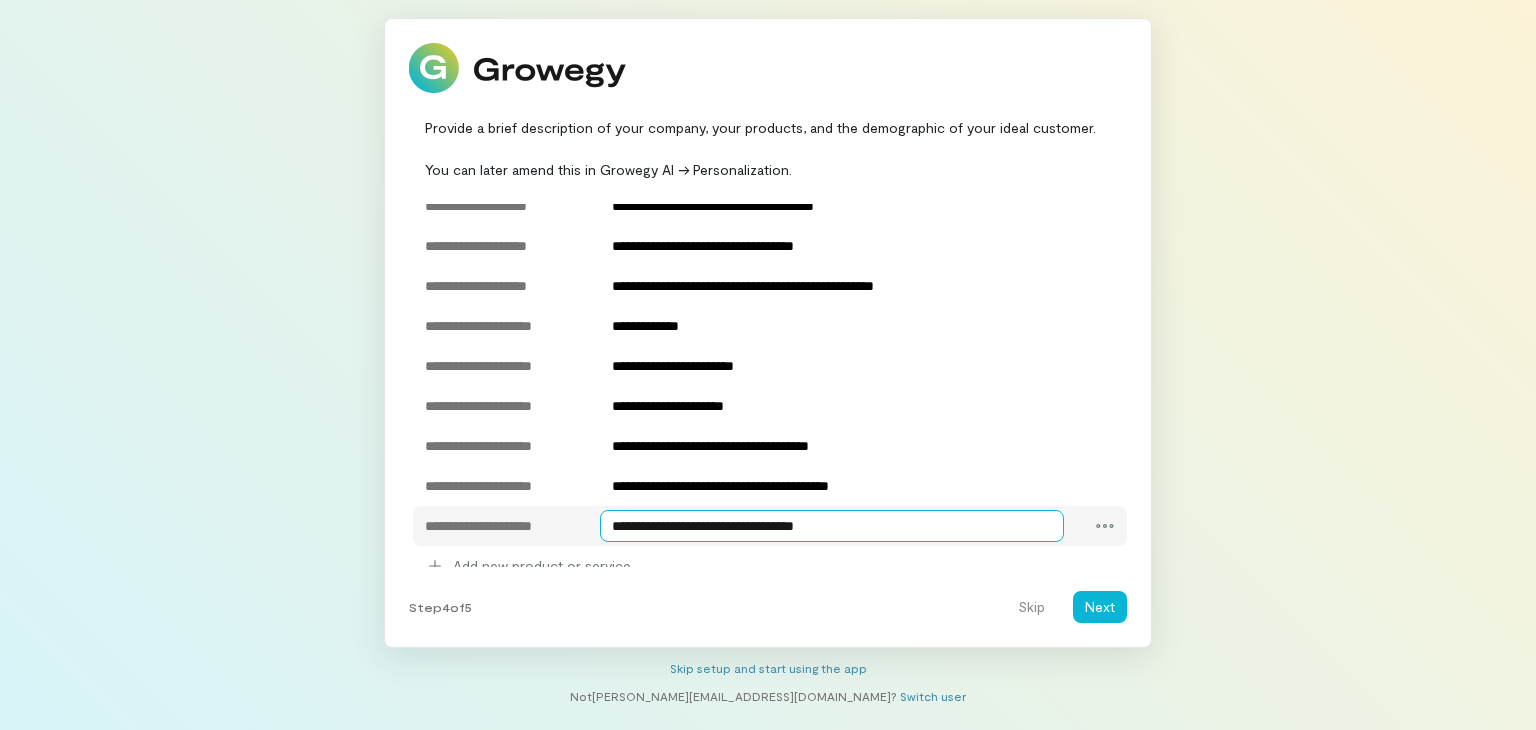 type on "**********" 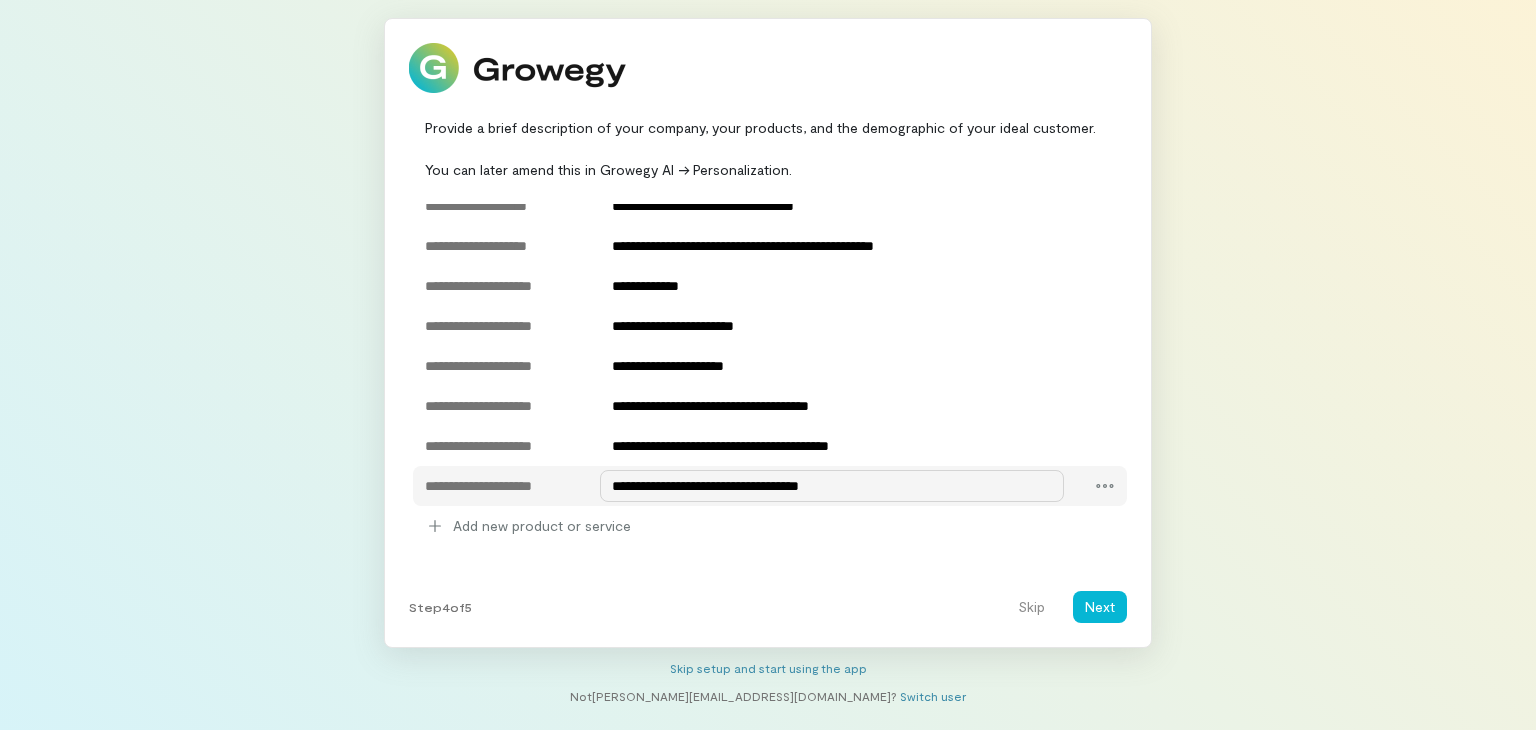 scroll, scrollTop: 556, scrollLeft: 0, axis: vertical 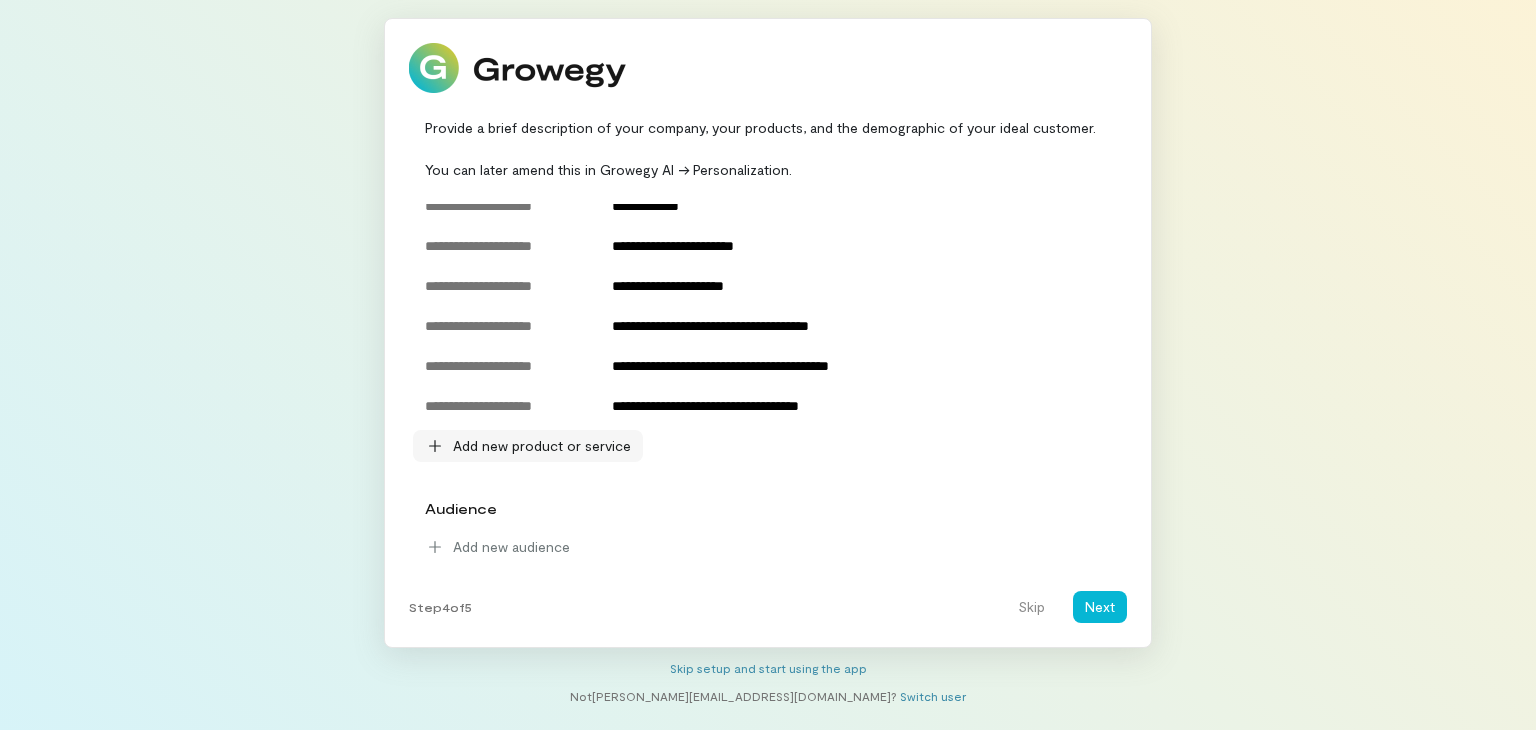 click on "Add new product or service" at bounding box center (528, 446) 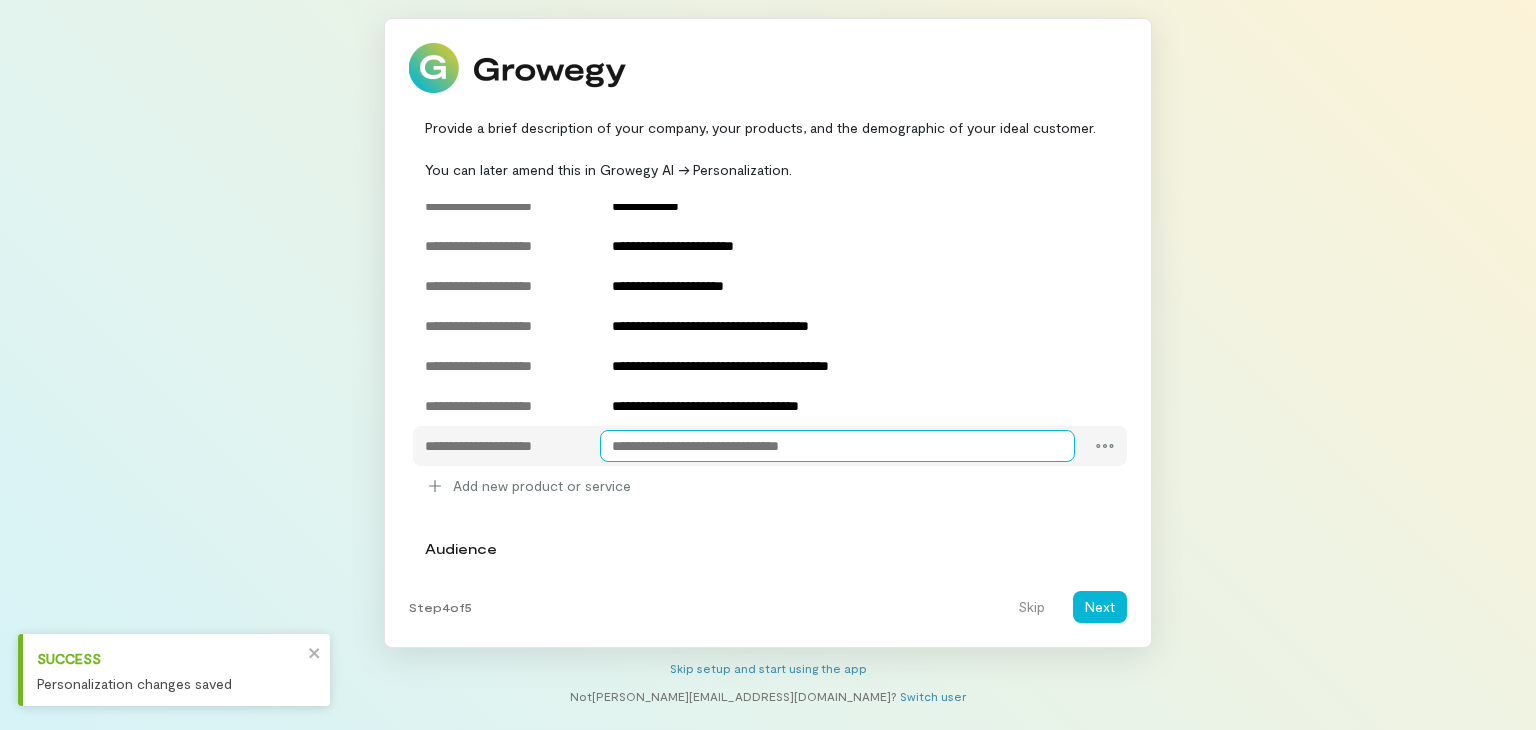 click at bounding box center (838, 446) 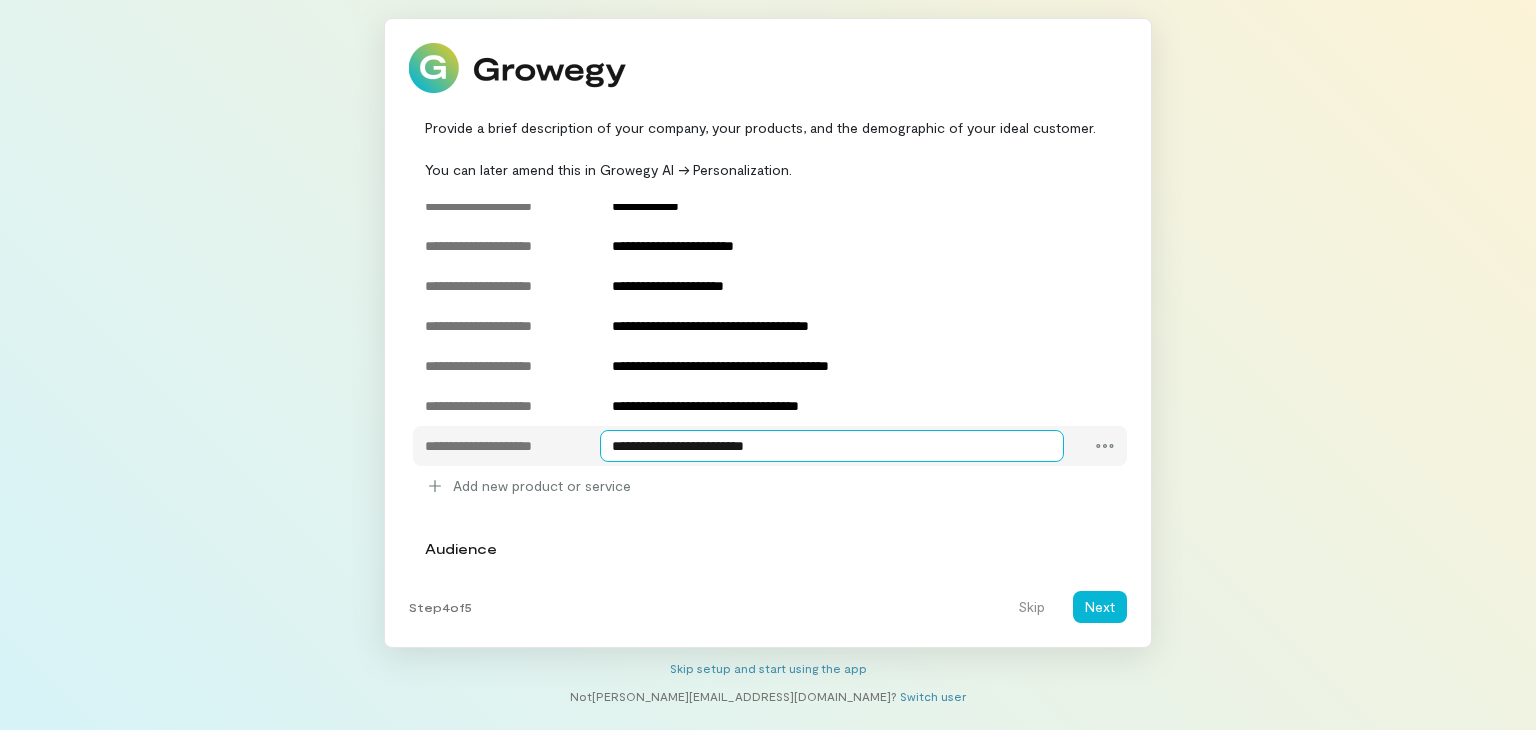 type on "**********" 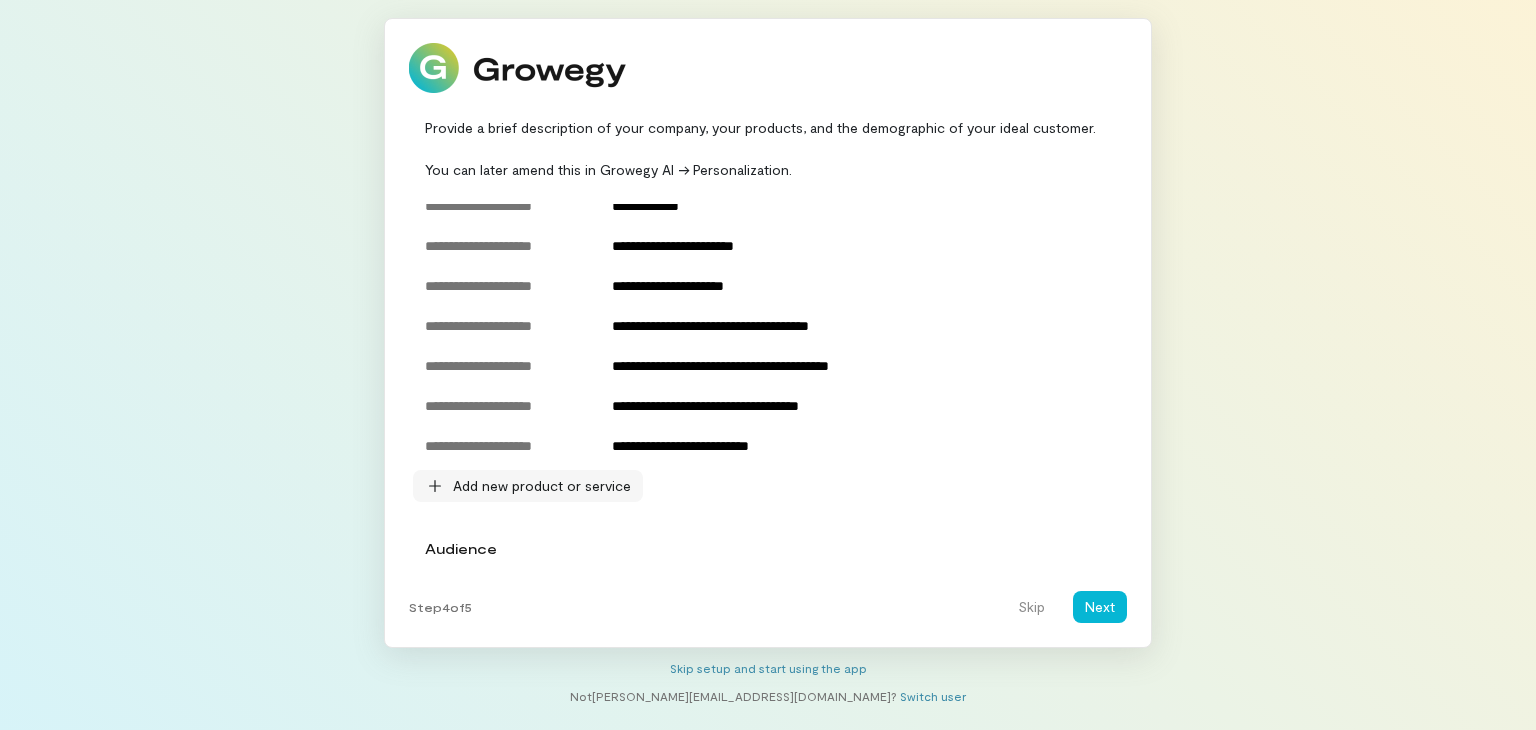 click on "Add new product or service" at bounding box center (542, 486) 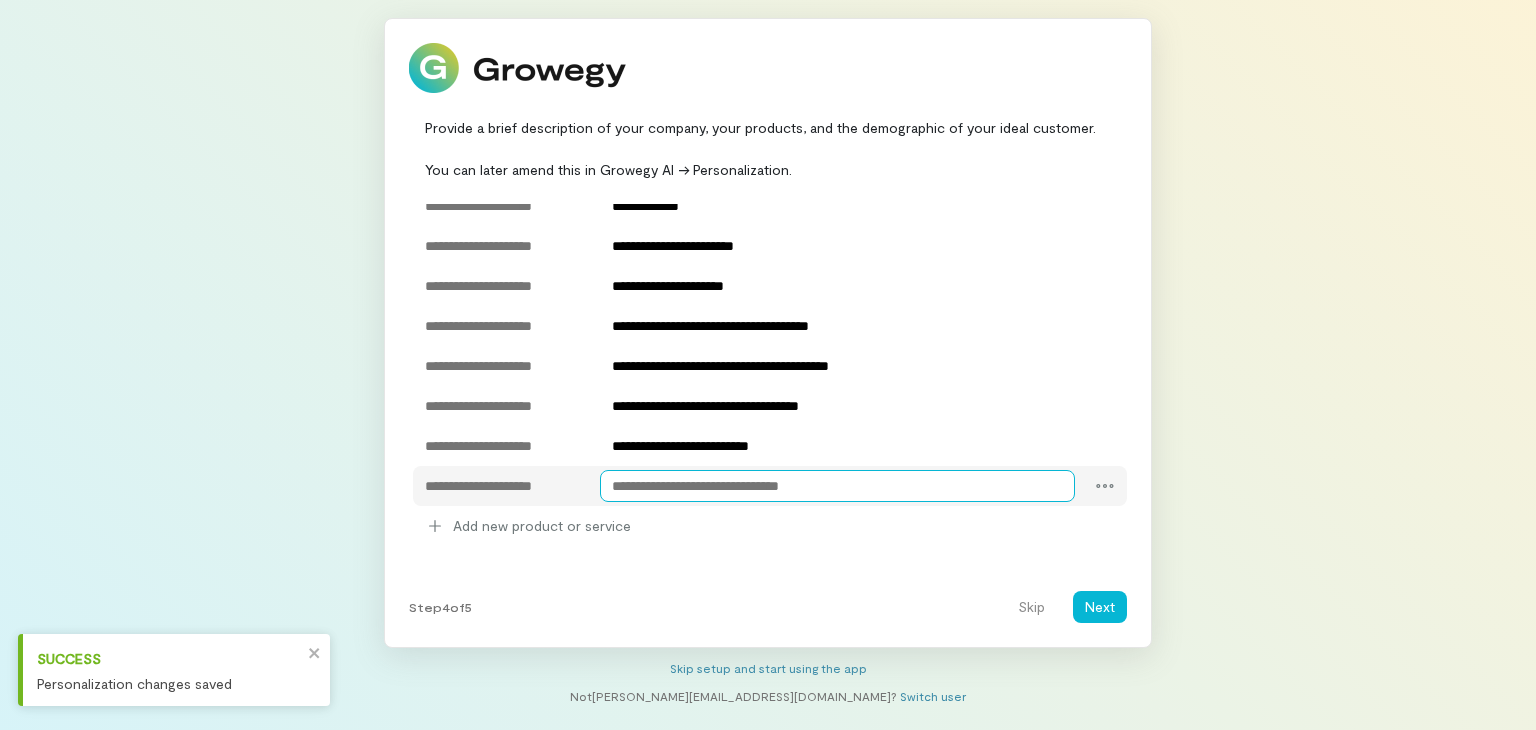 click at bounding box center [838, 486] 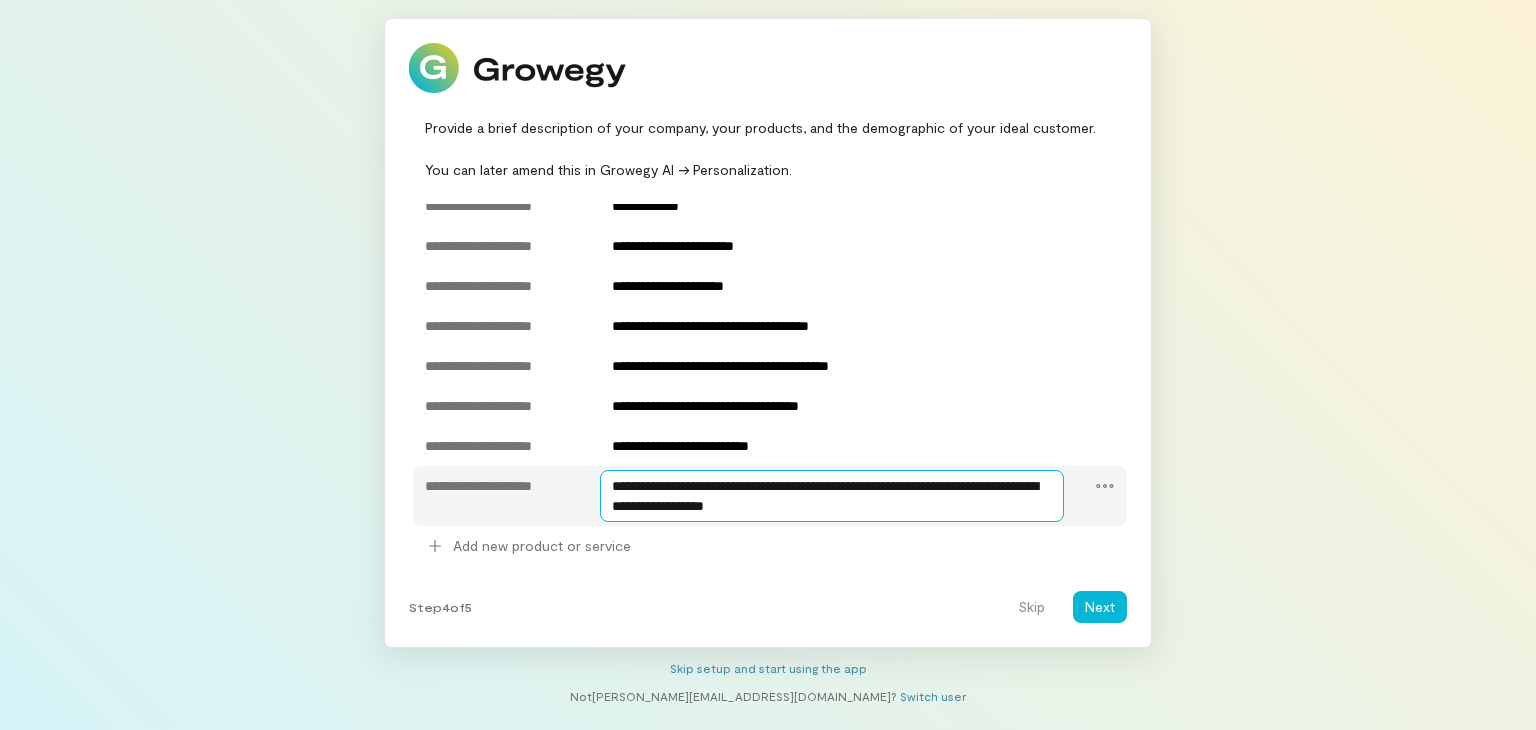 type on "**********" 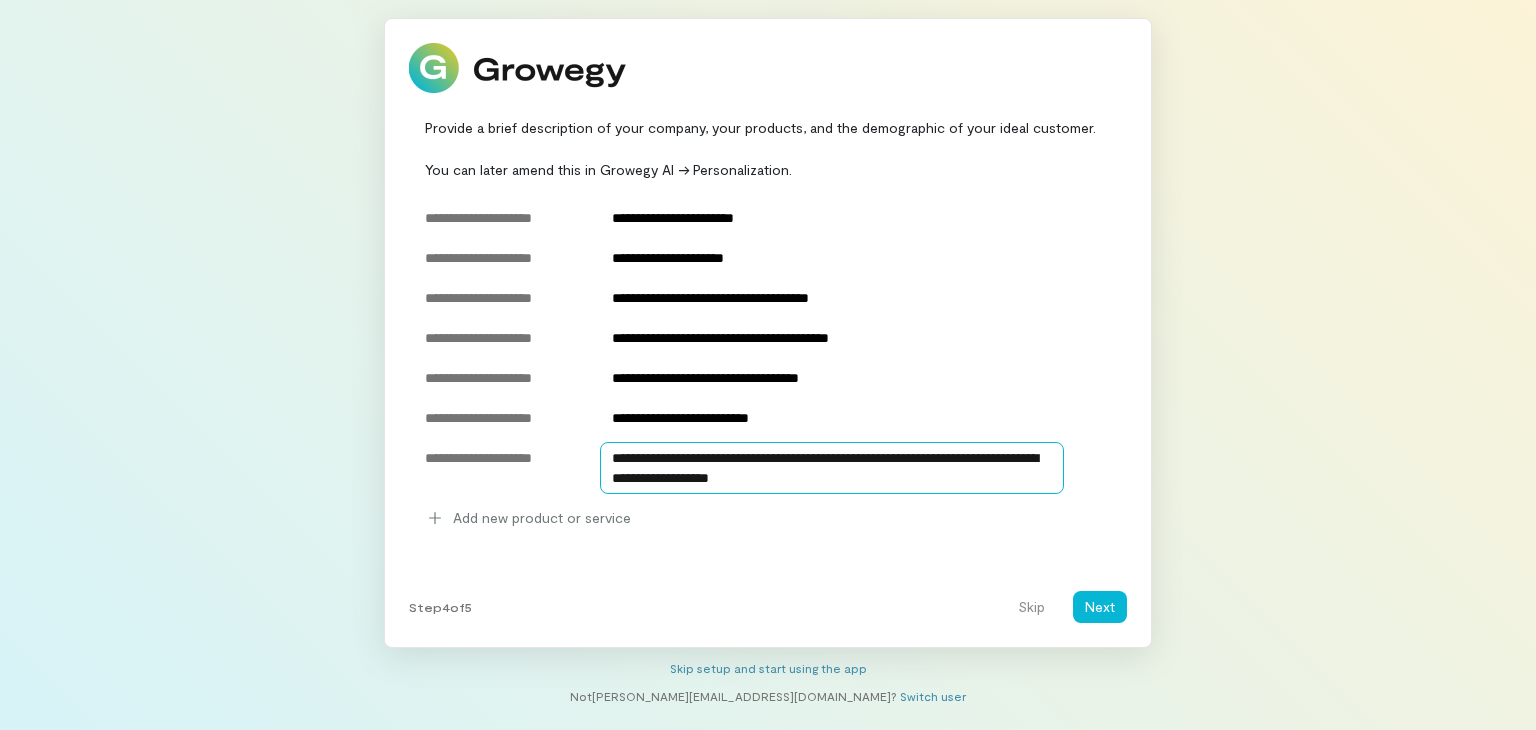 scroll, scrollTop: 656, scrollLeft: 0, axis: vertical 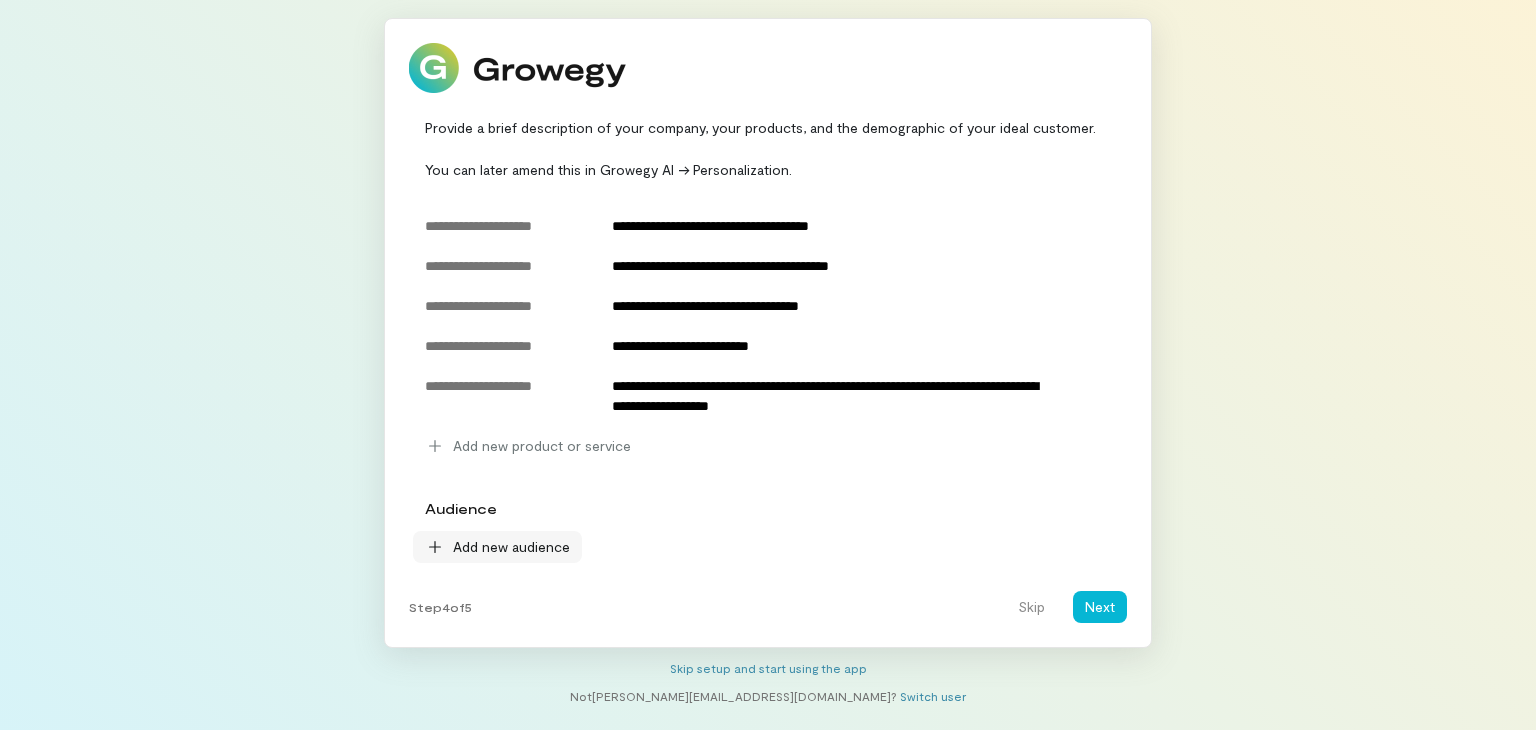 click on "Add new audience" at bounding box center [511, 547] 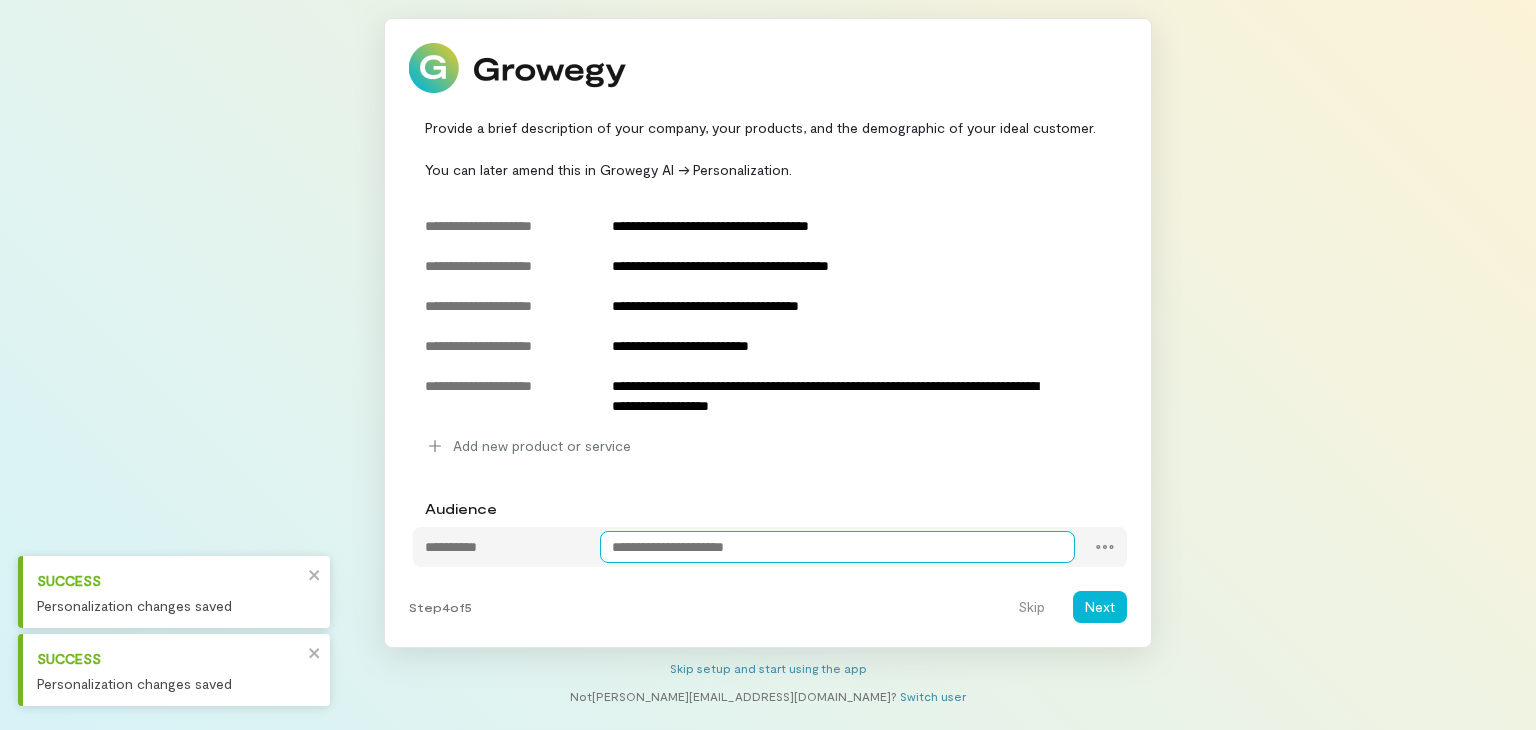 click at bounding box center [838, 547] 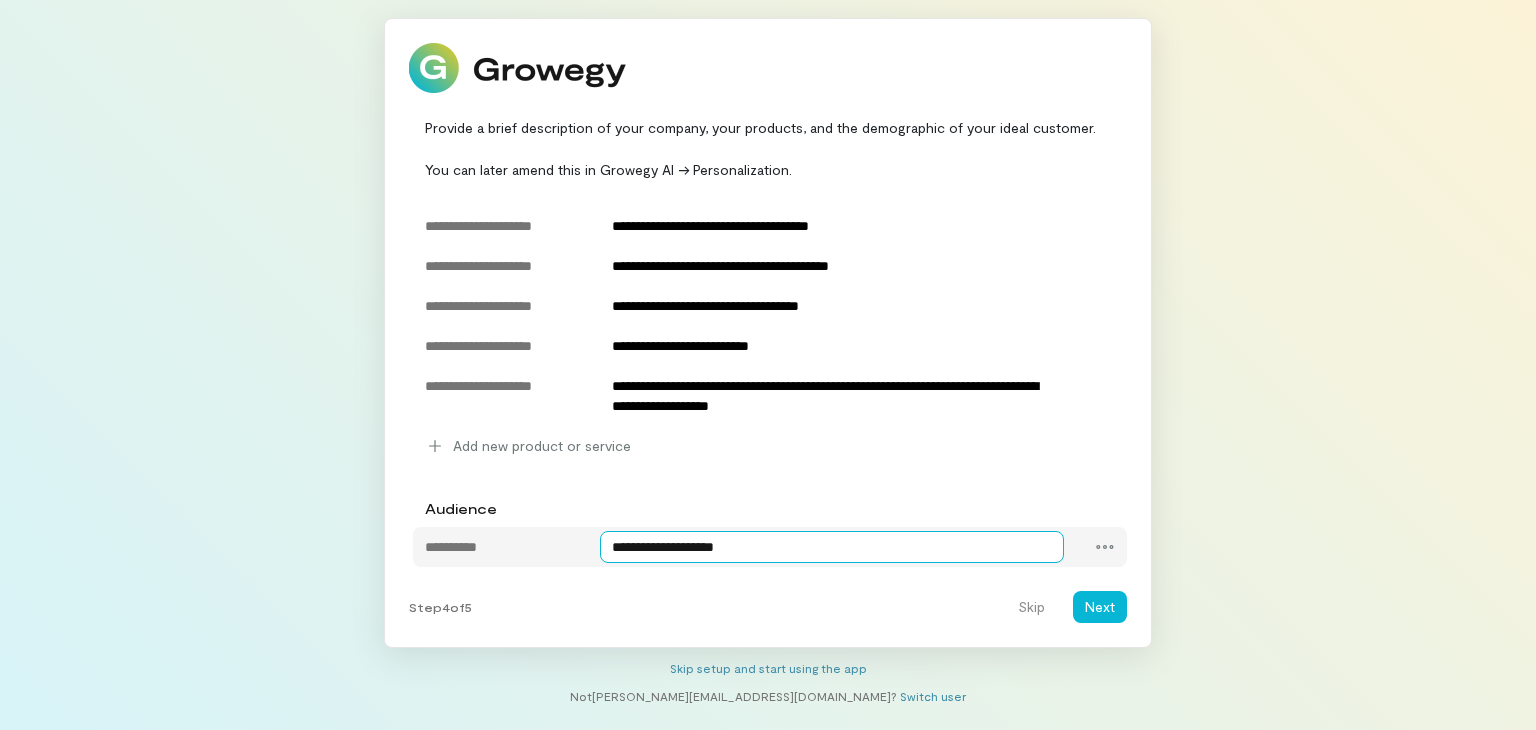 type on "**********" 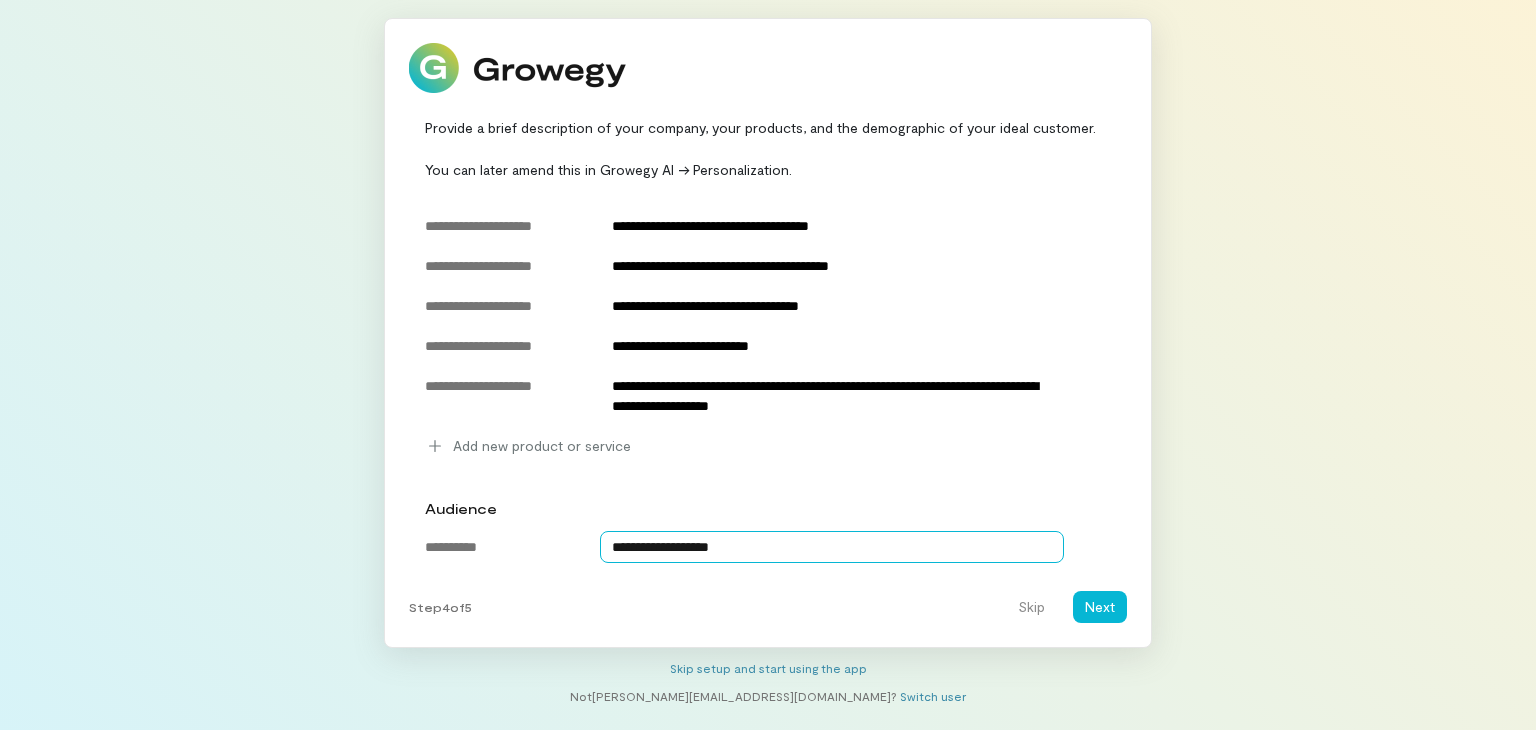 scroll, scrollTop: 696, scrollLeft: 0, axis: vertical 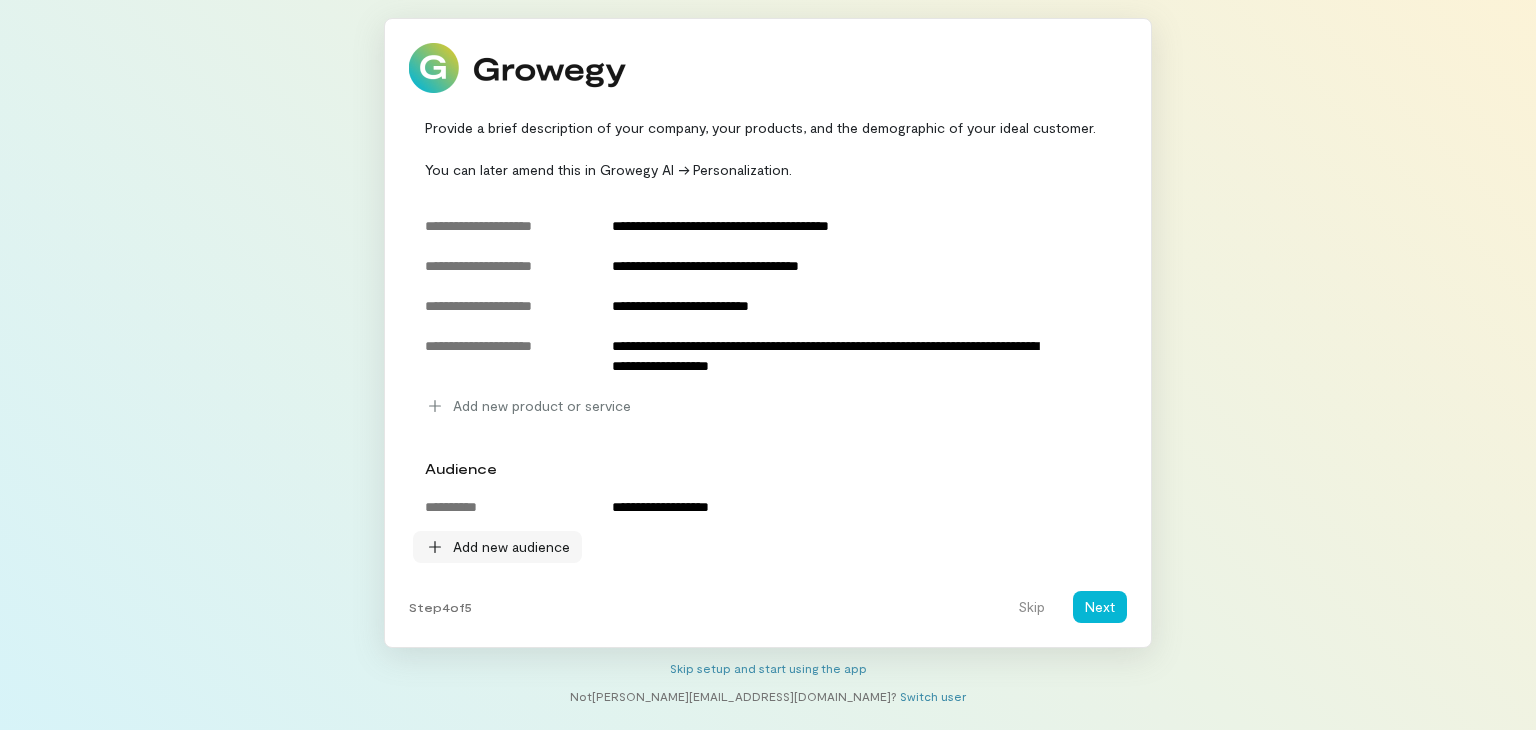 click on "Add new audience" at bounding box center [511, 547] 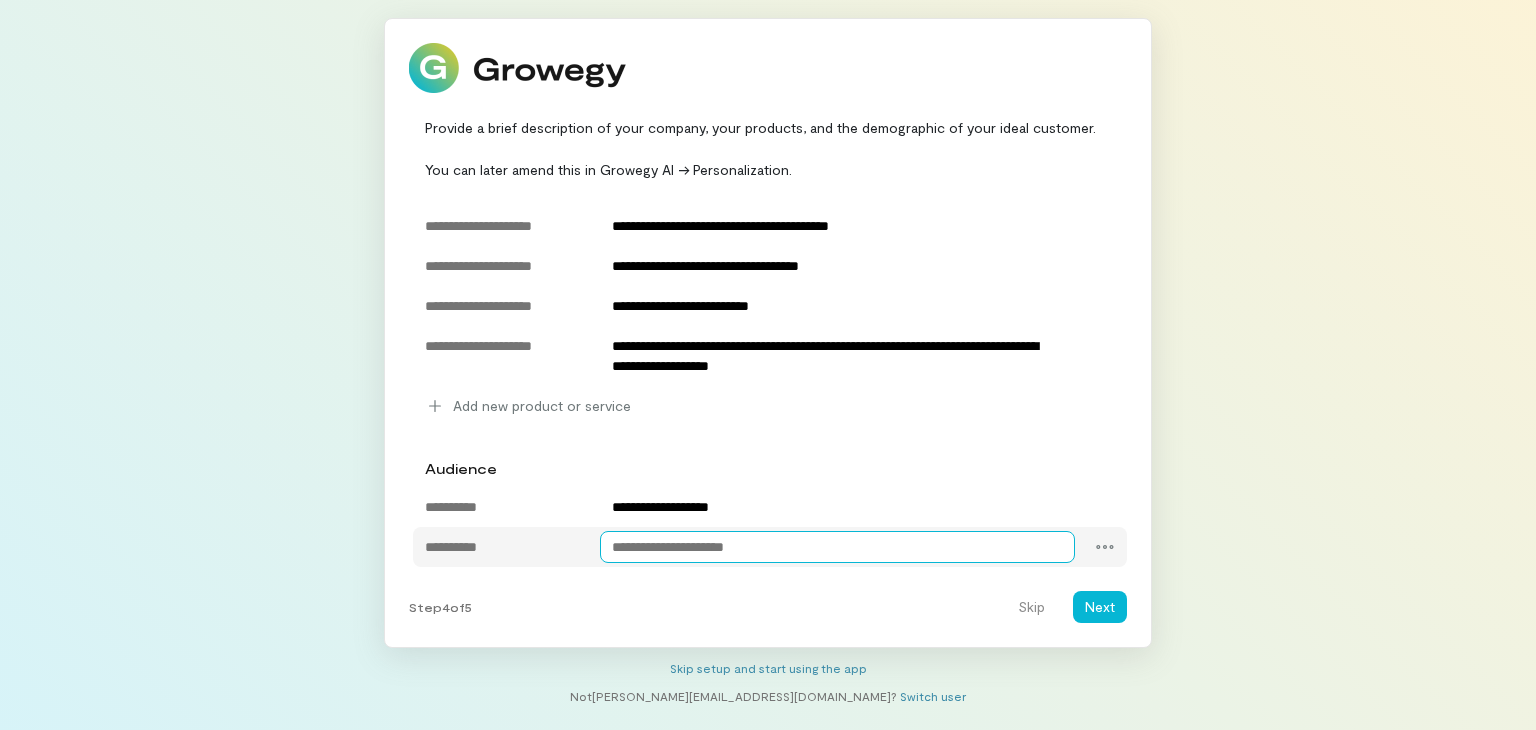 click at bounding box center [838, 547] 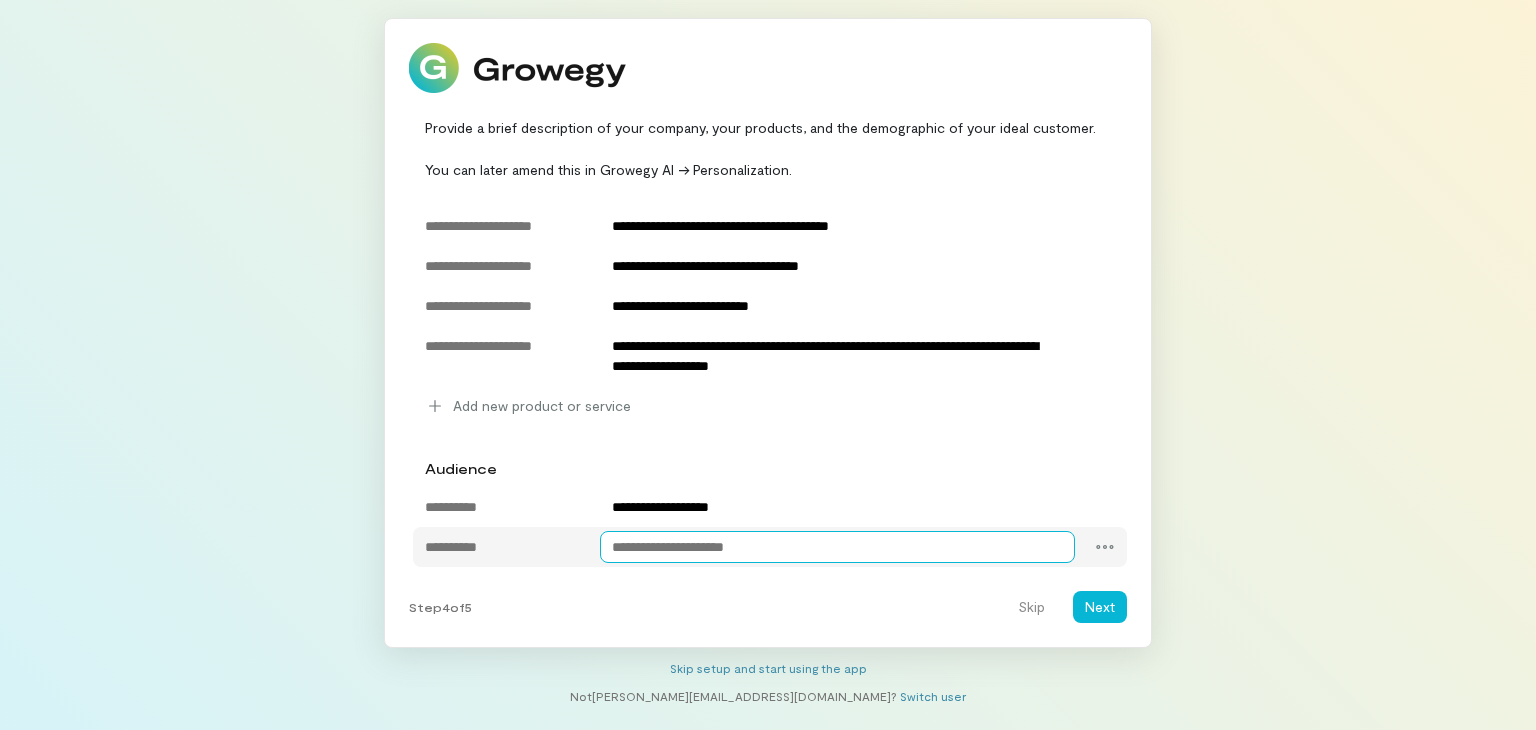 type on "*" 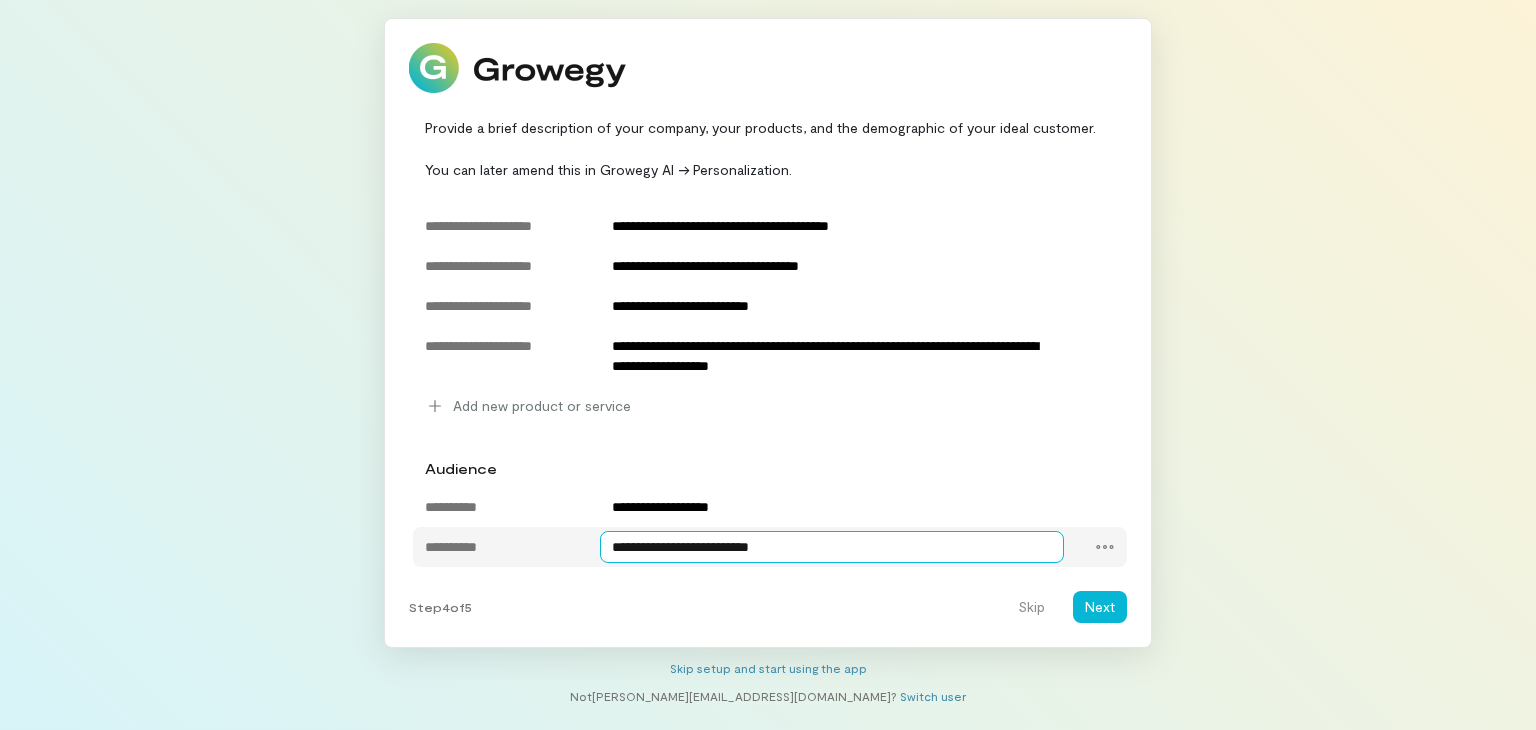 type on "**********" 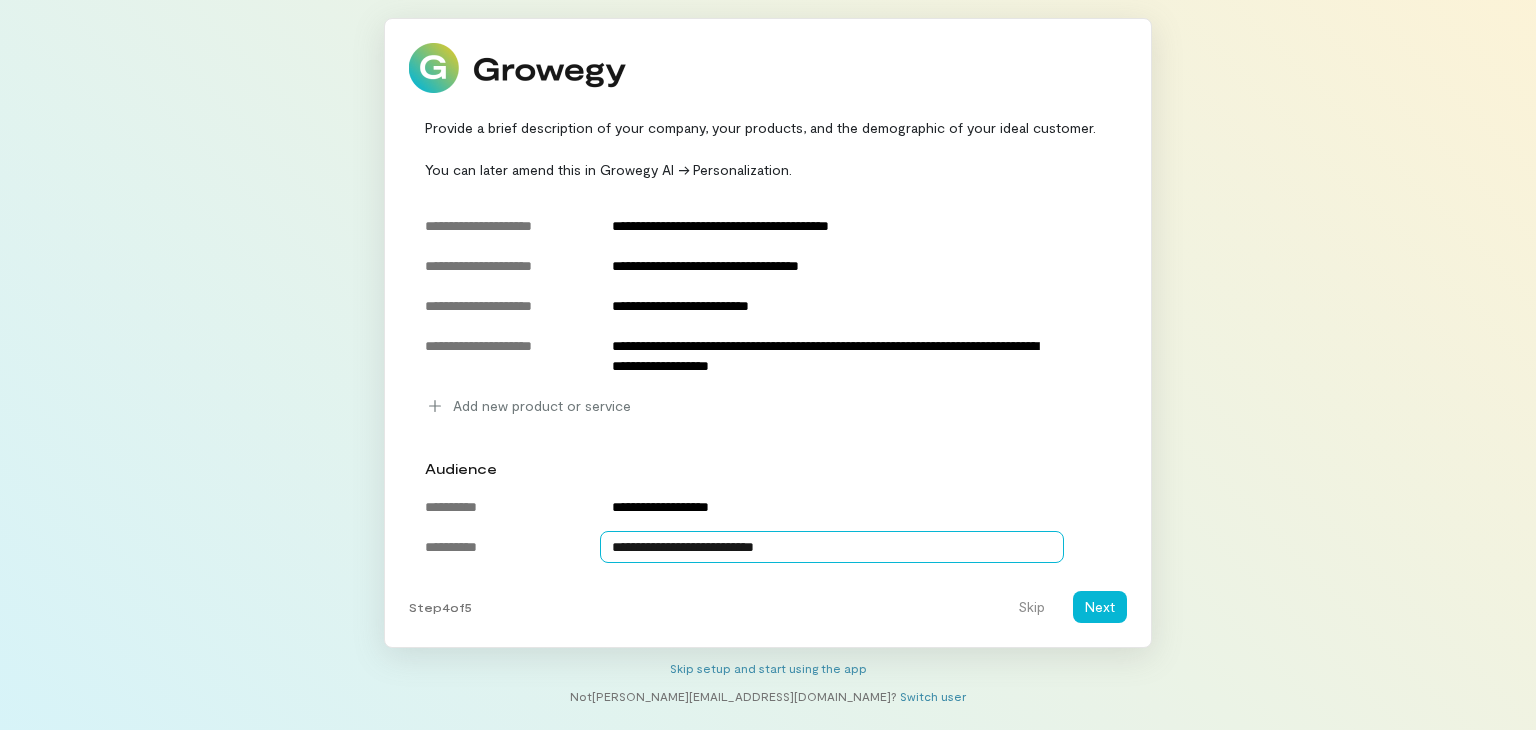 scroll, scrollTop: 736, scrollLeft: 0, axis: vertical 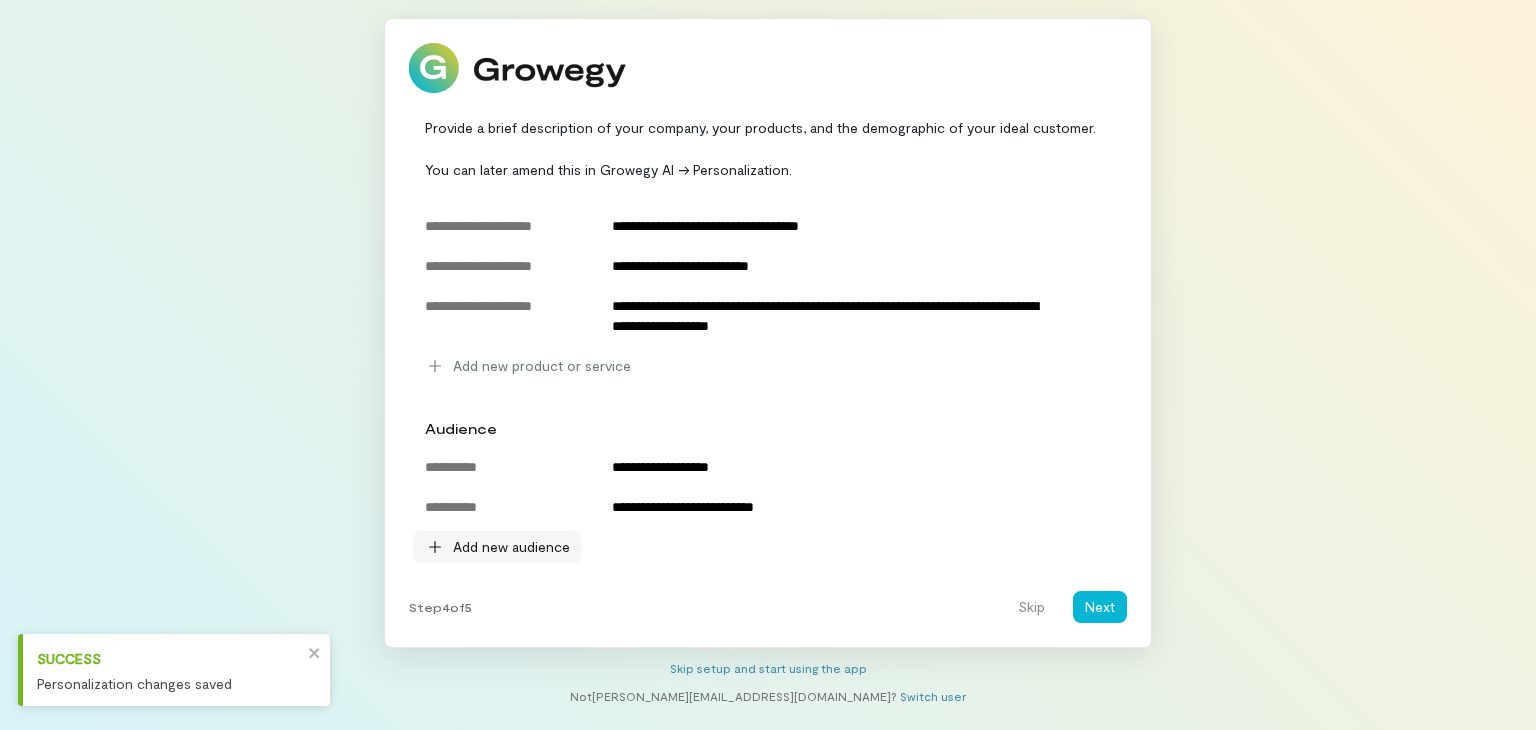 click on "Add new audience" at bounding box center [511, 547] 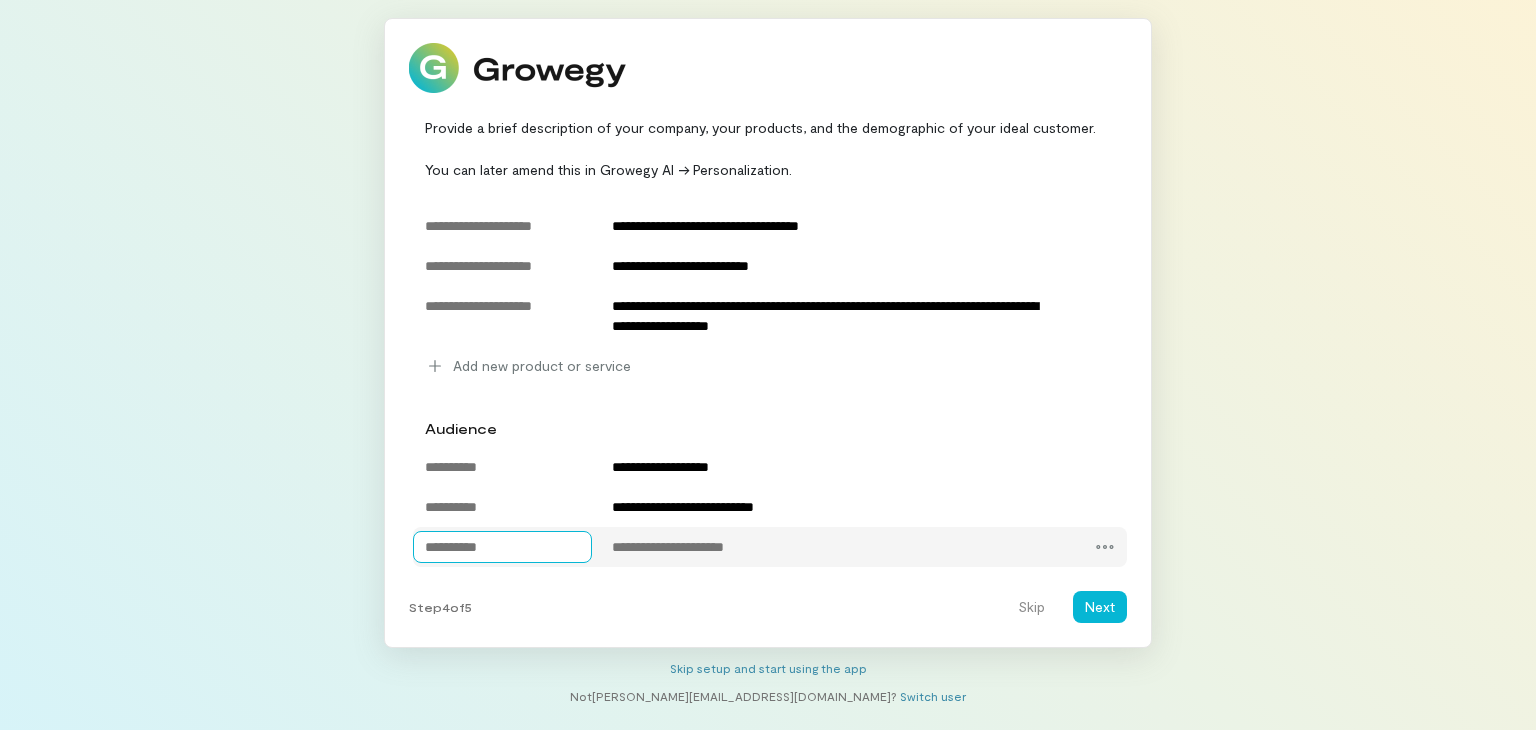 click at bounding box center (502, 547) 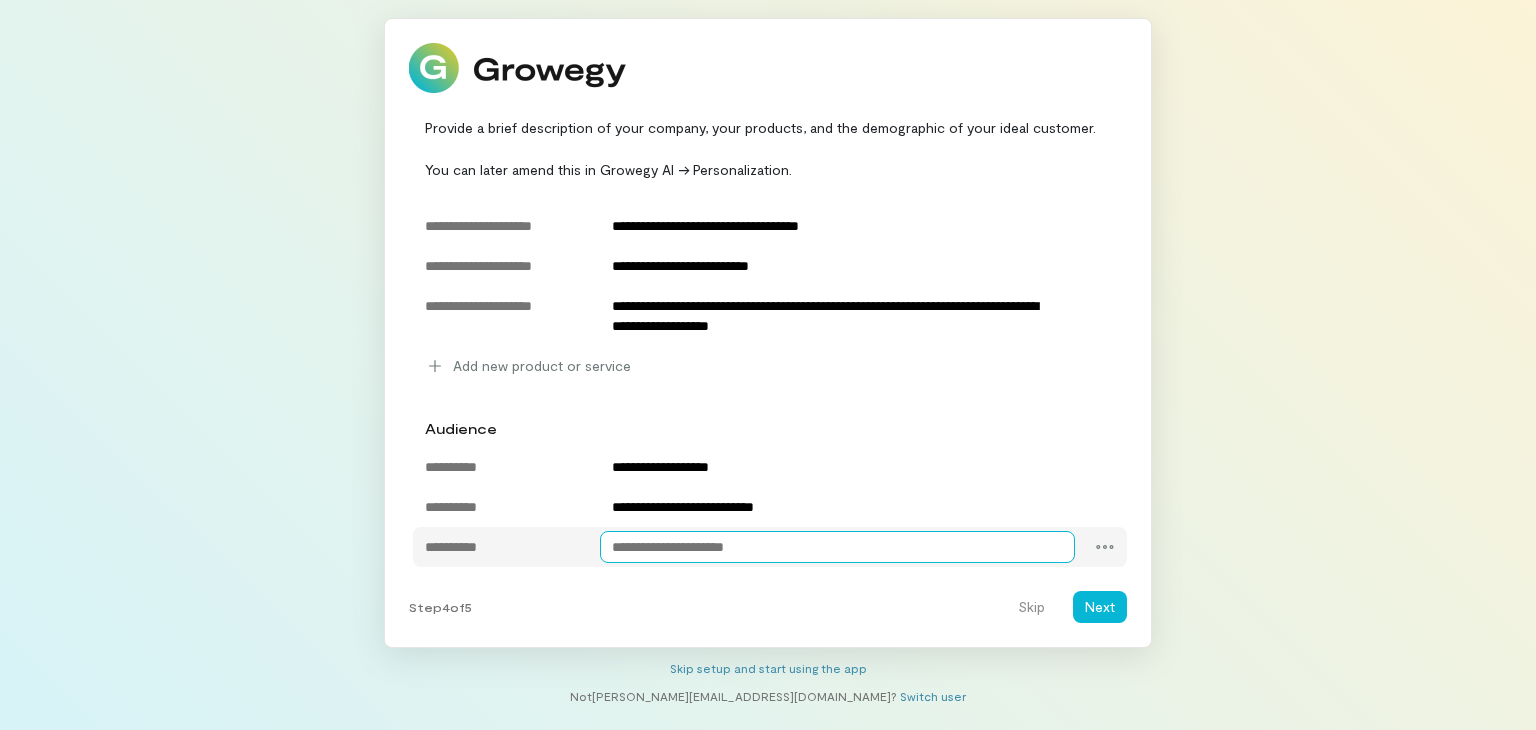 click at bounding box center (838, 547) 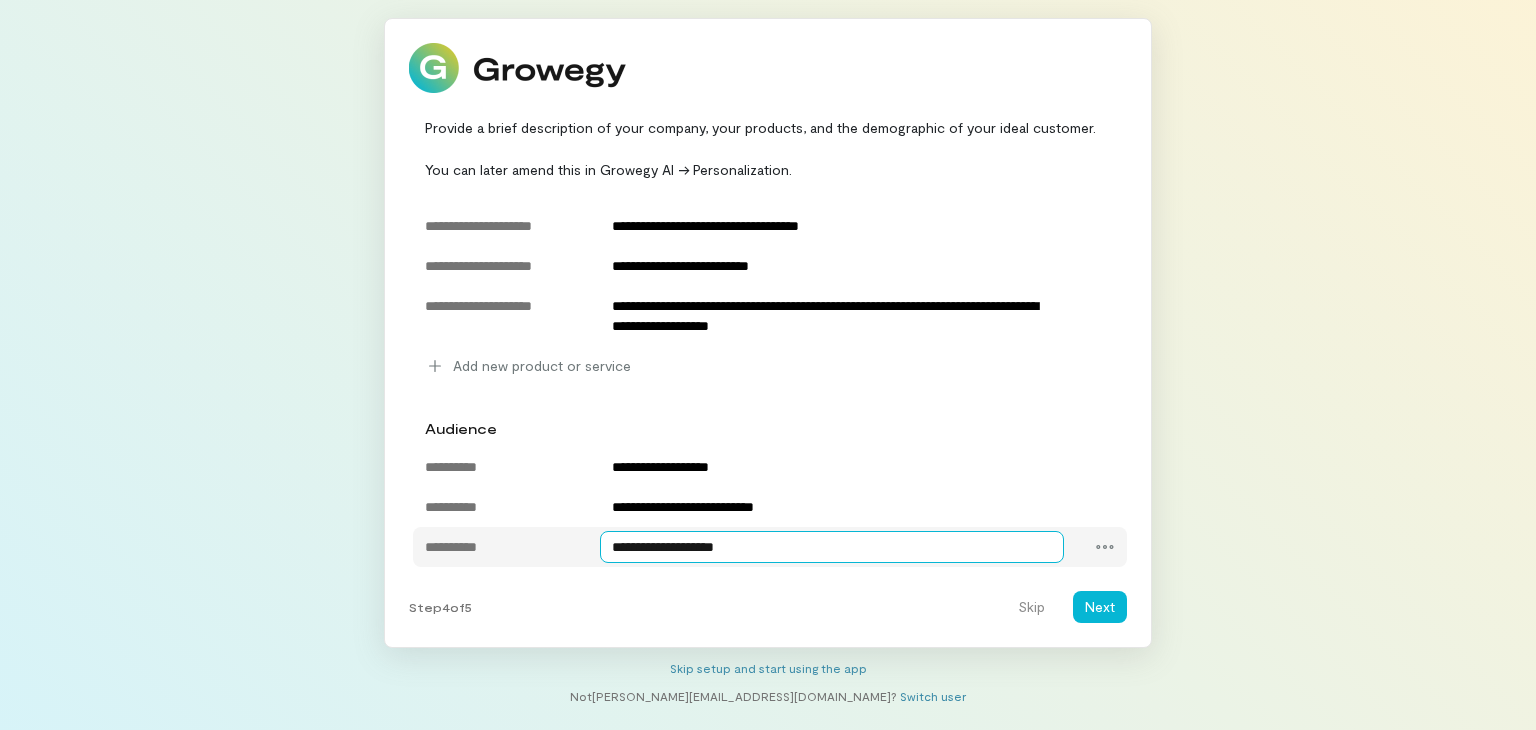 type on "**********" 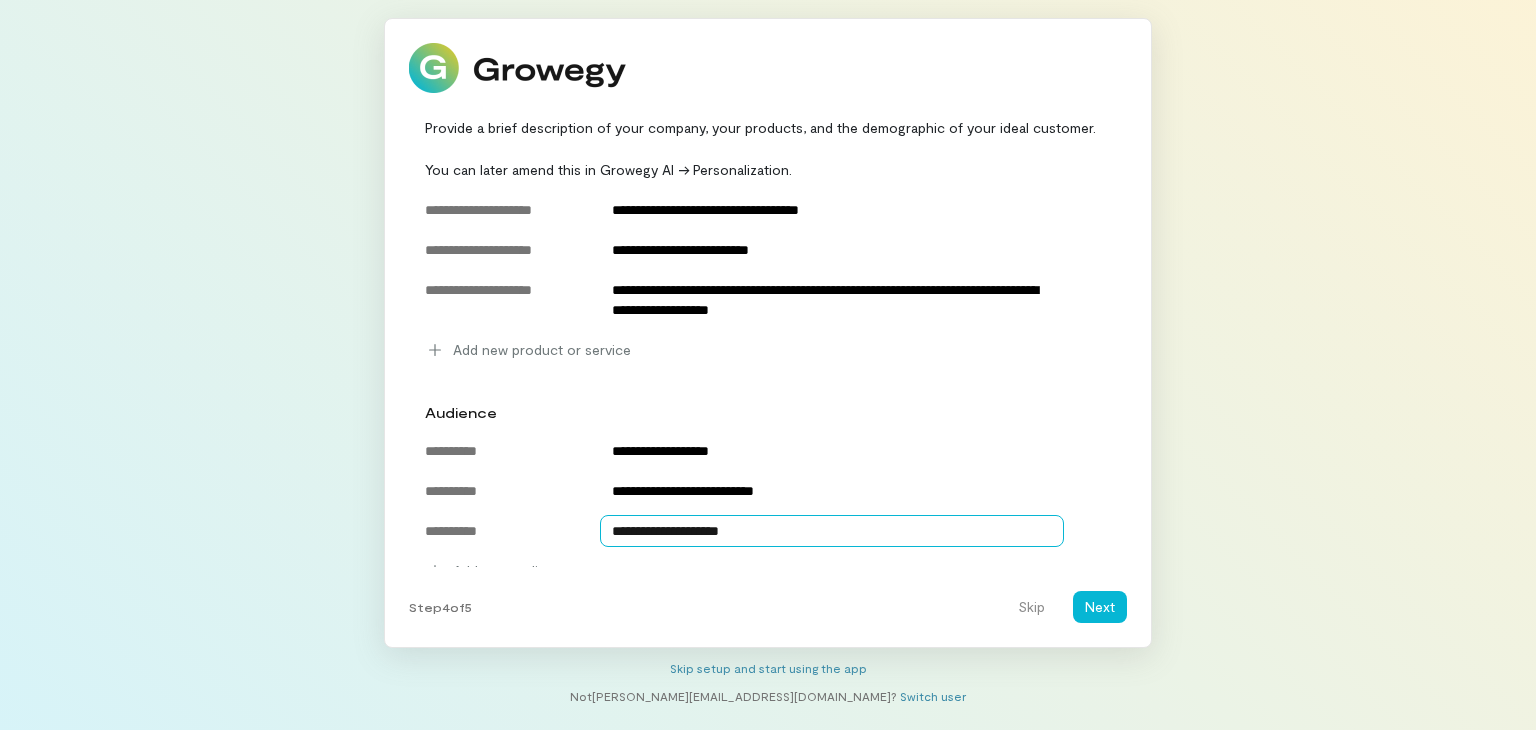 scroll, scrollTop: 776, scrollLeft: 0, axis: vertical 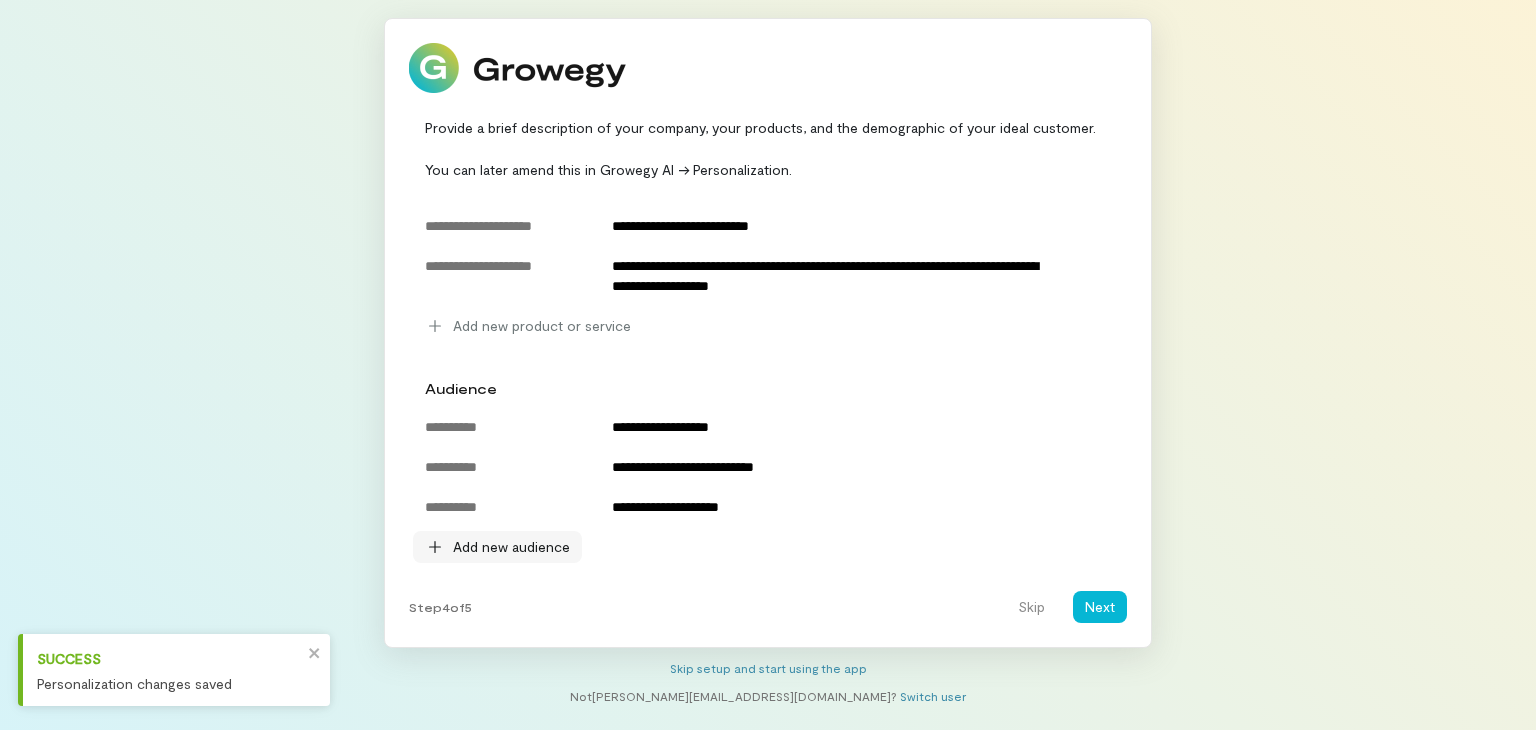 click on "Add new audience" at bounding box center (511, 547) 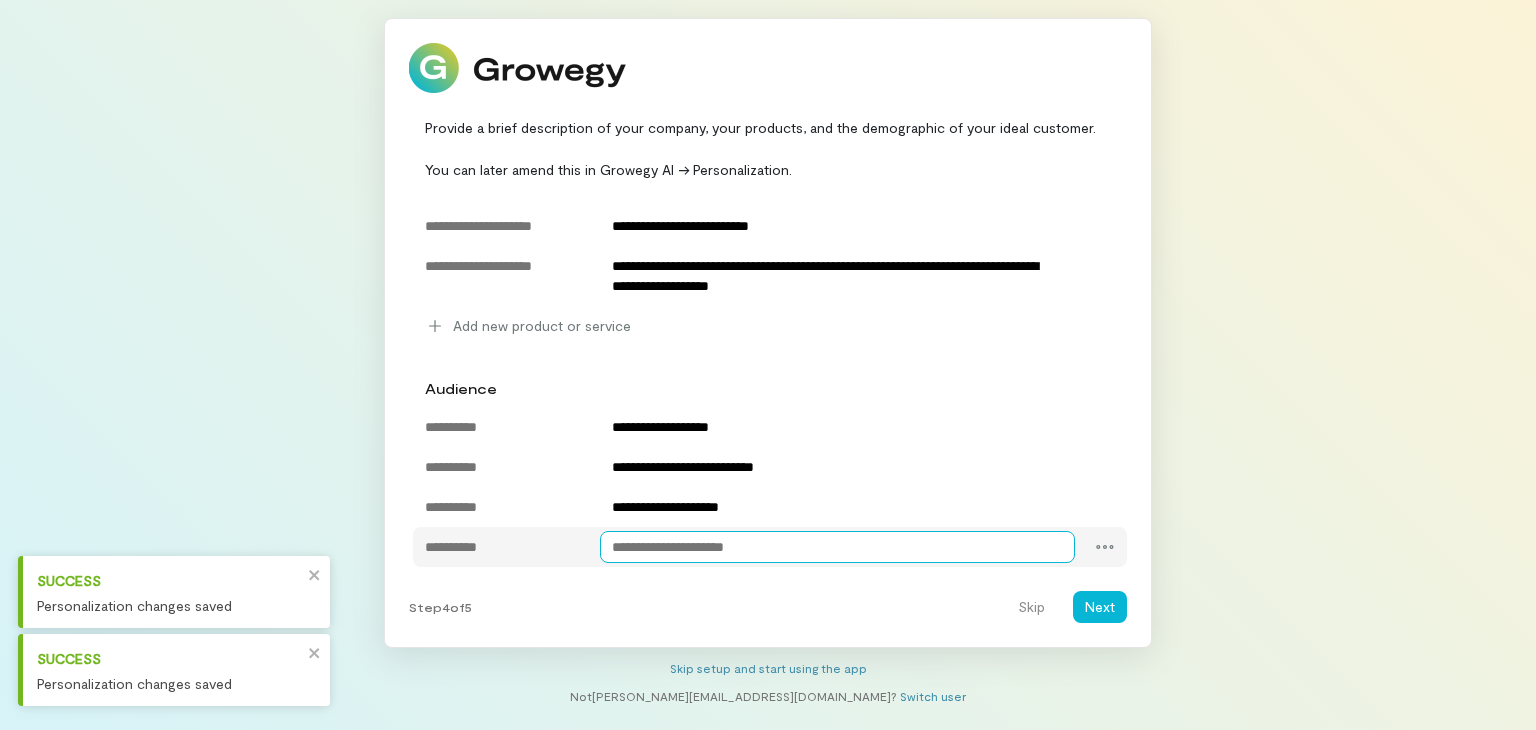 click at bounding box center (838, 547) 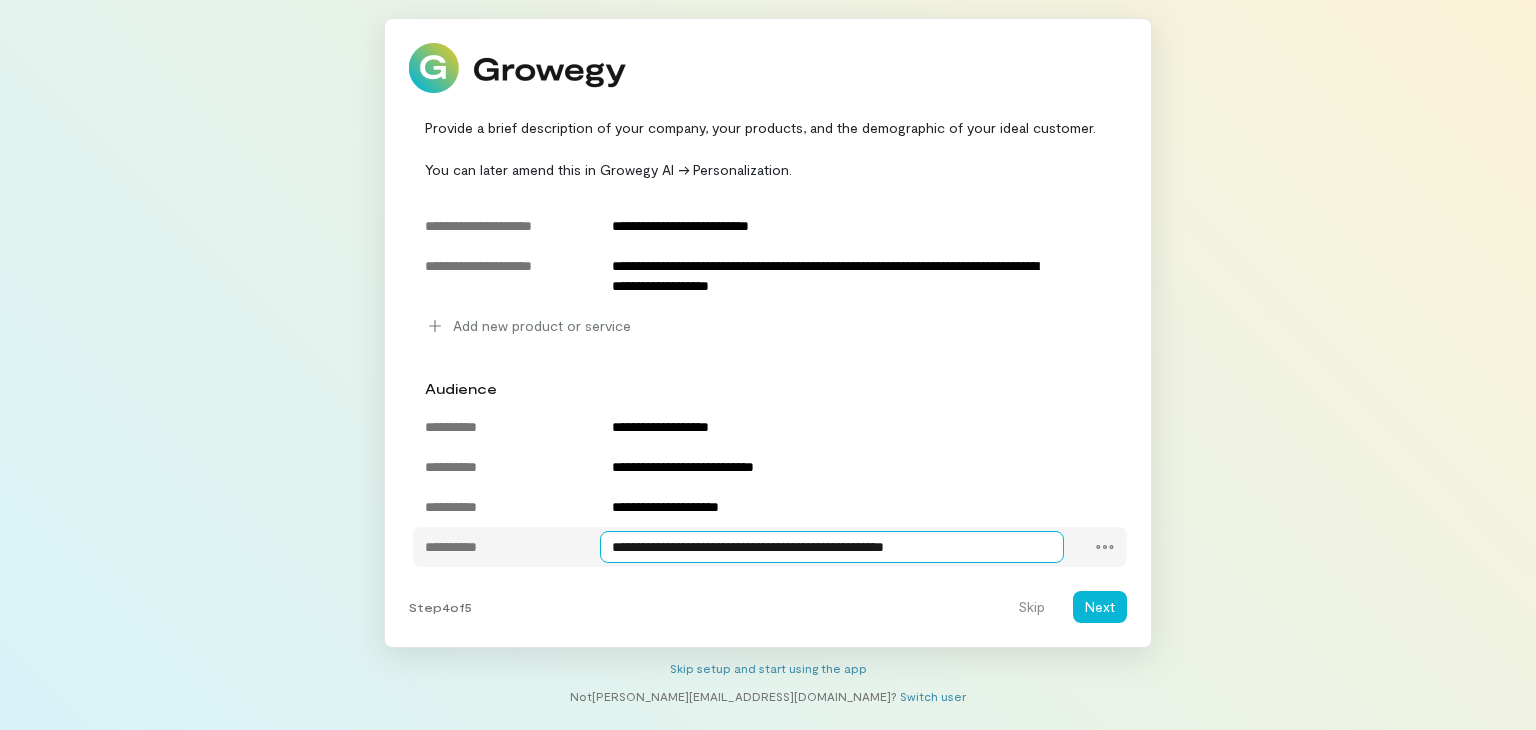 type on "**********" 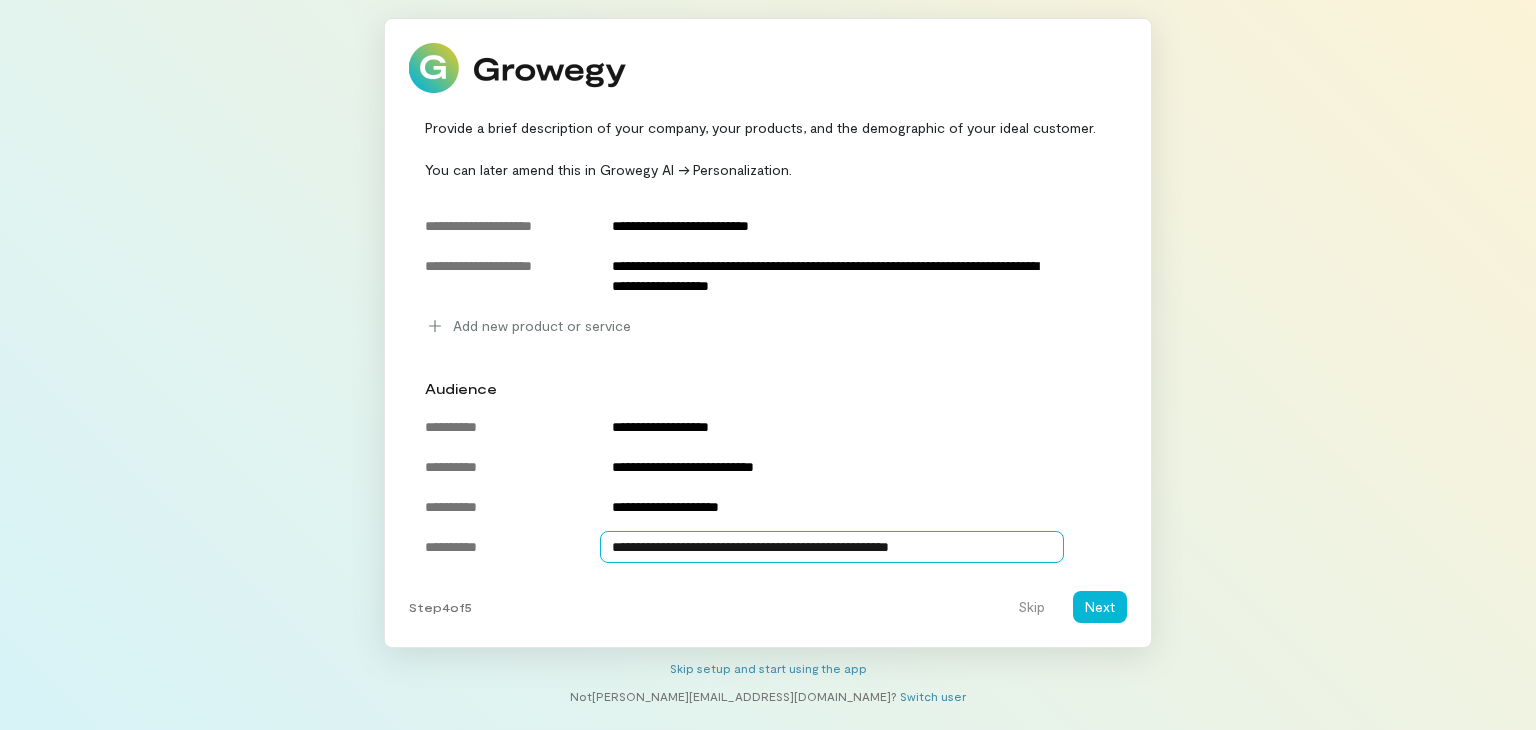 scroll, scrollTop: 816, scrollLeft: 0, axis: vertical 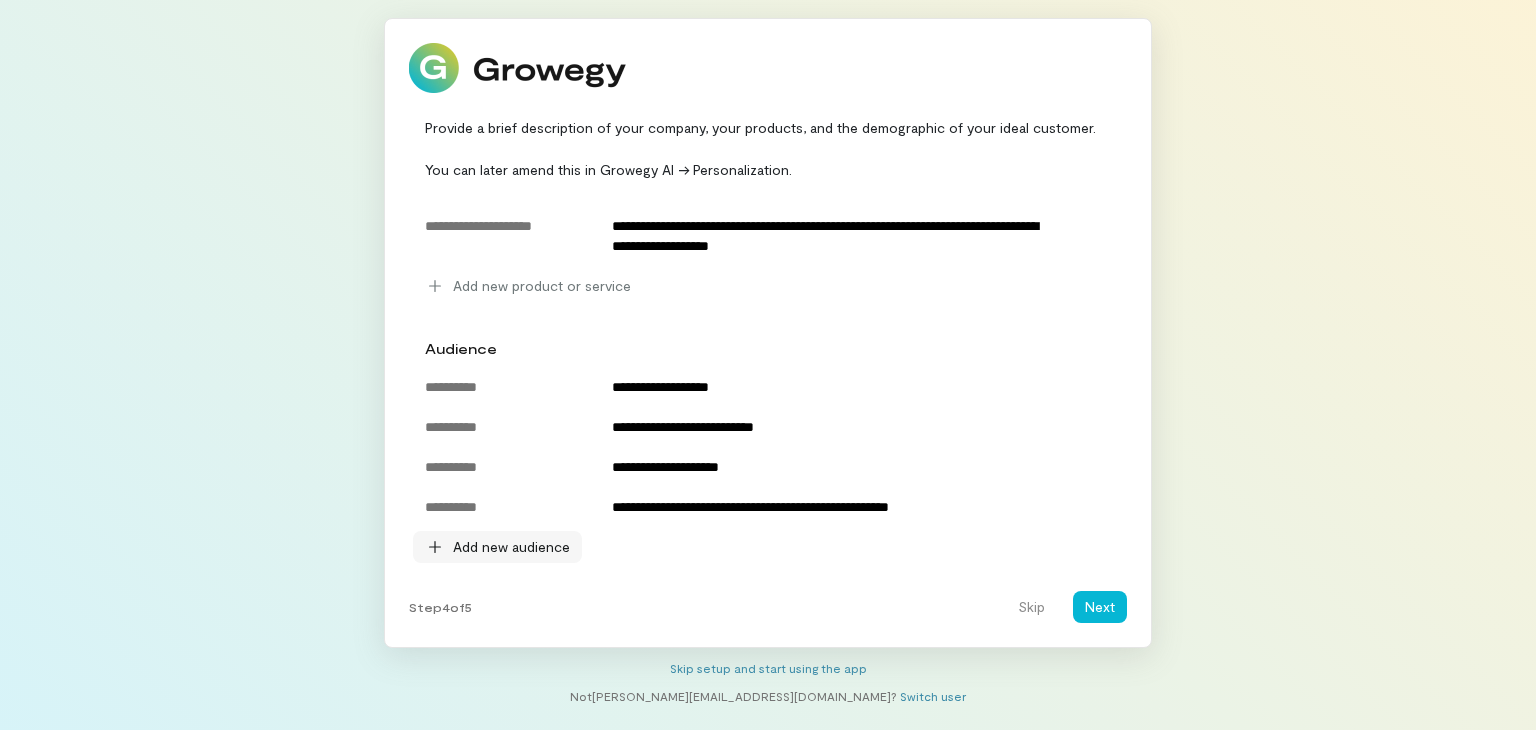 click on "Add new audience" at bounding box center (511, 547) 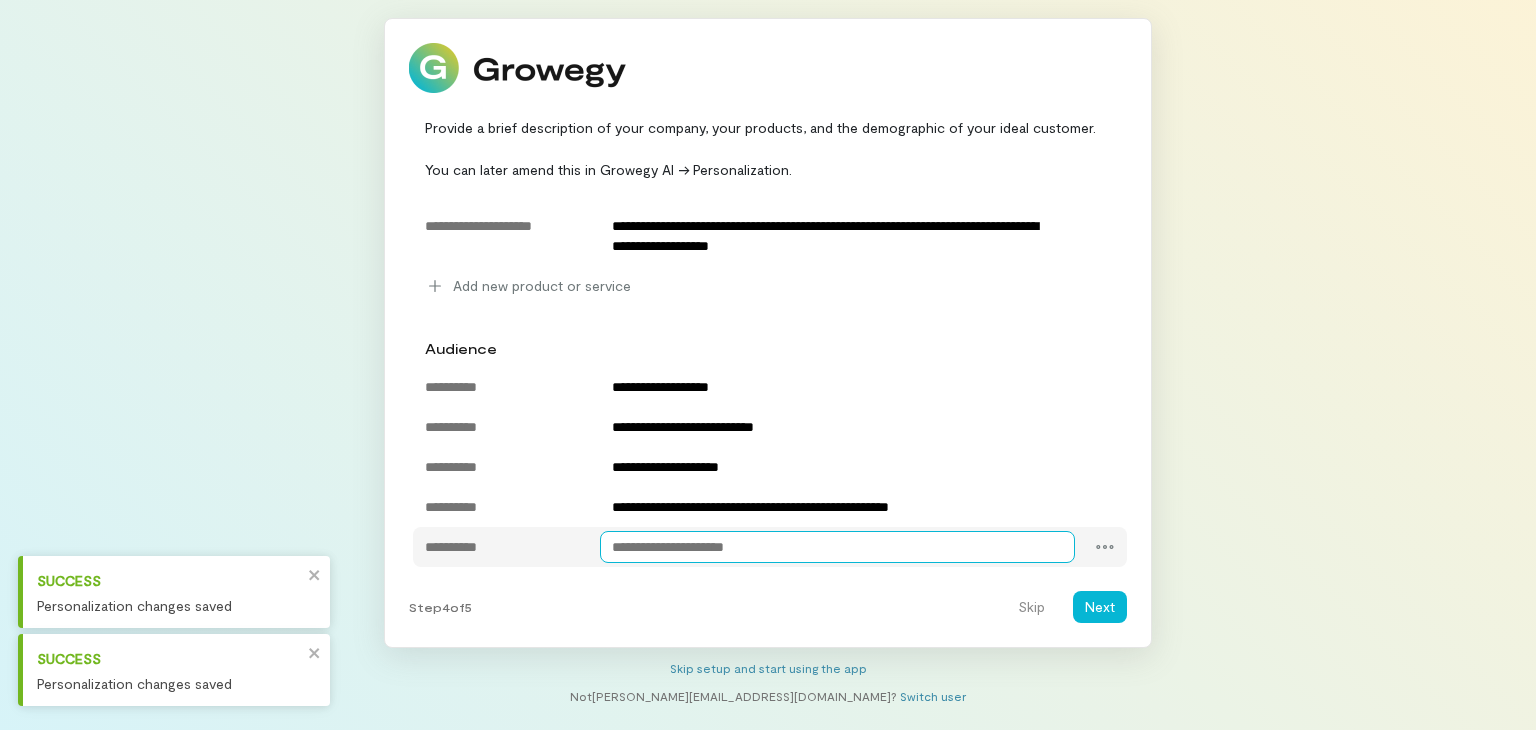 click at bounding box center (838, 547) 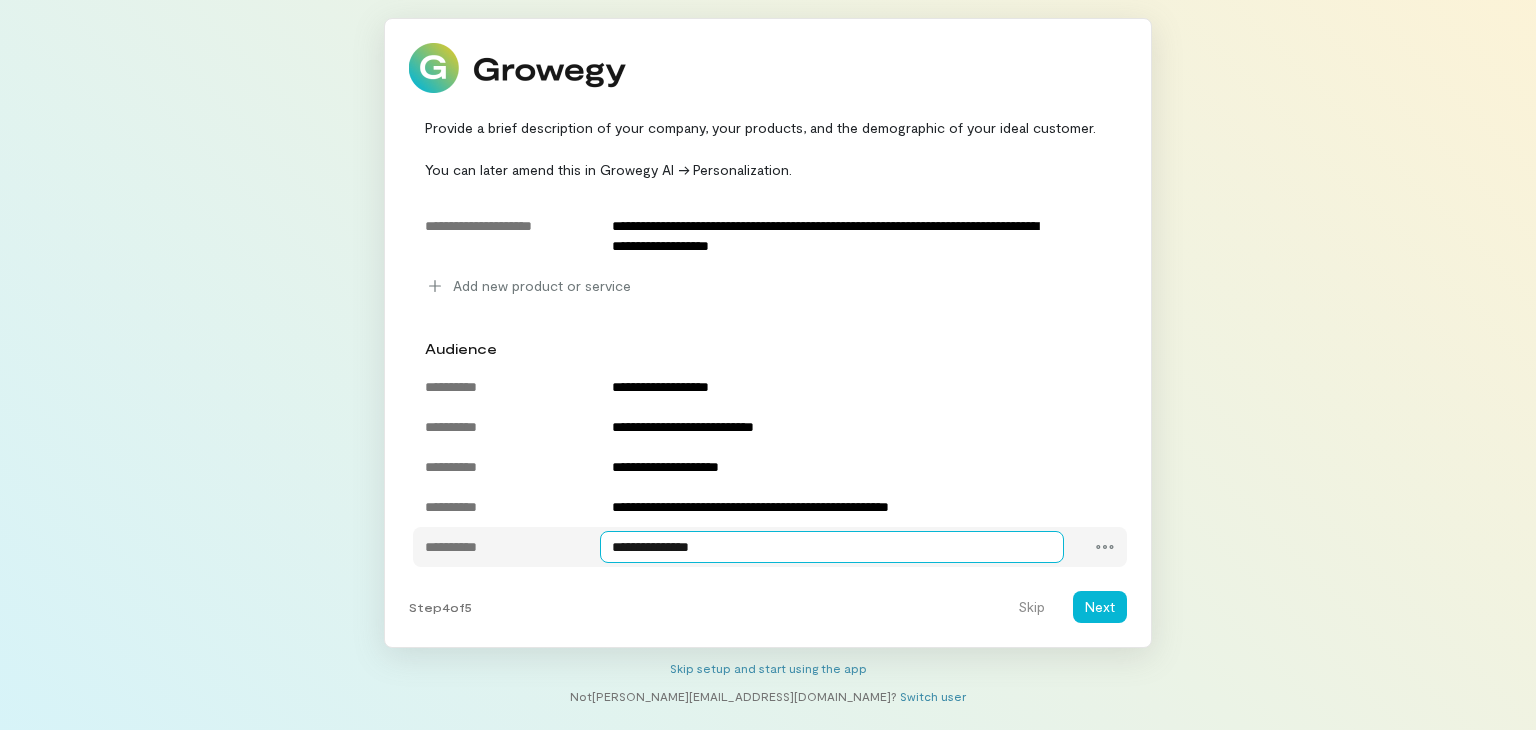 type on "**********" 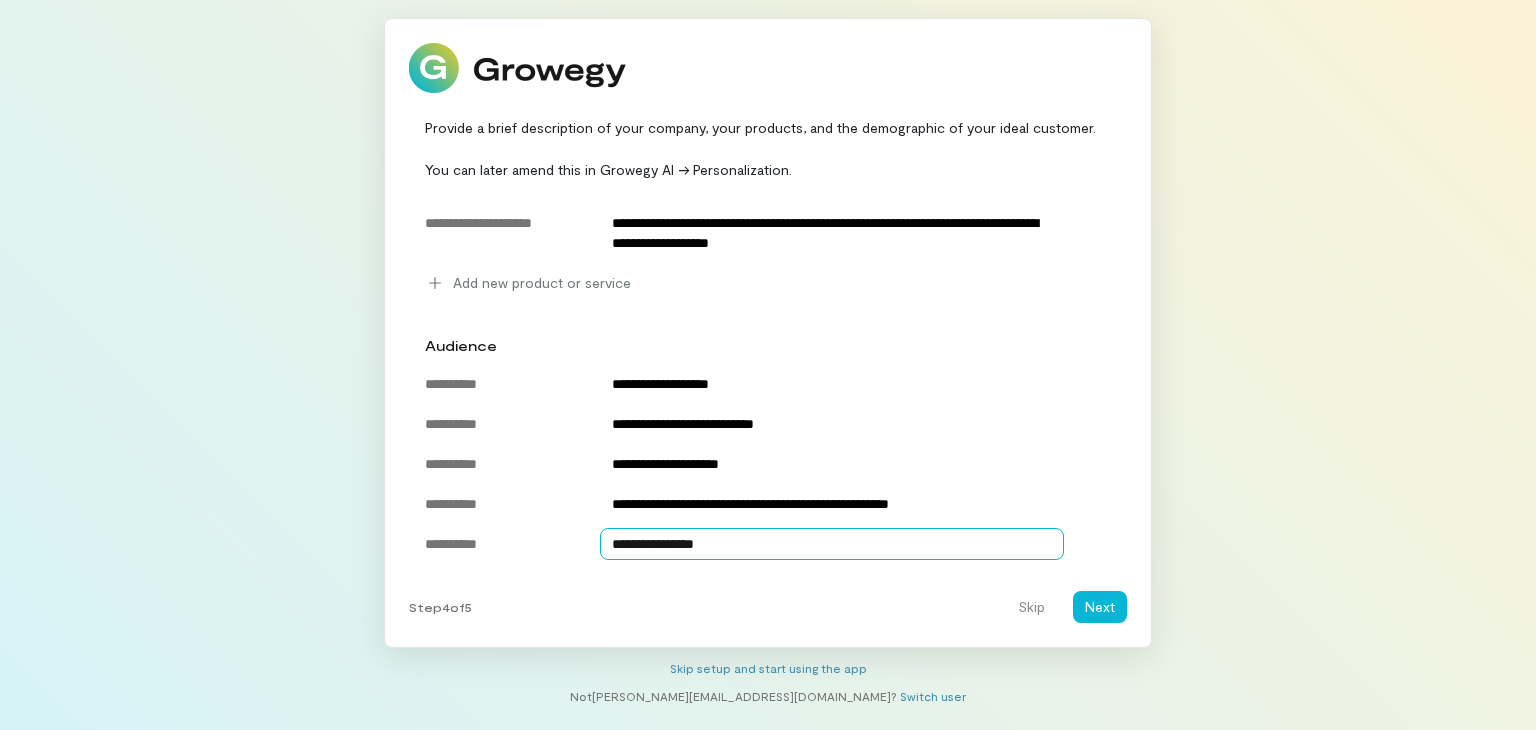 scroll, scrollTop: 856, scrollLeft: 0, axis: vertical 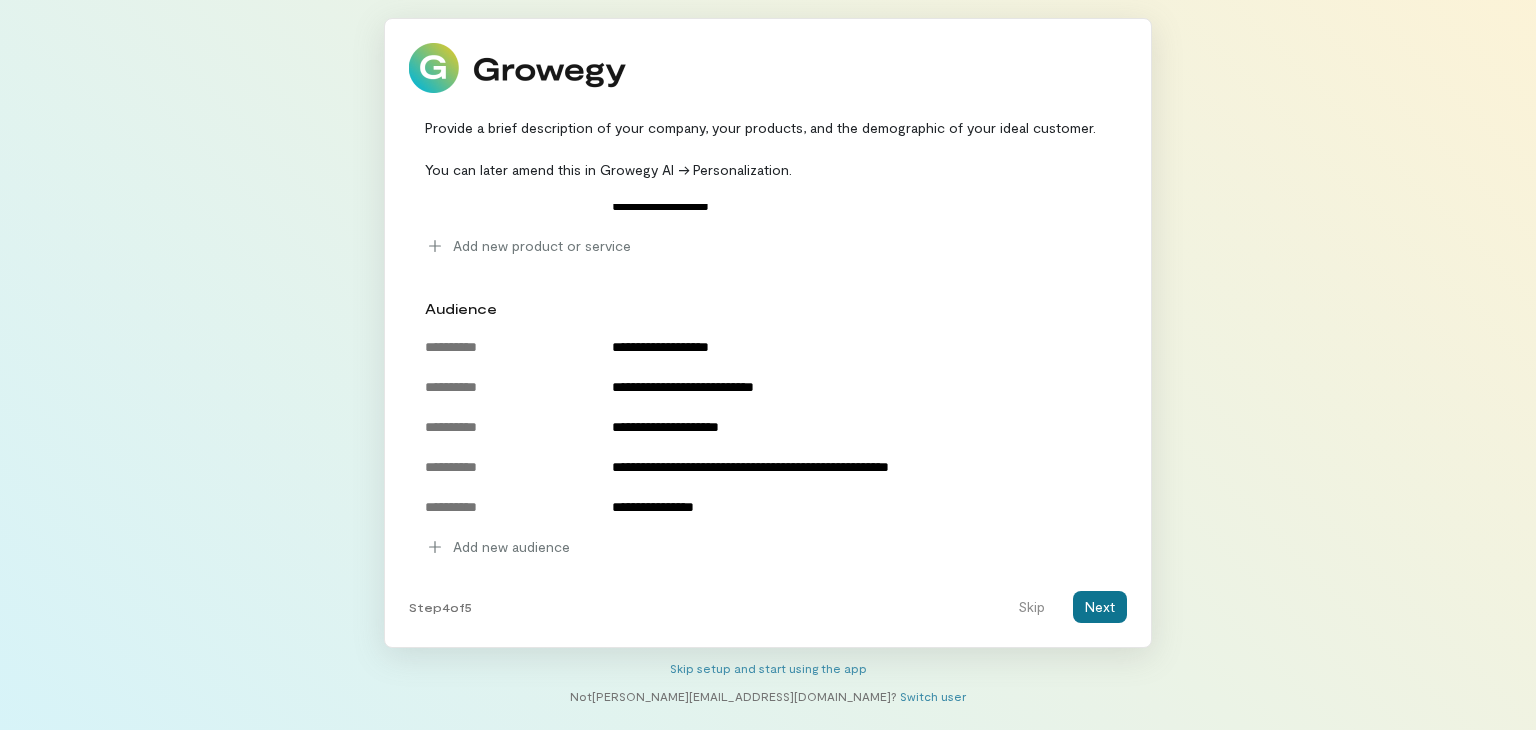 click on "Next" at bounding box center [1100, 607] 